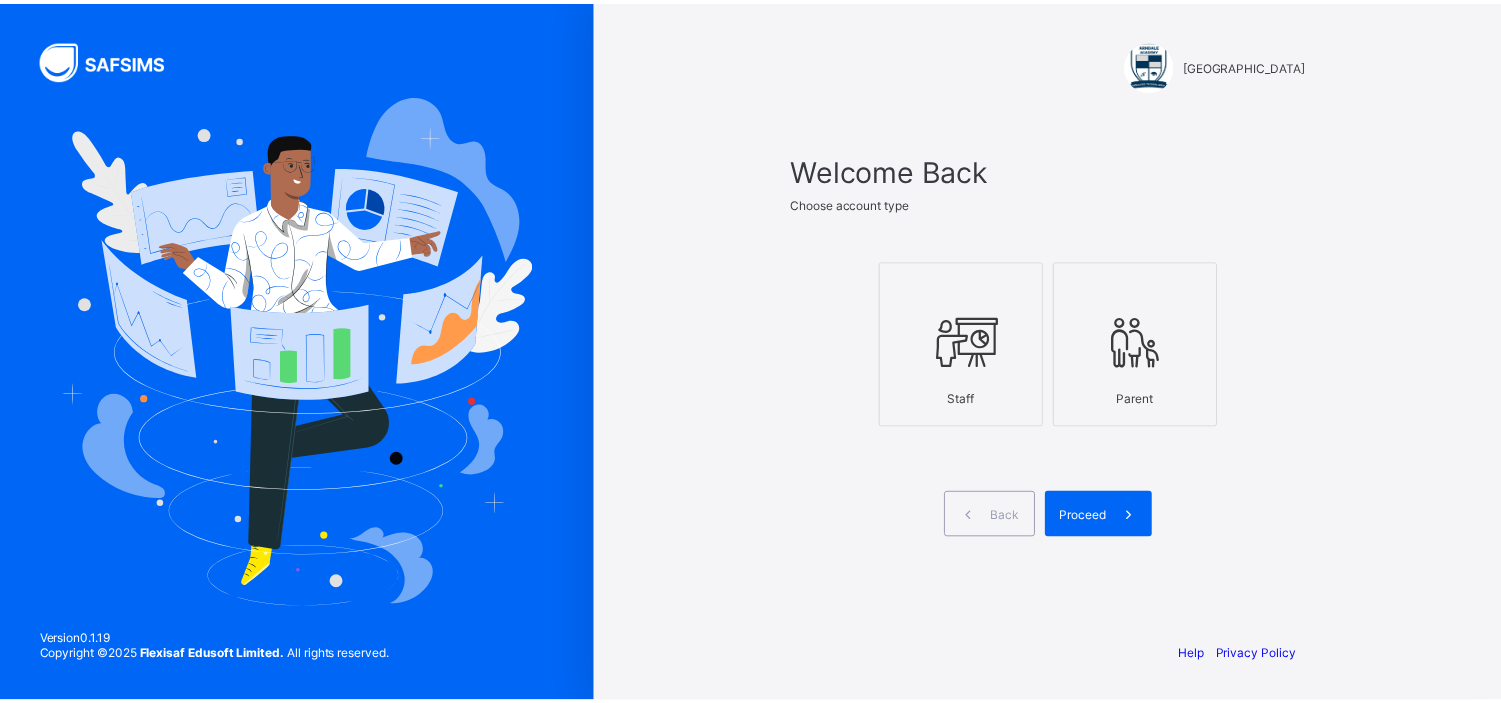 scroll, scrollTop: 0, scrollLeft: 0, axis: both 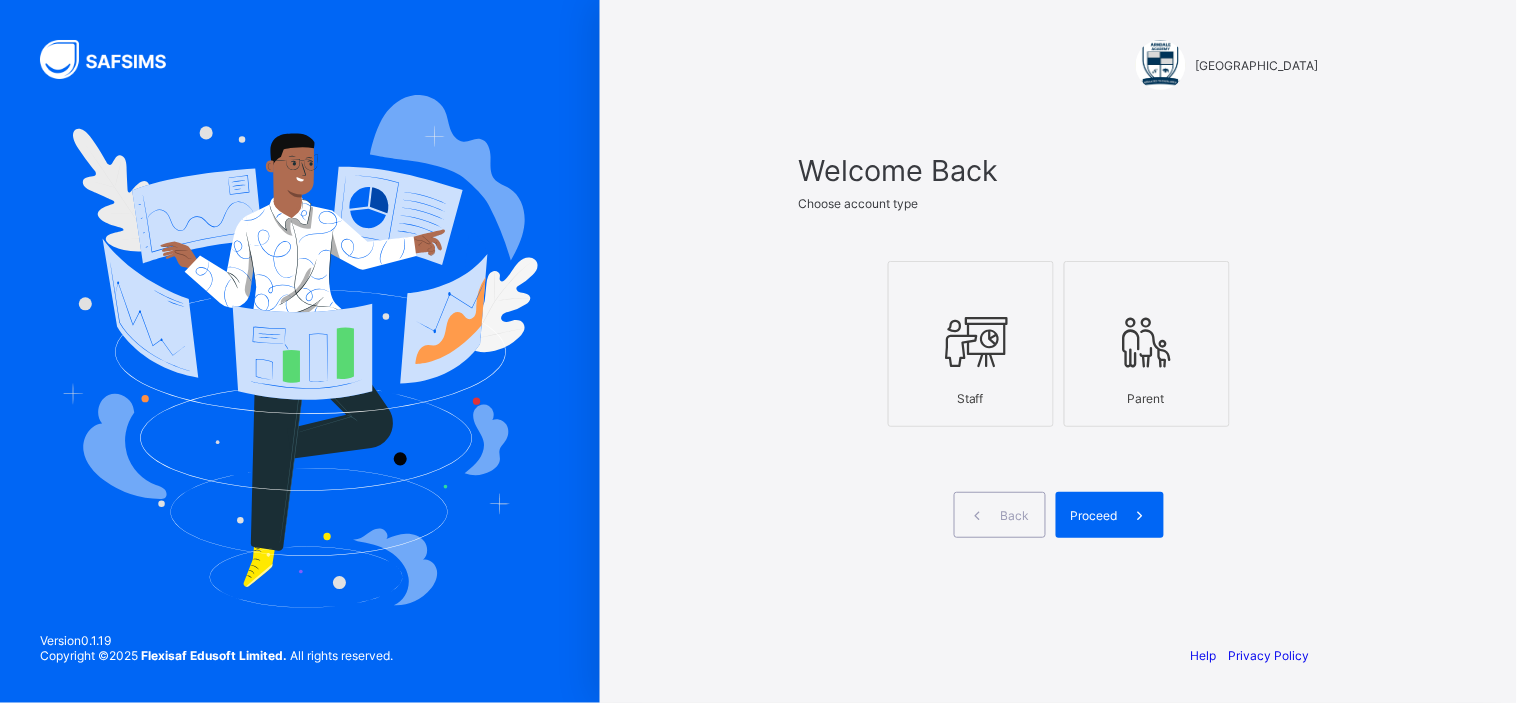 click at bounding box center (1141, 515) 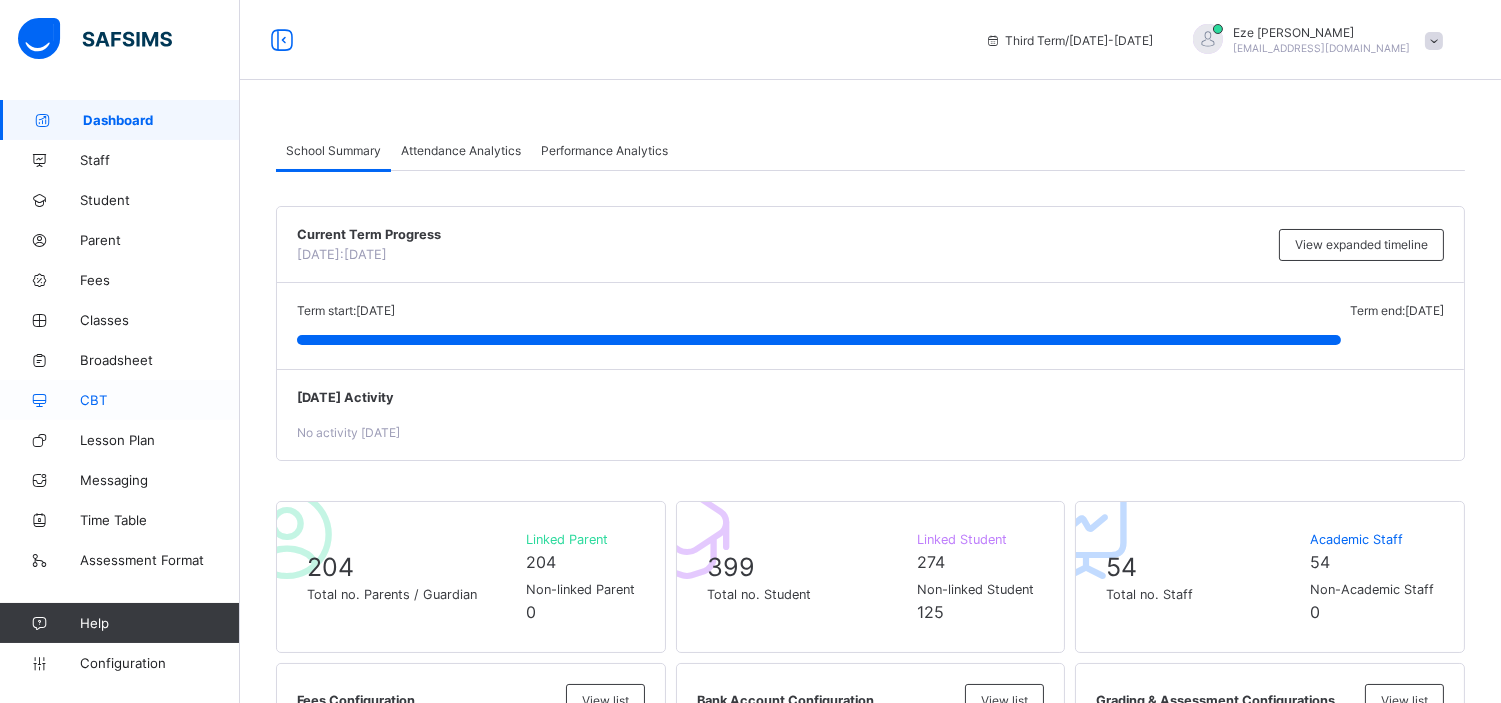 click on "CBT" at bounding box center [160, 400] 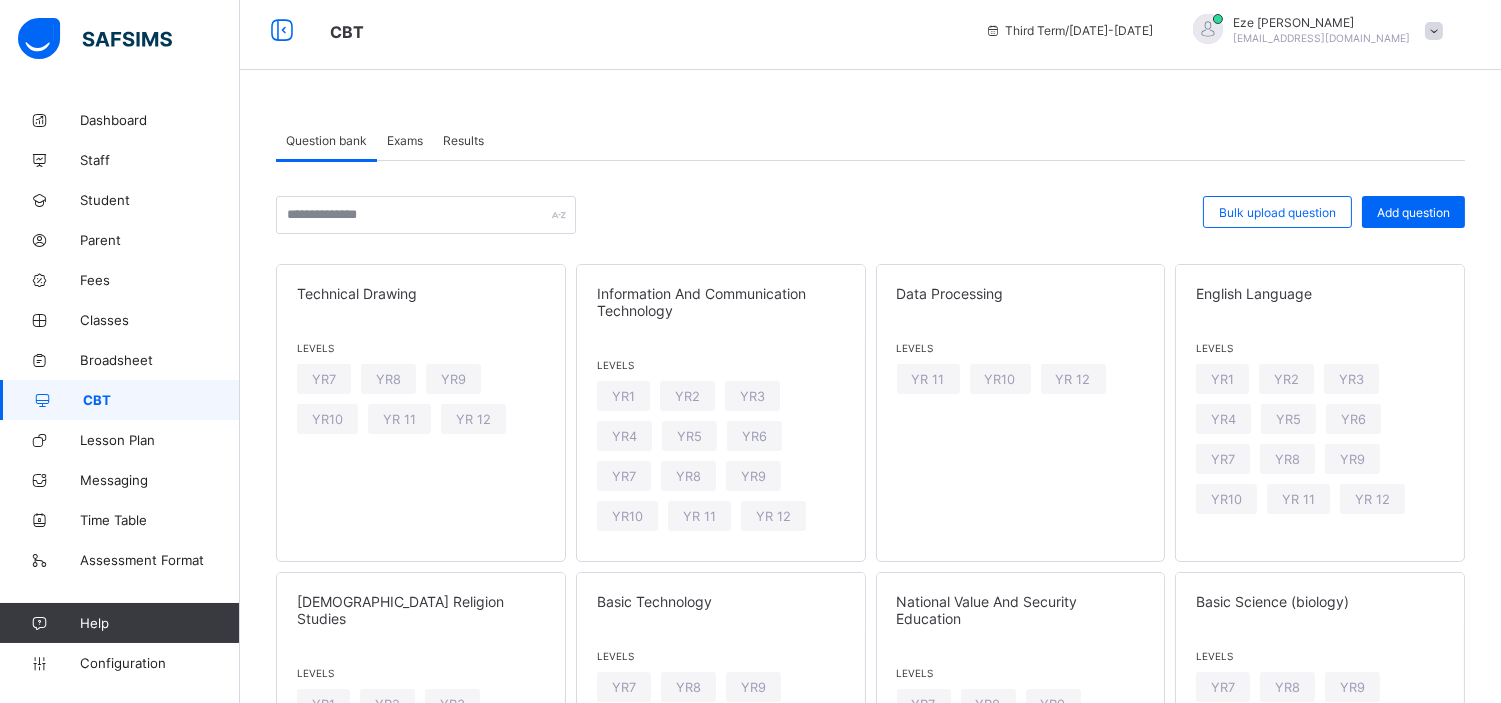 scroll, scrollTop: 0, scrollLeft: 0, axis: both 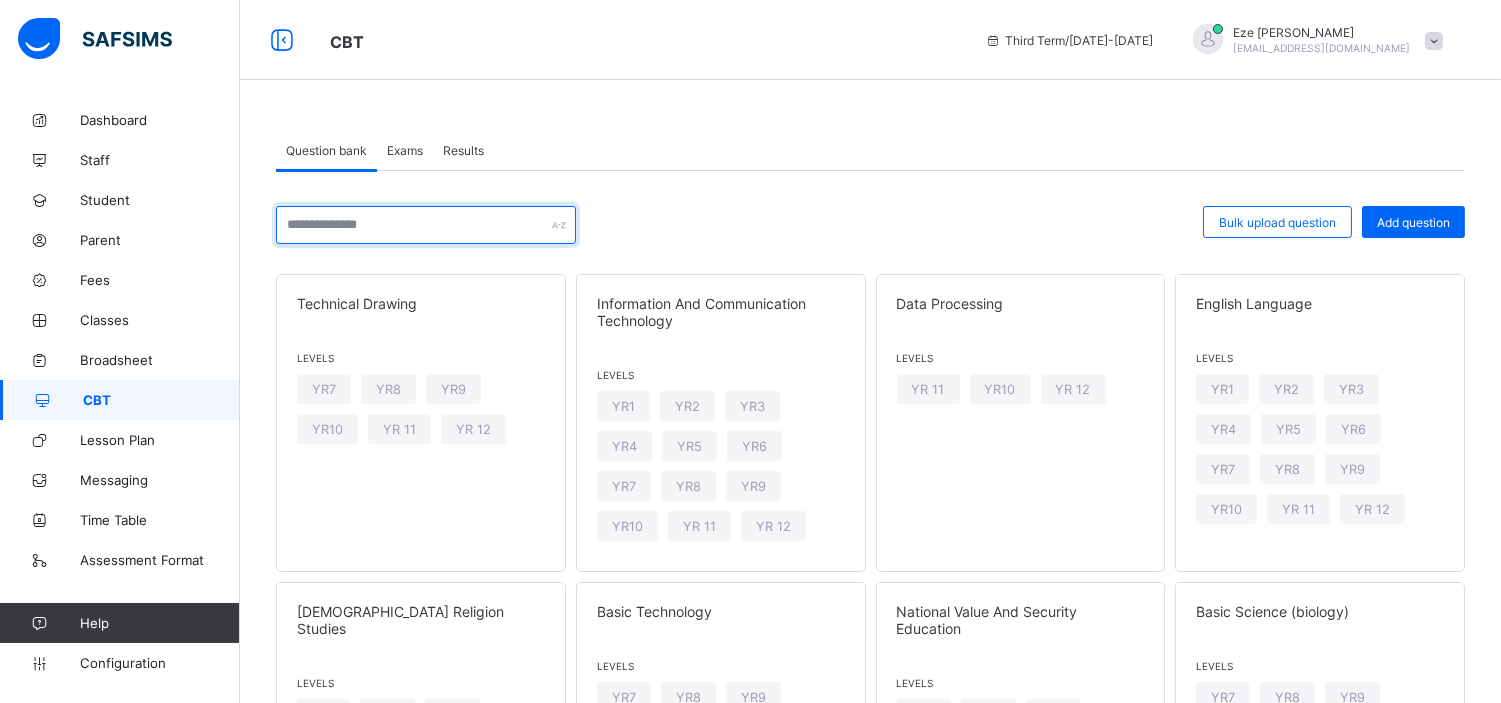 click at bounding box center [426, 225] 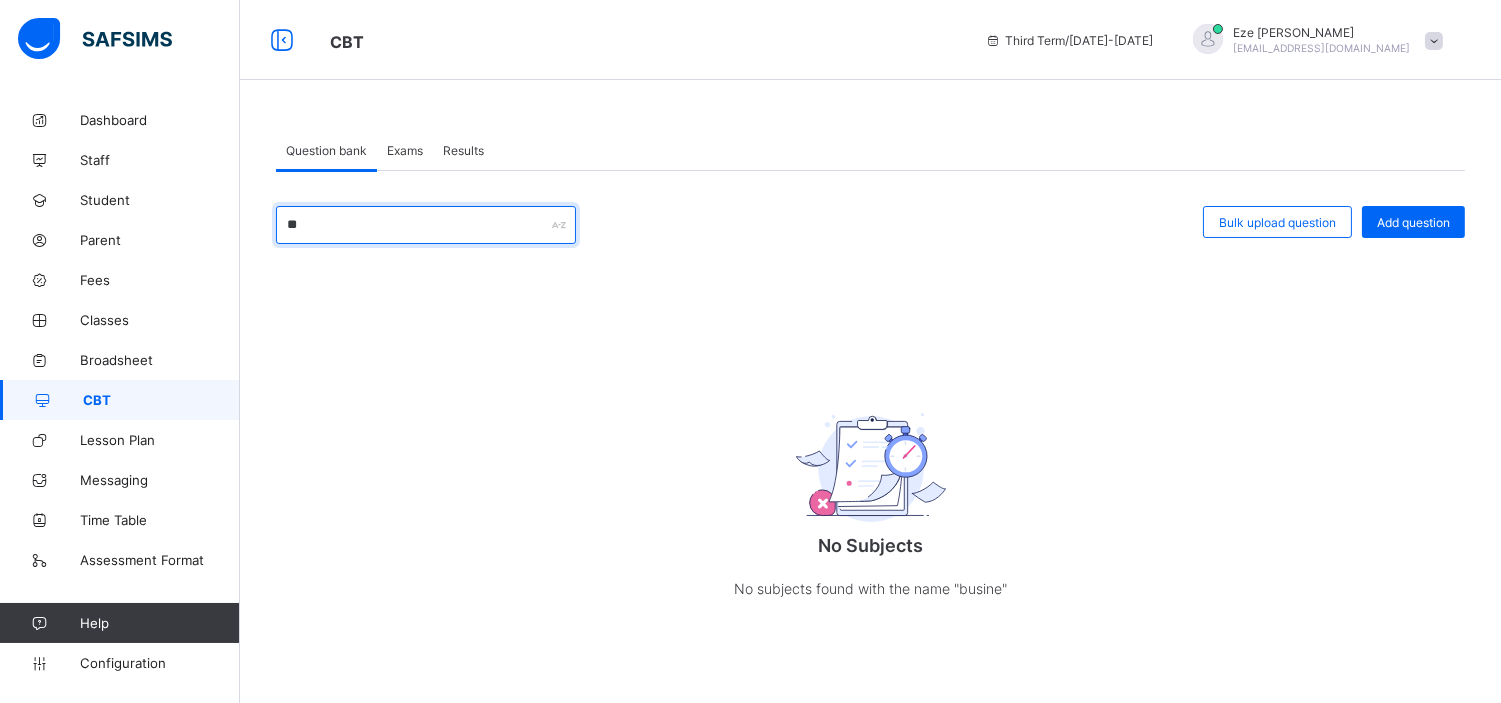 type on "*" 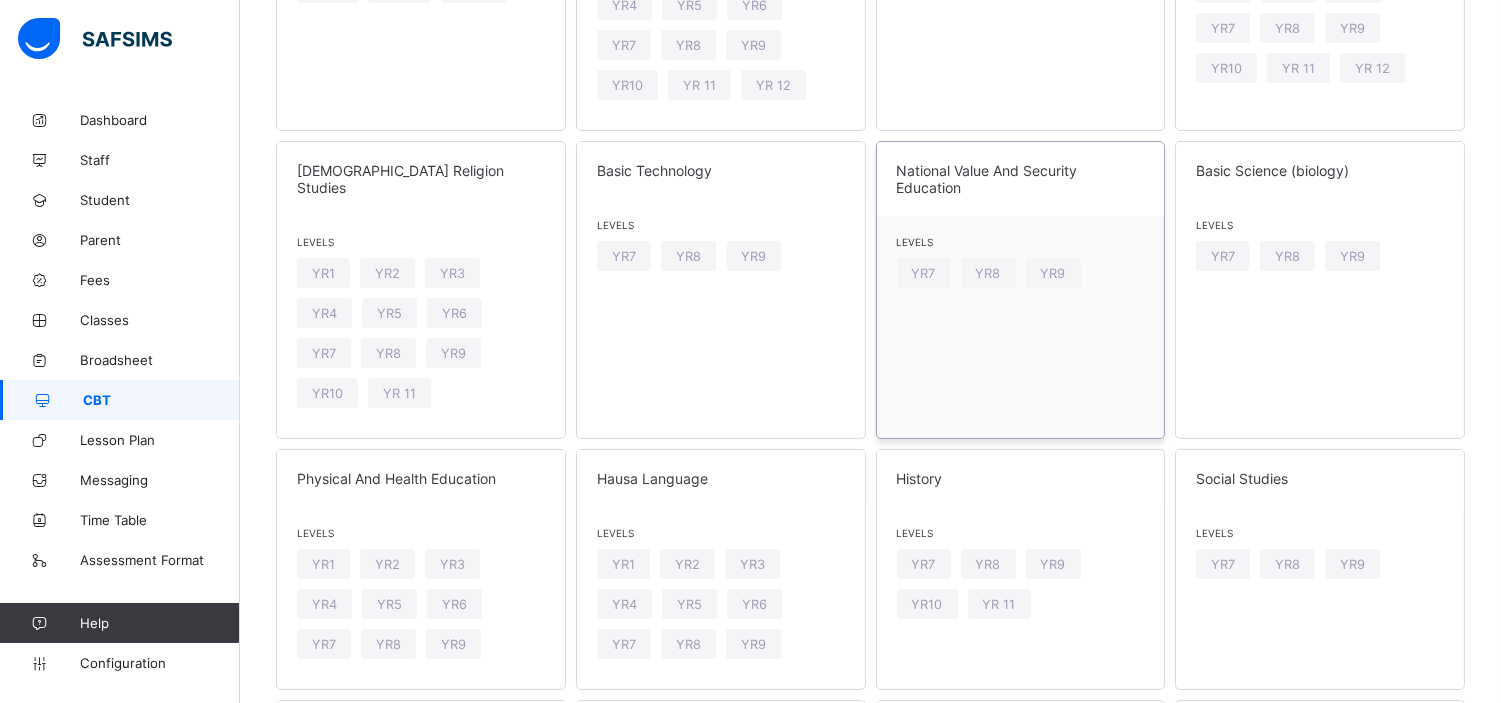 scroll, scrollTop: 433, scrollLeft: 0, axis: vertical 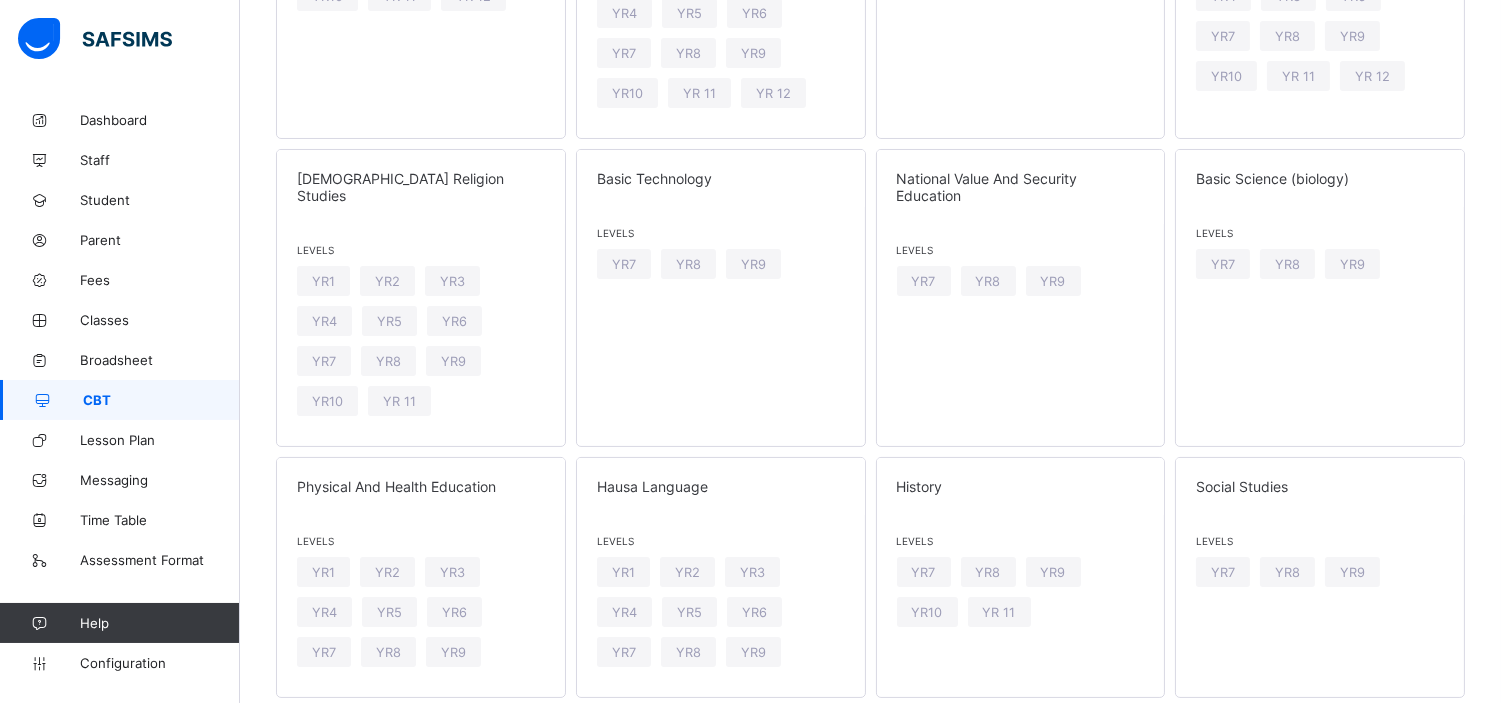 type 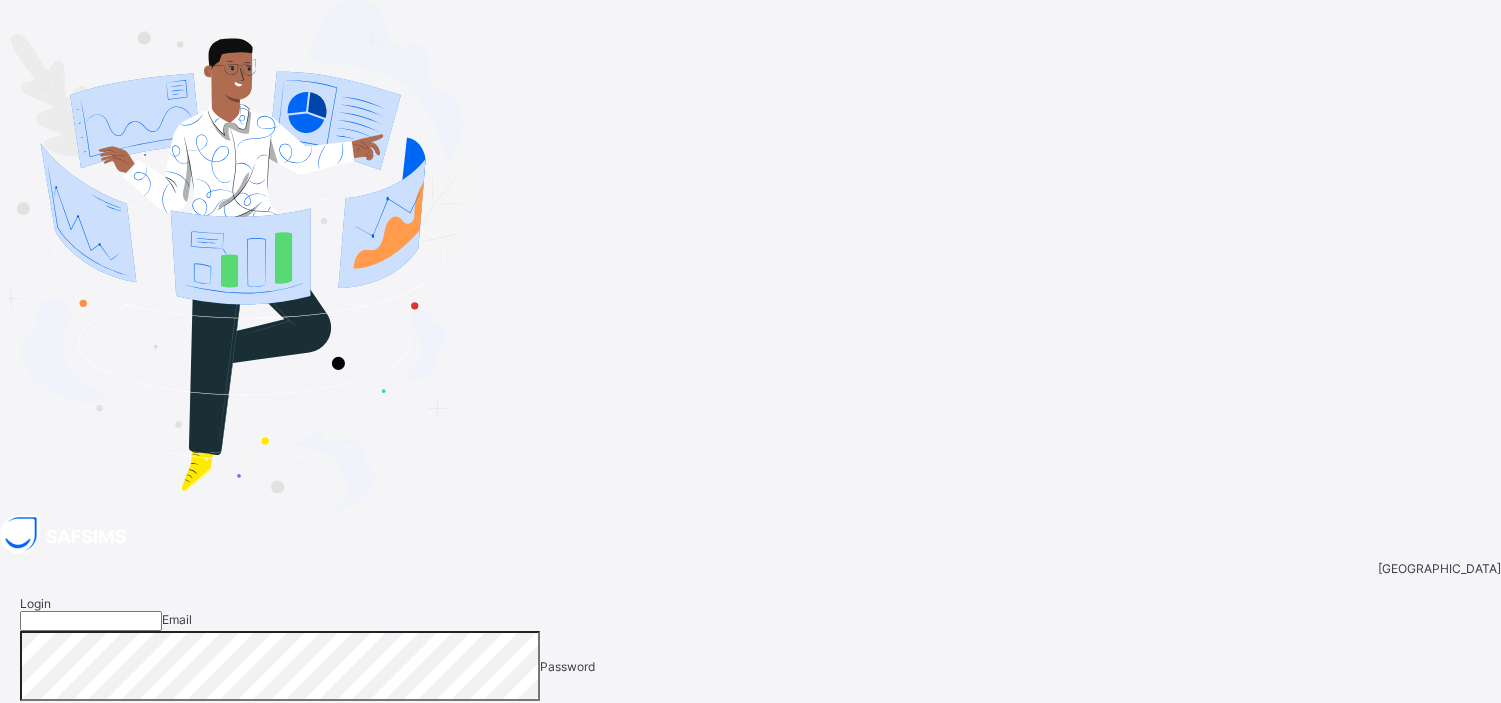 scroll, scrollTop: 0, scrollLeft: 0, axis: both 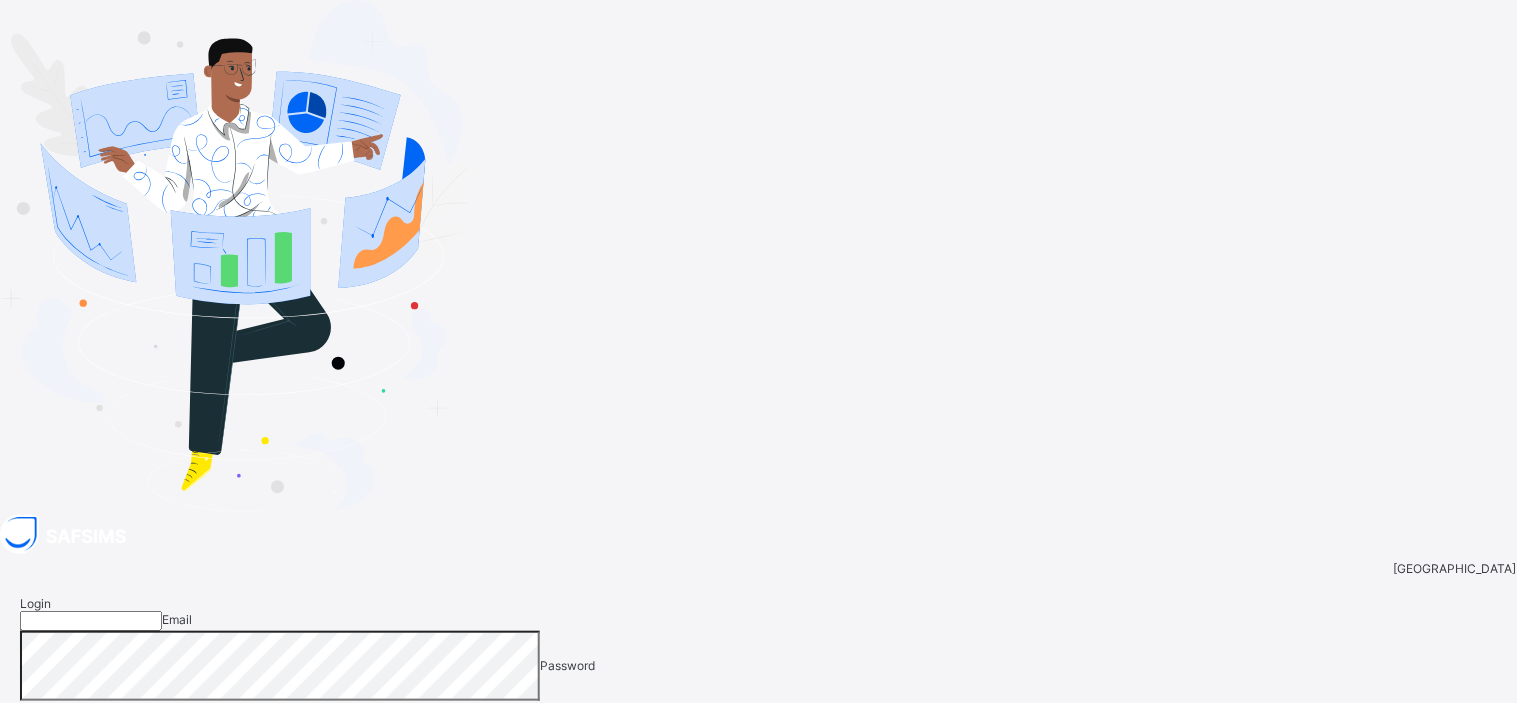 type on "**********" 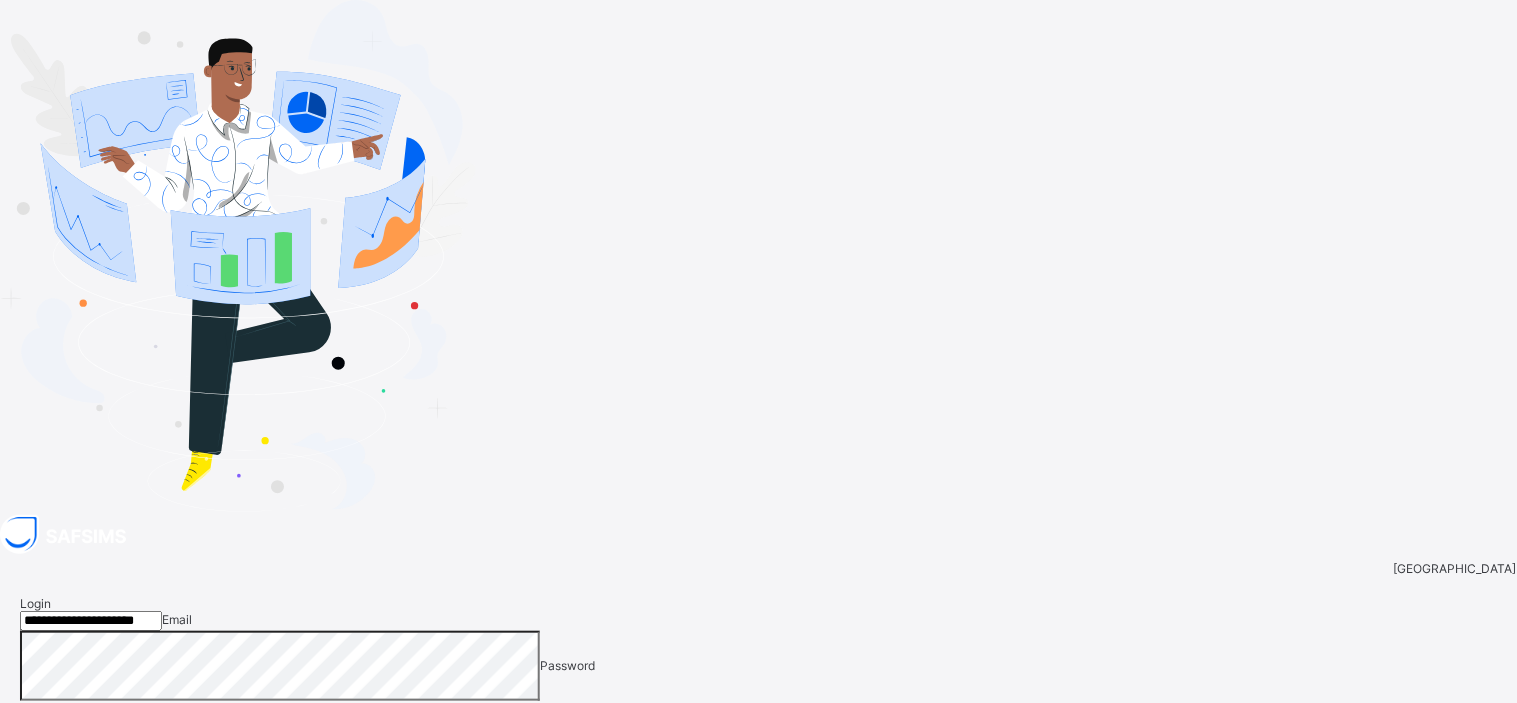 click on "Login" at bounding box center [1464, 738] 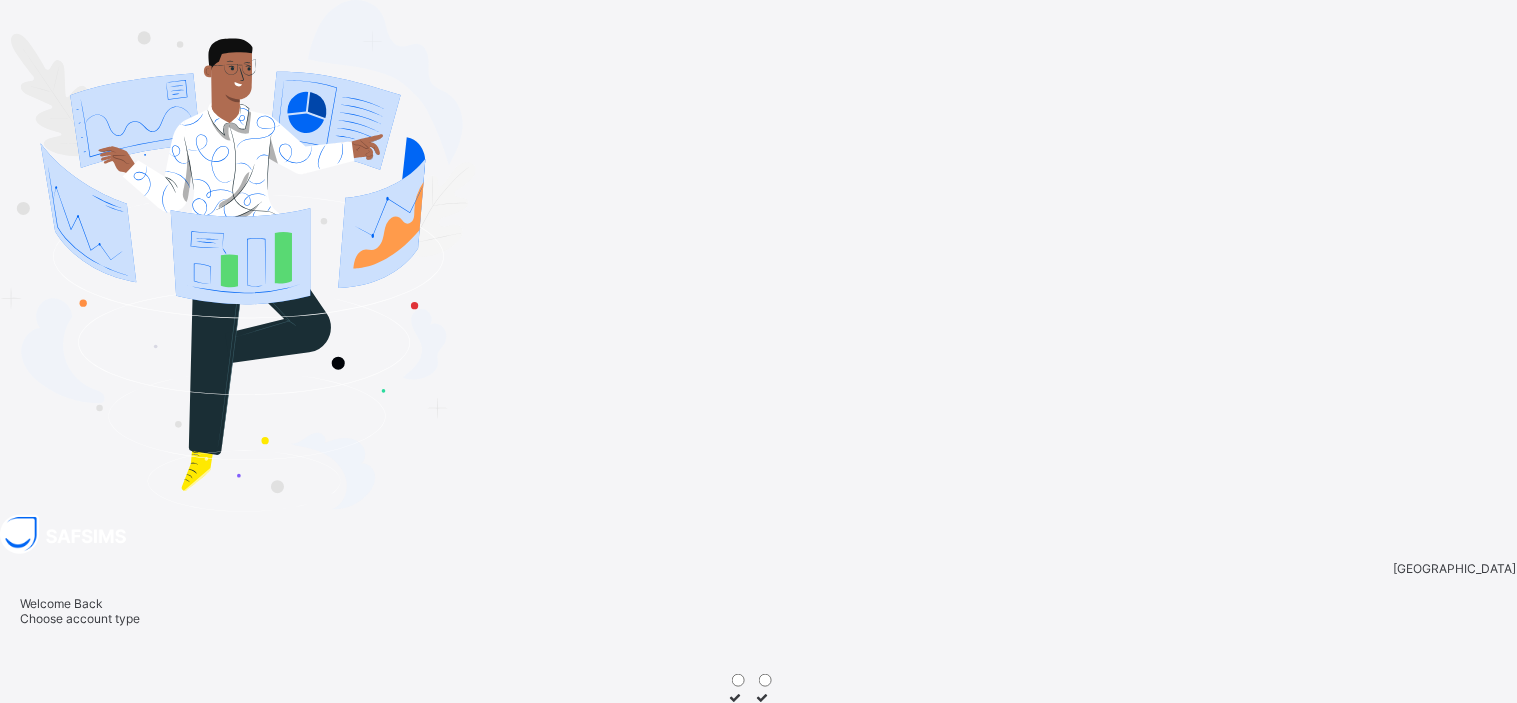 click at bounding box center [740, 712] 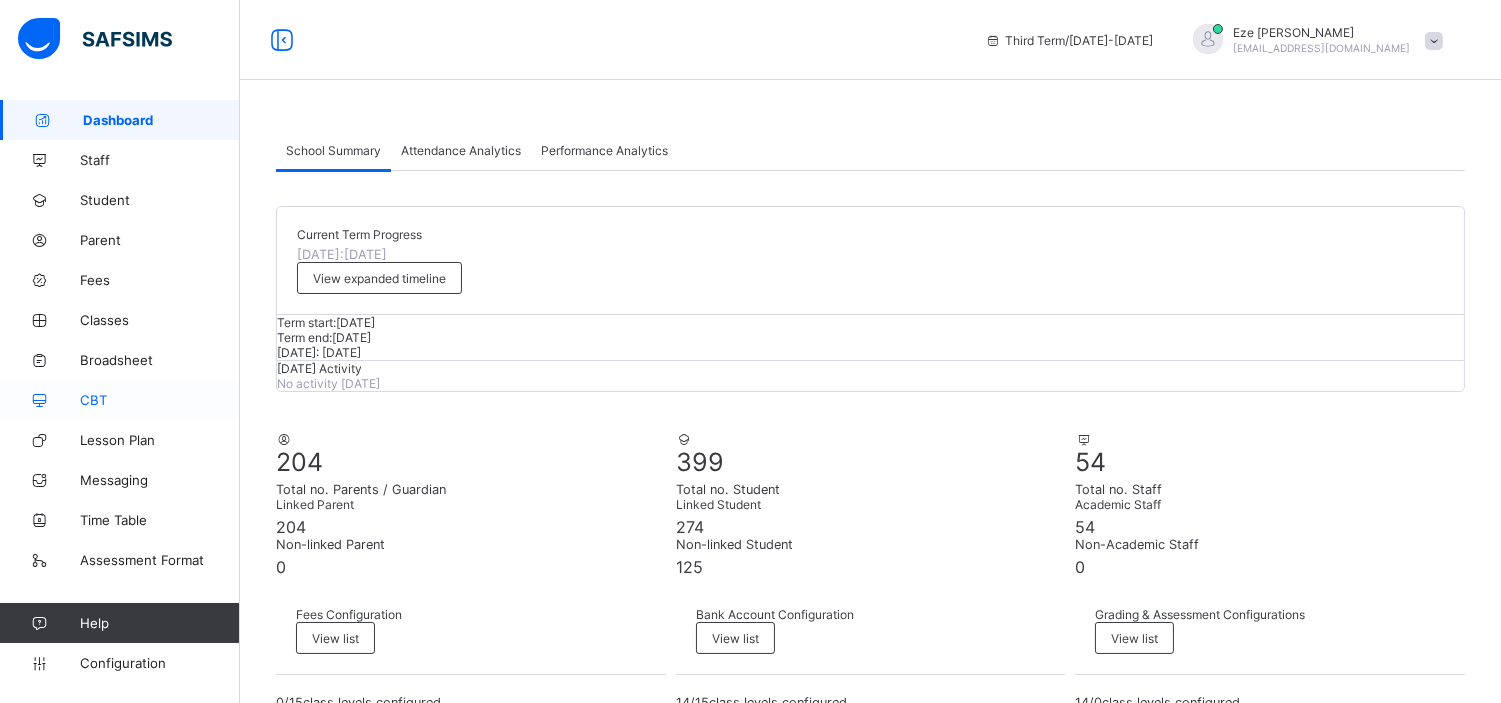 click on "CBT" at bounding box center (120, 400) 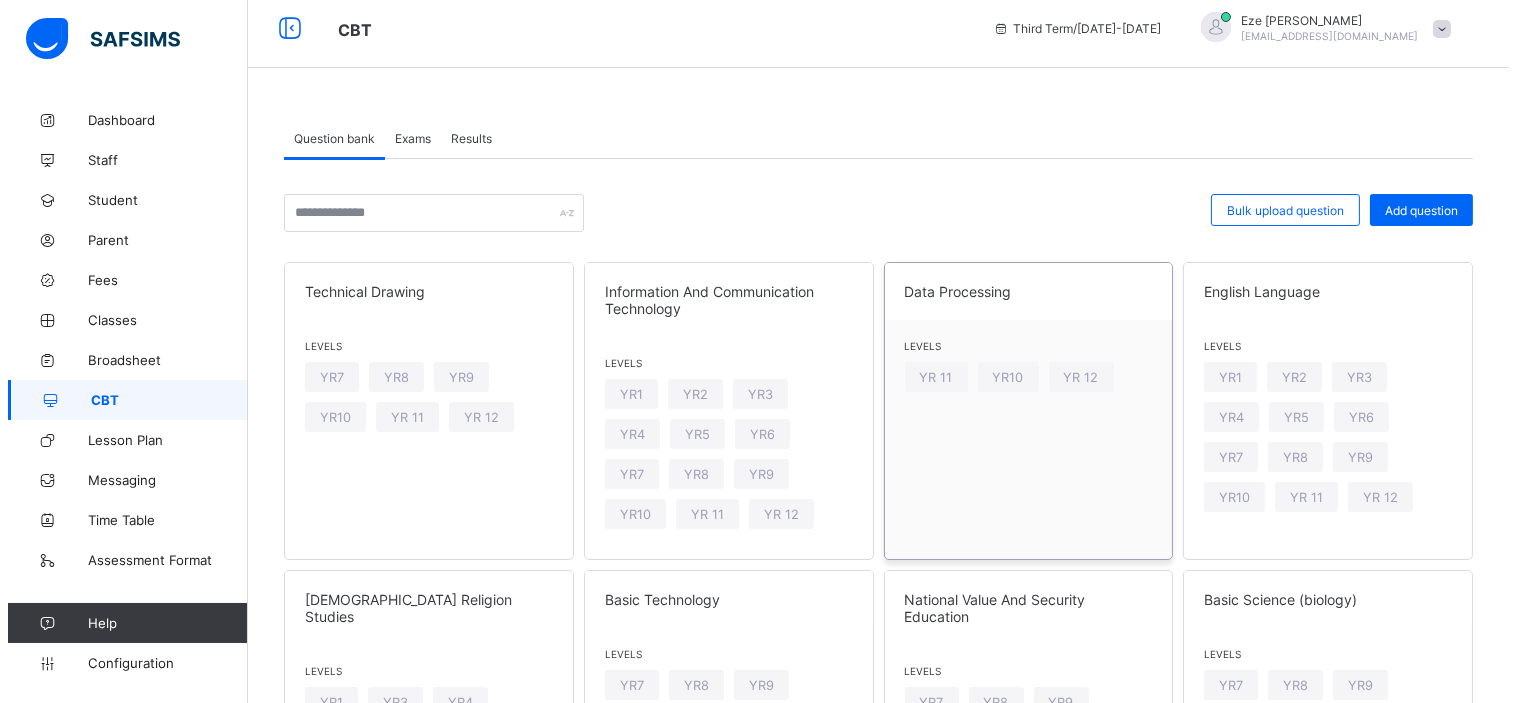 scroll, scrollTop: 0, scrollLeft: 0, axis: both 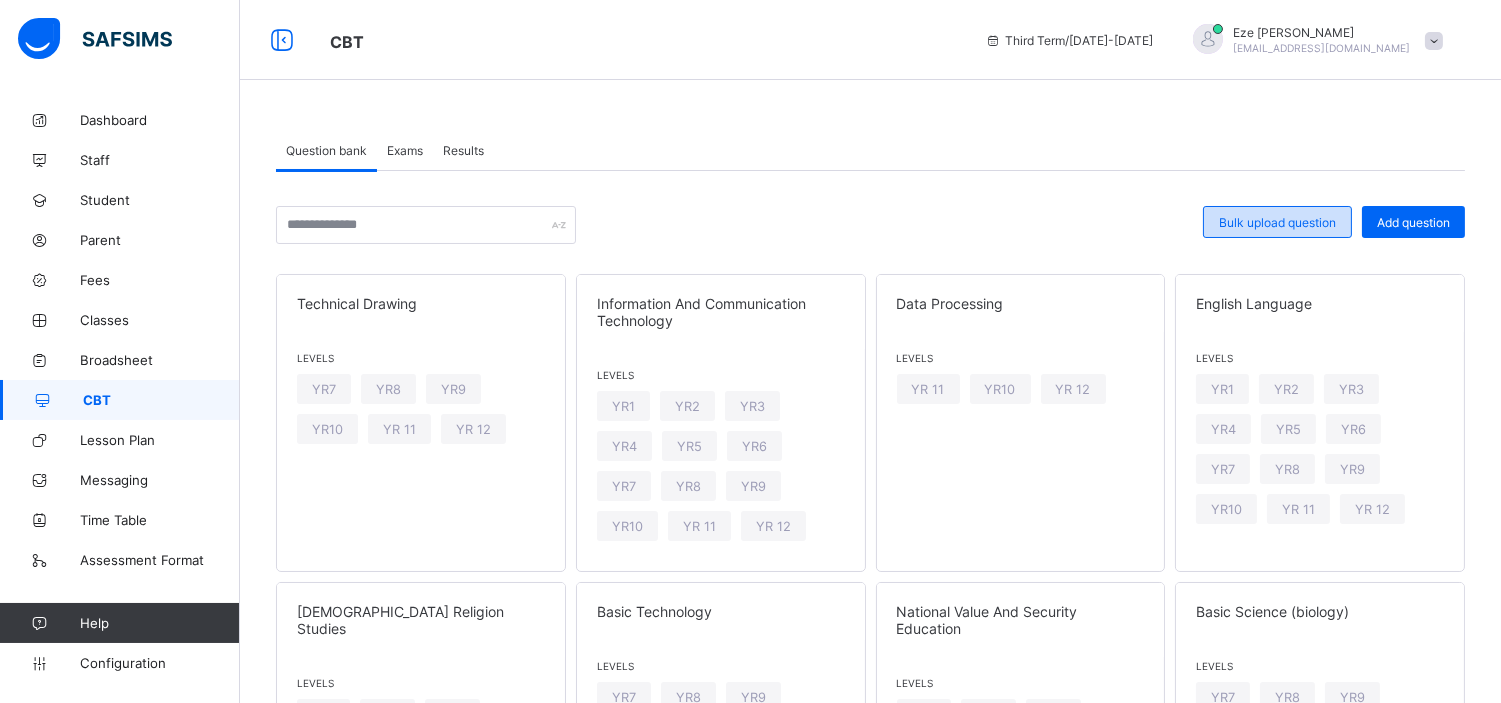 click on "Bulk upload question" at bounding box center (1277, 222) 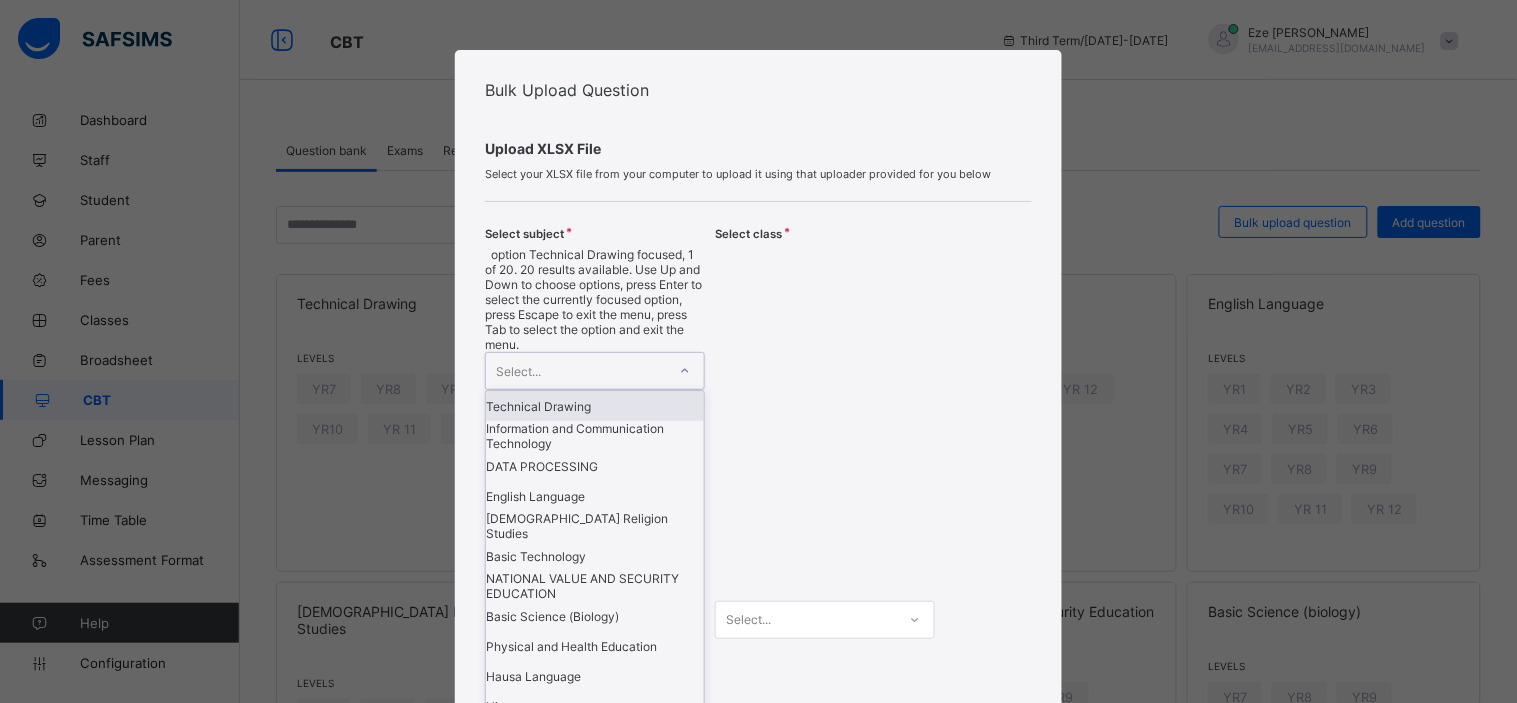 click on "Select..." at bounding box center (576, 371) 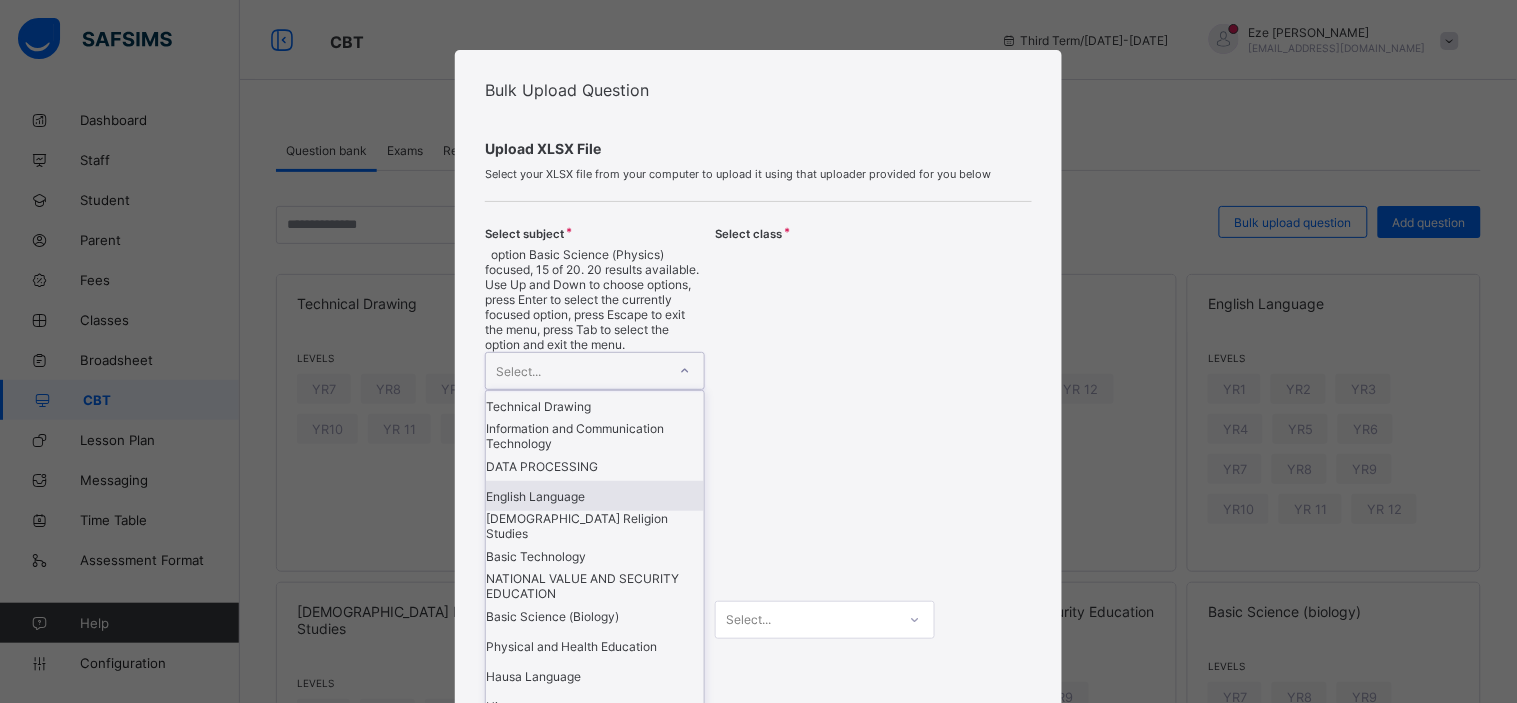 scroll, scrollTop: 352, scrollLeft: 0, axis: vertical 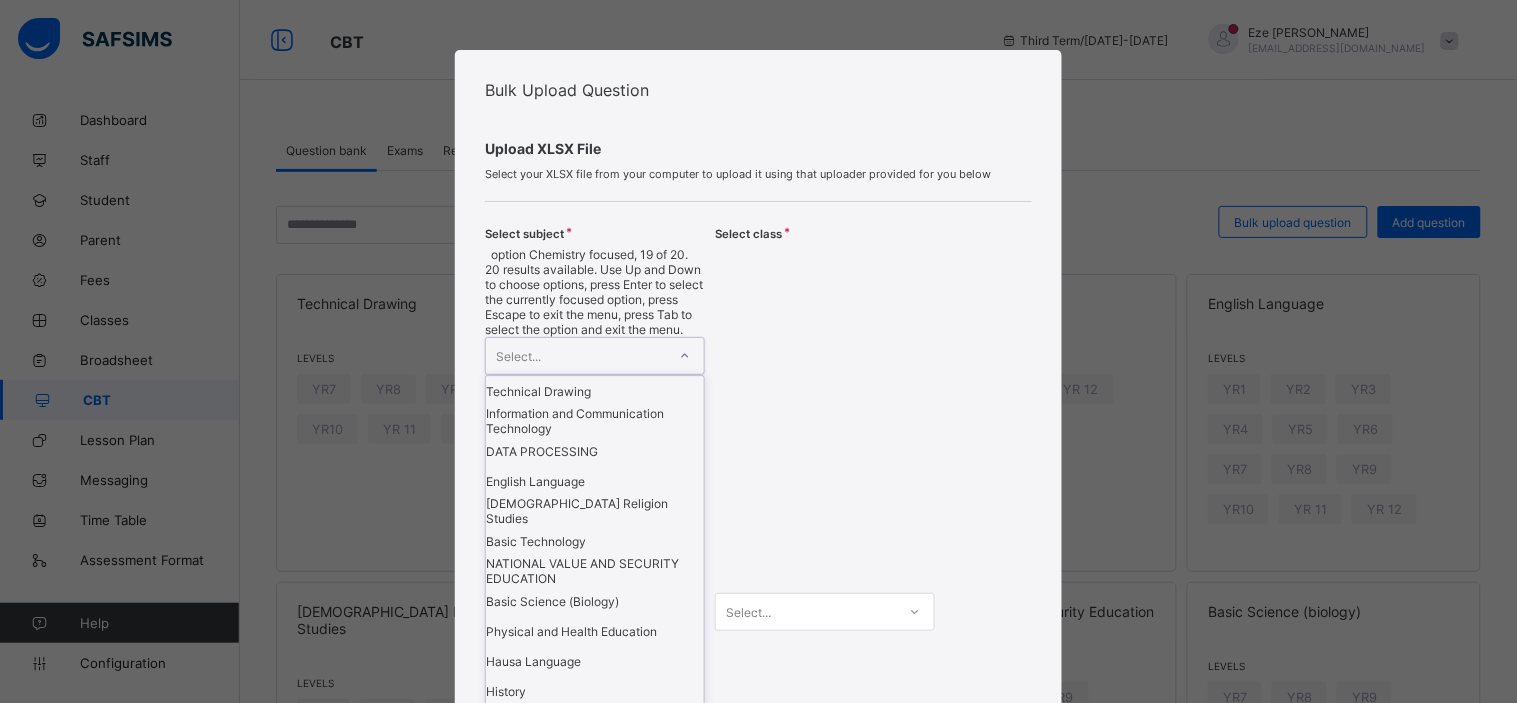 click on "Chemistry" at bounding box center [595, 931] 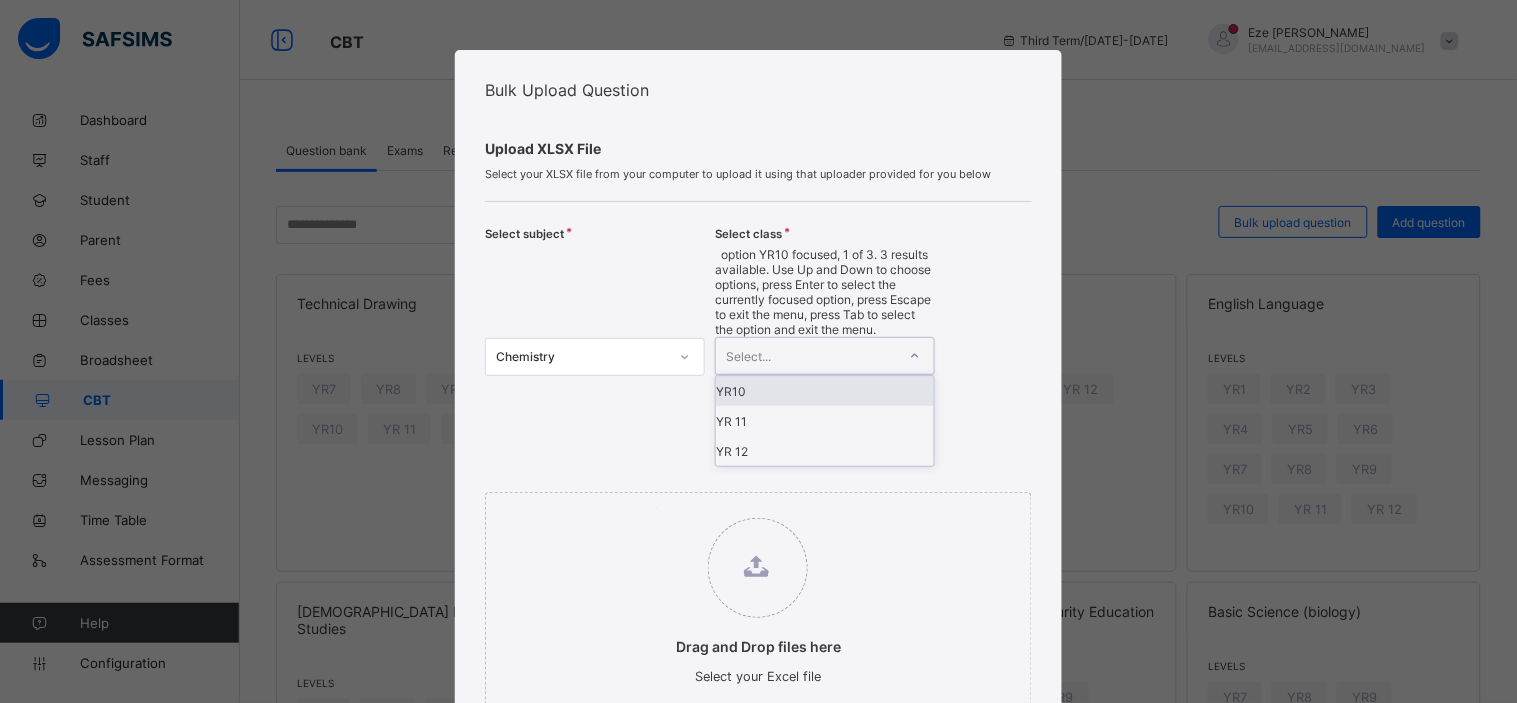 click on "Select..." at bounding box center [806, 356] 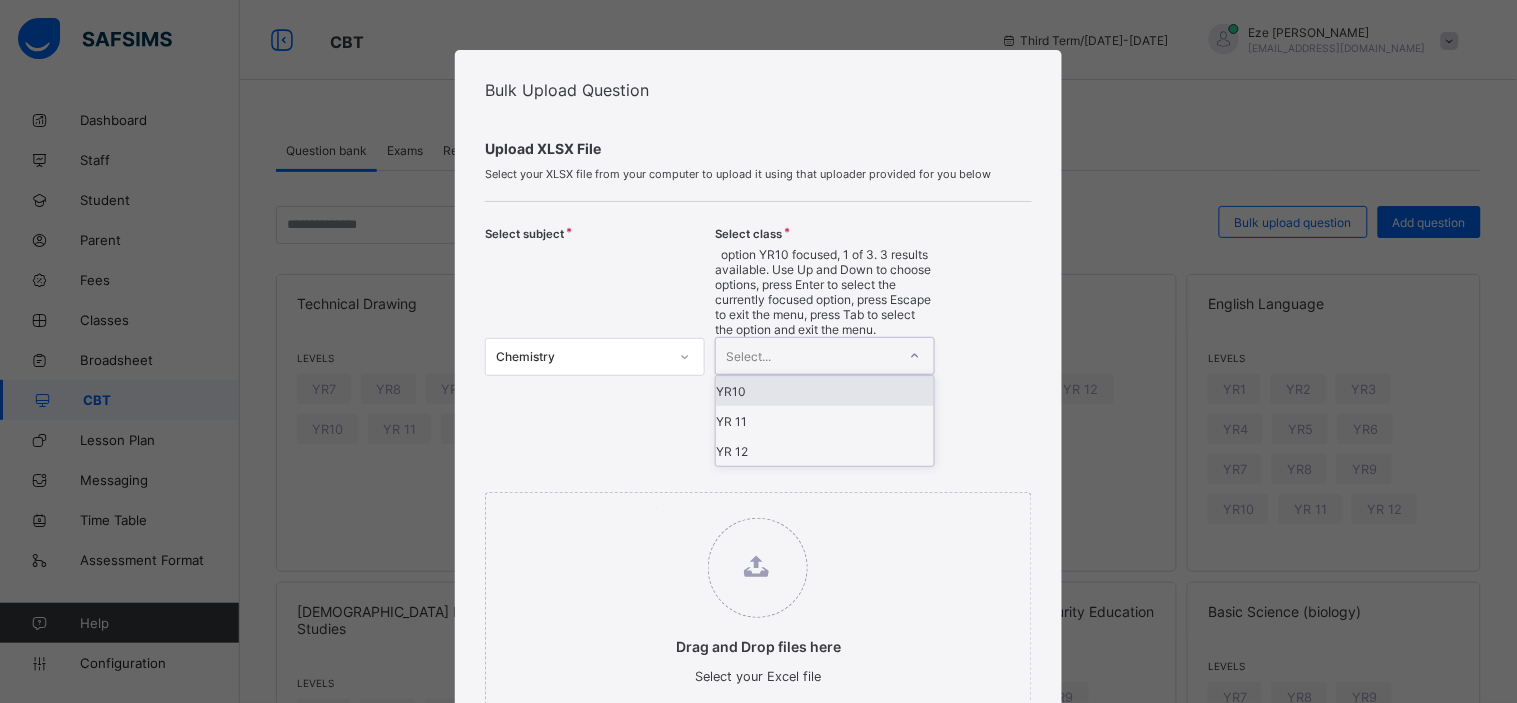 click on "YR10" at bounding box center [825, 391] 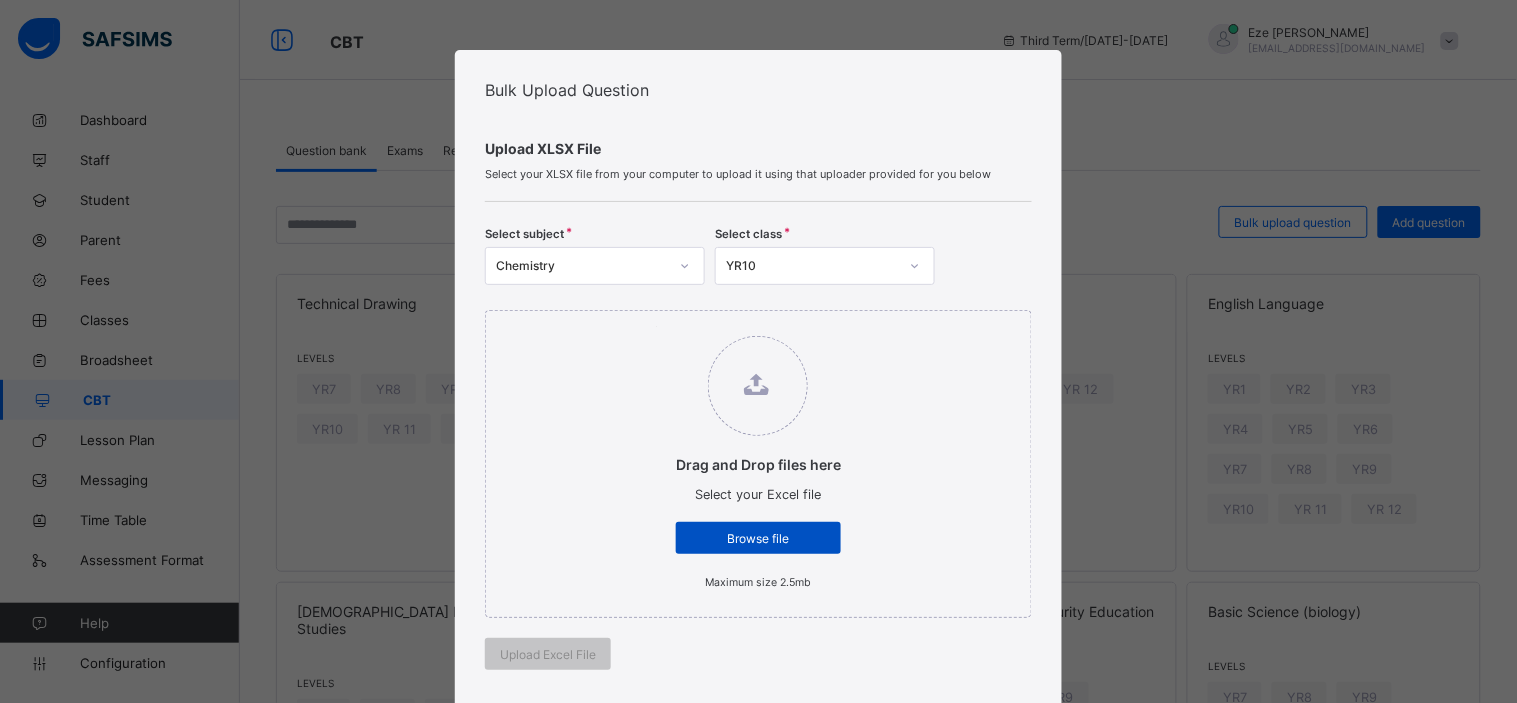 click on "Browse file" at bounding box center (758, 538) 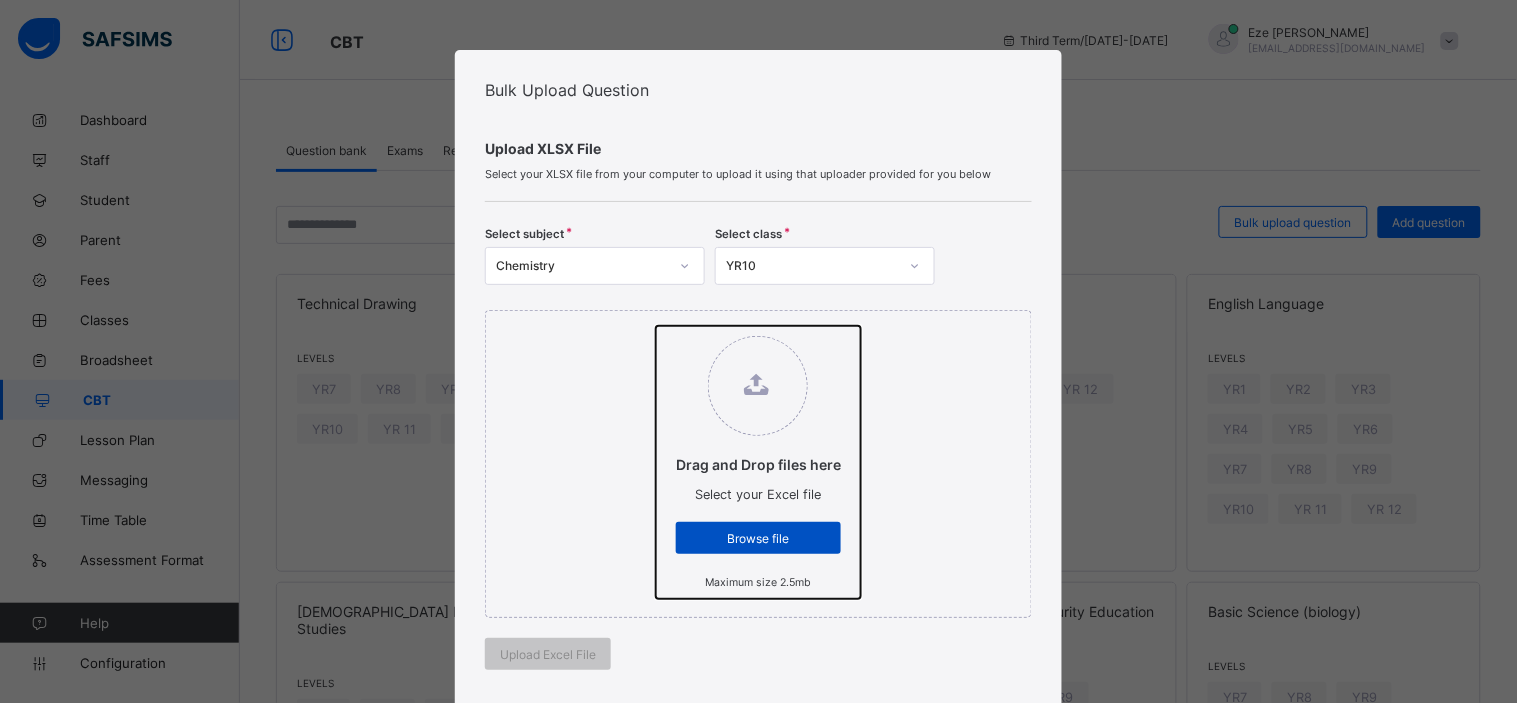 click on "Drag and Drop files here Select your Excel file Browse file Maximum size 2.5mb" at bounding box center (656, 326) 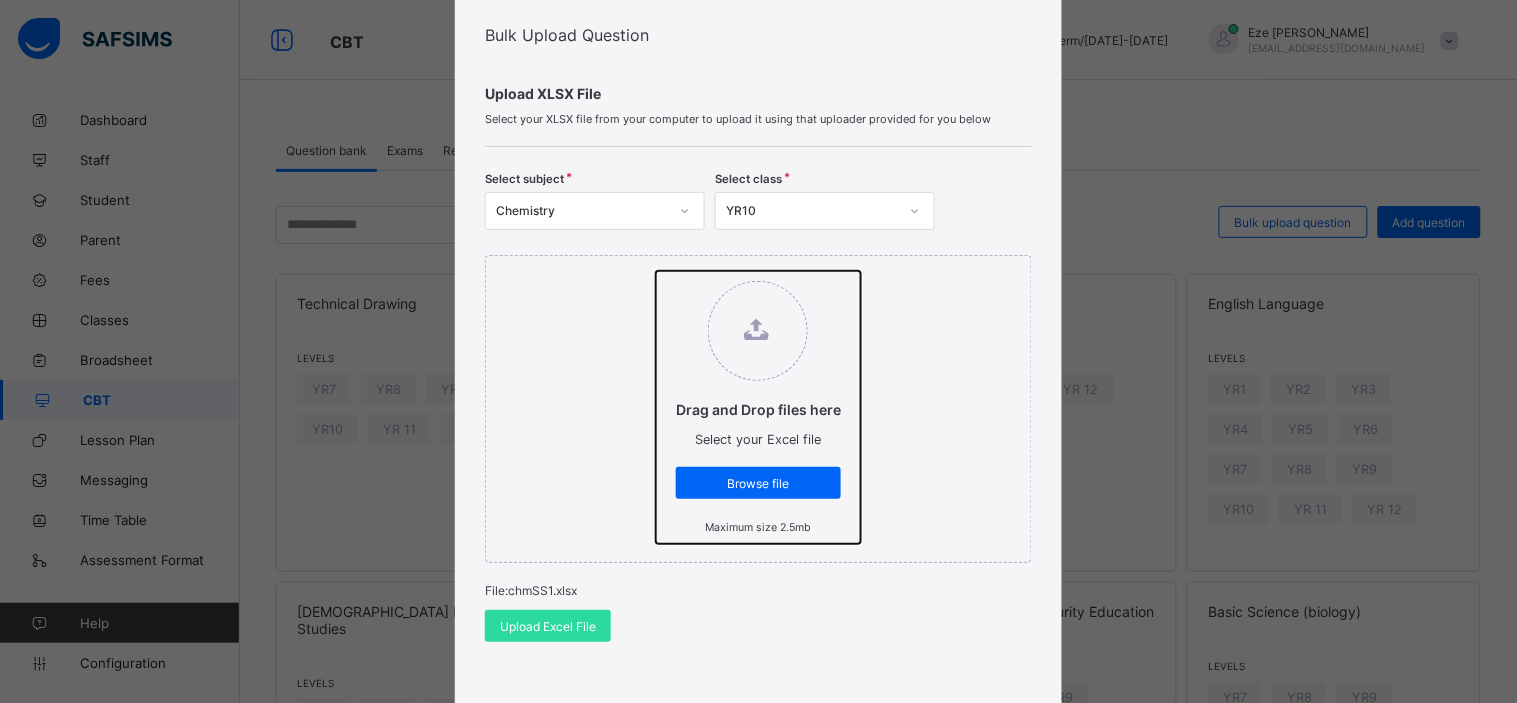 scroll, scrollTop: 56, scrollLeft: 0, axis: vertical 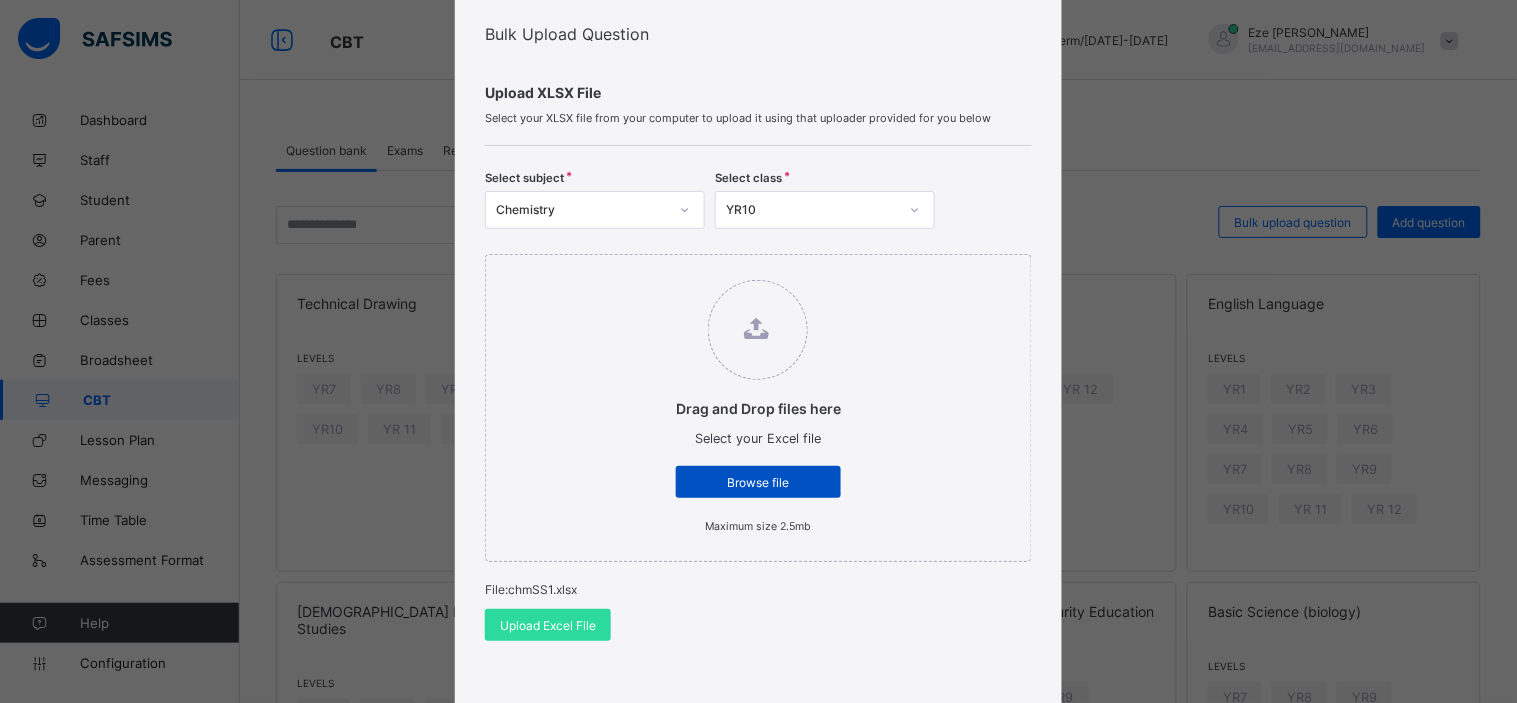 click on "Browse file" at bounding box center (758, 482) 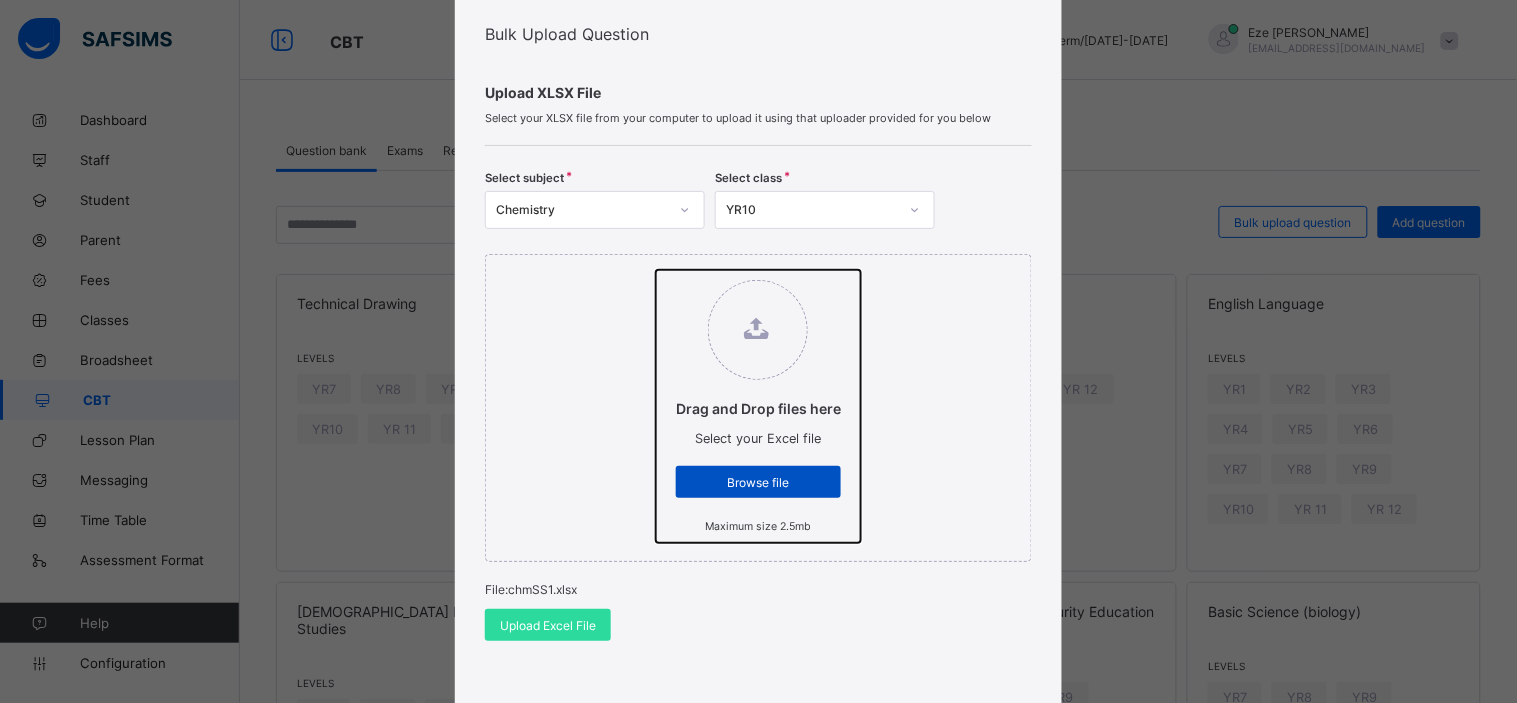 click on "Drag and Drop files here Select your Excel file Browse file Maximum size 2.5mb" at bounding box center [656, 270] 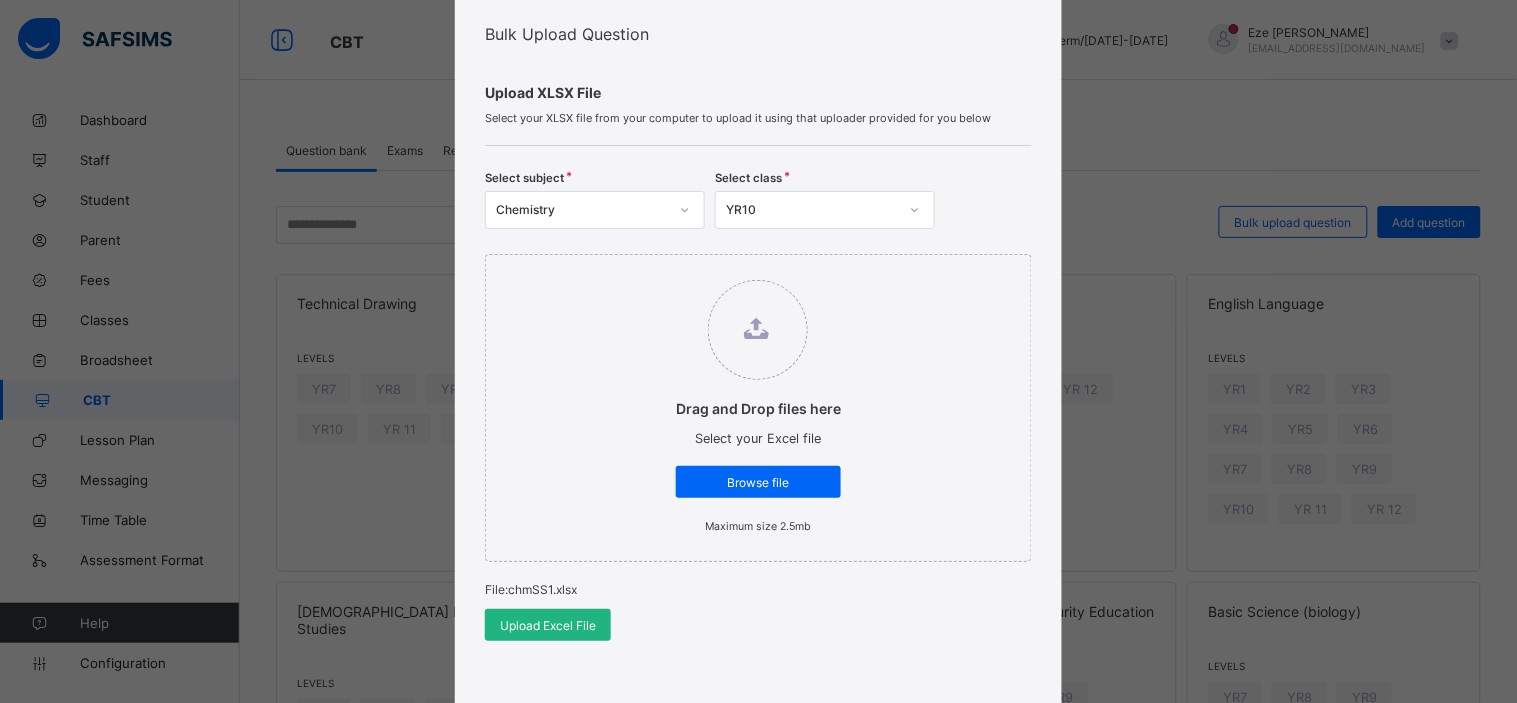 click on "Upload Excel File" at bounding box center (548, 625) 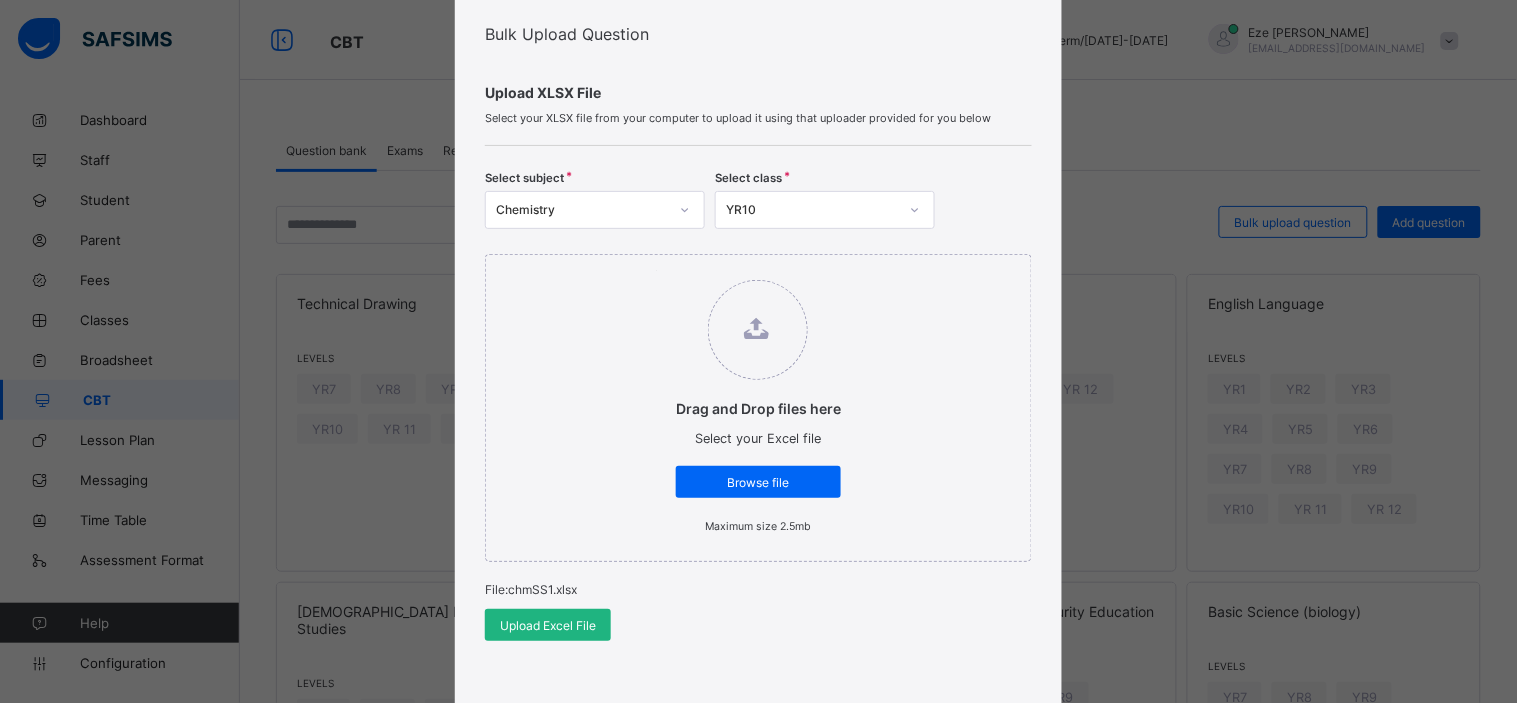 click on "Upload Excel File" at bounding box center (548, 625) 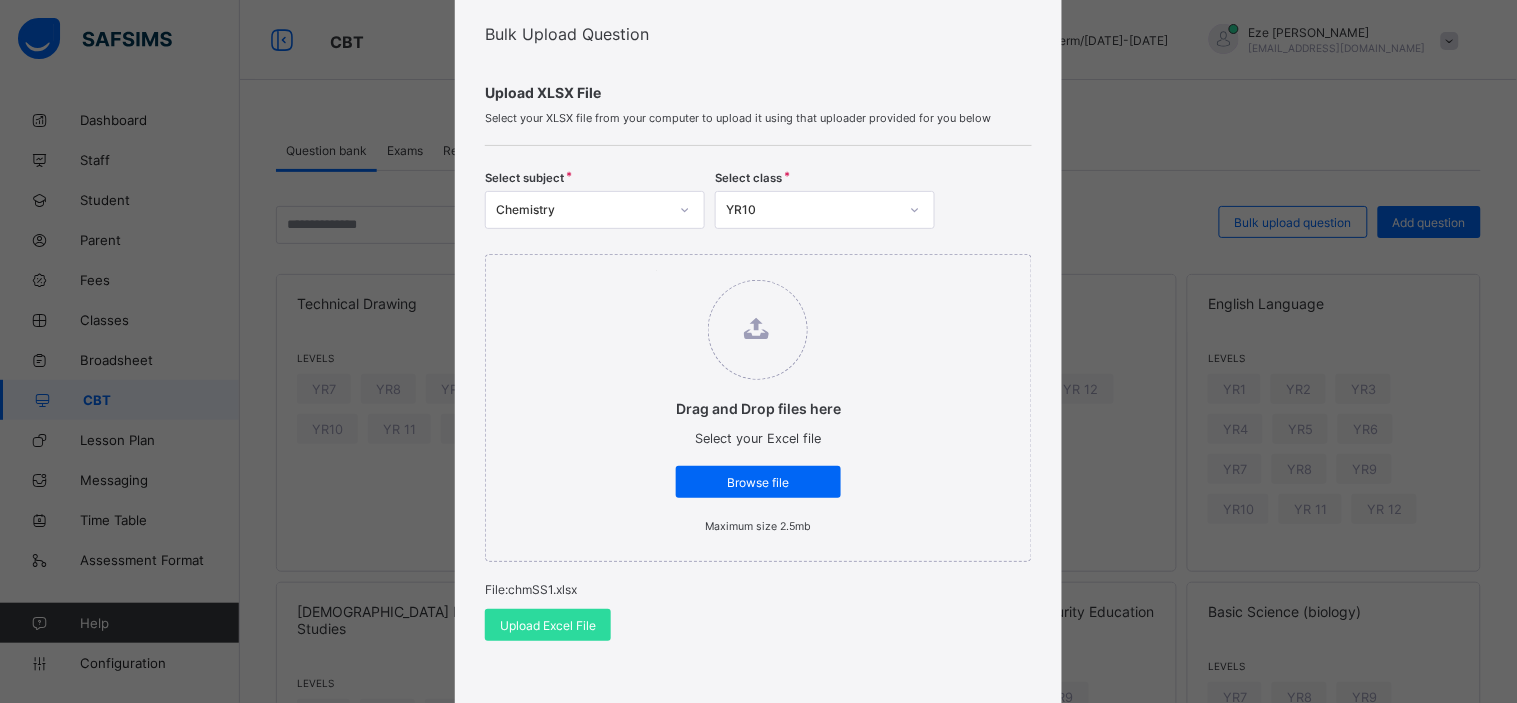 click 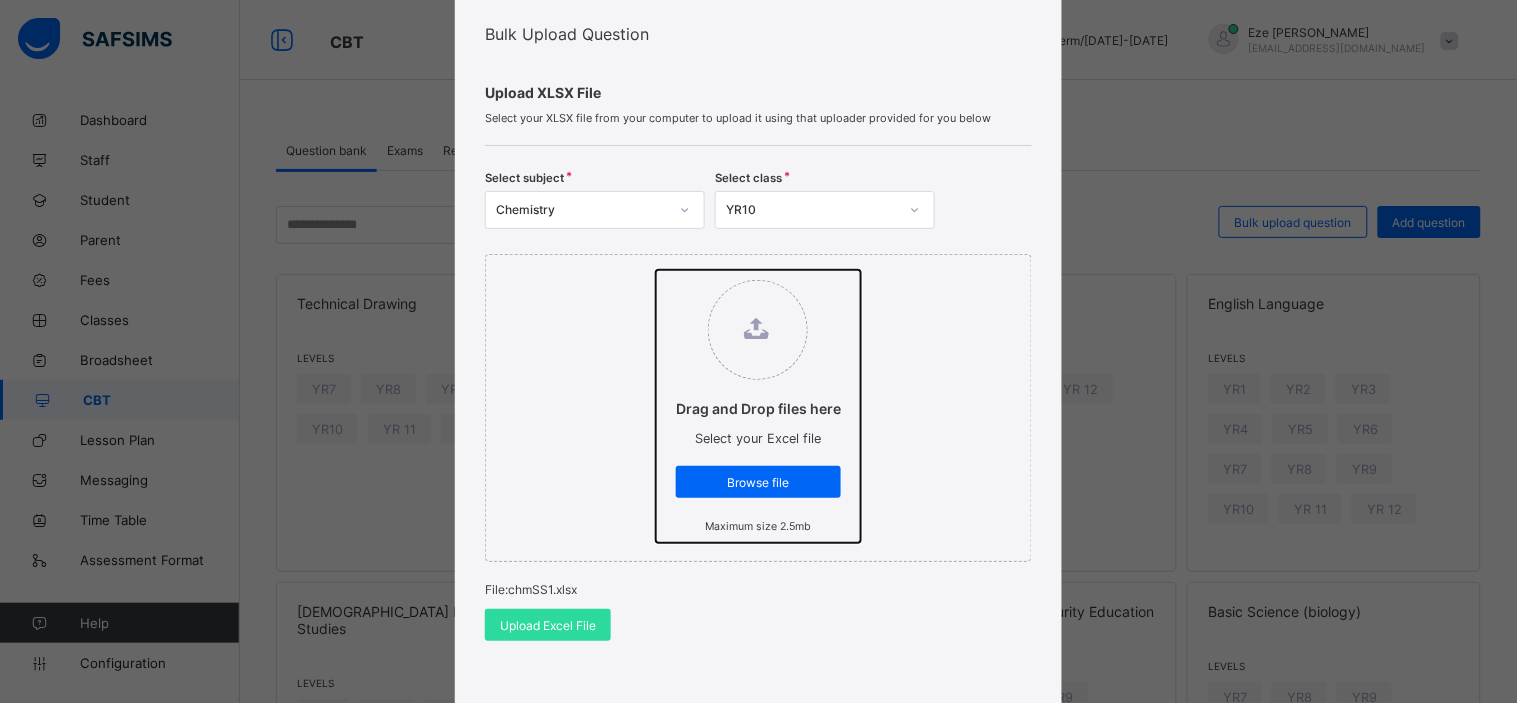 click on "Drag and Drop files here Select your Excel file Browse file Maximum size 2.5mb" at bounding box center (656, 270) 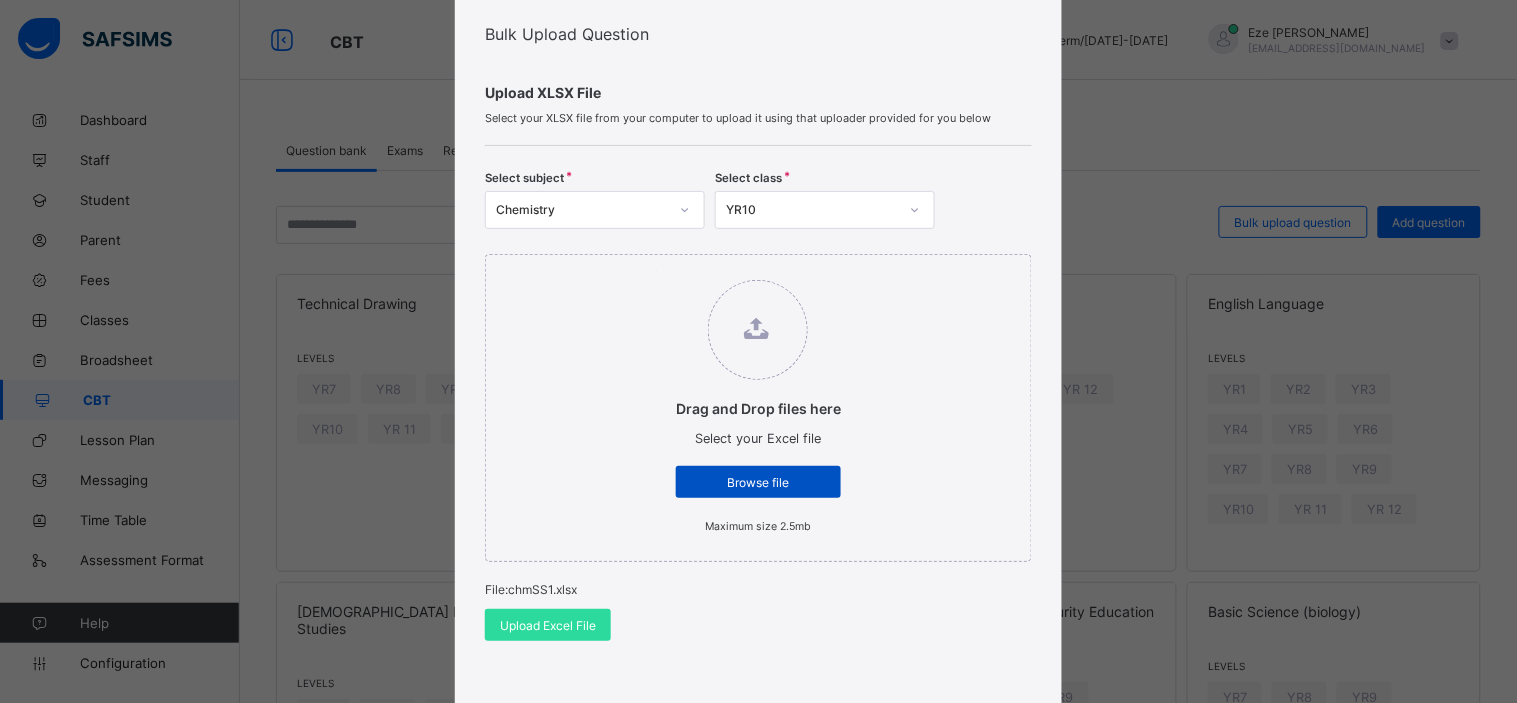 click on "Browse file" at bounding box center [758, 482] 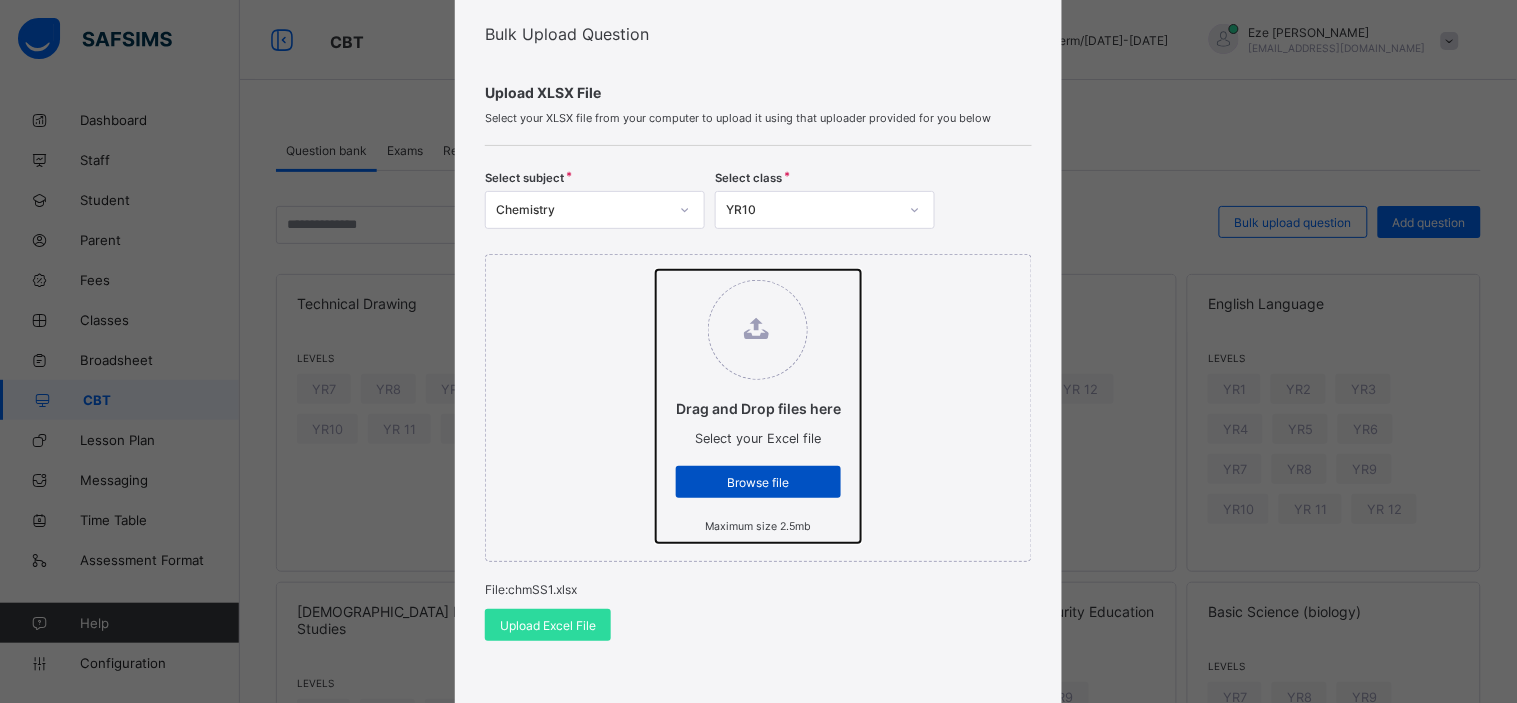 click on "Drag and Drop files here Select your Excel file Browse file Maximum size 2.5mb" at bounding box center [656, 270] 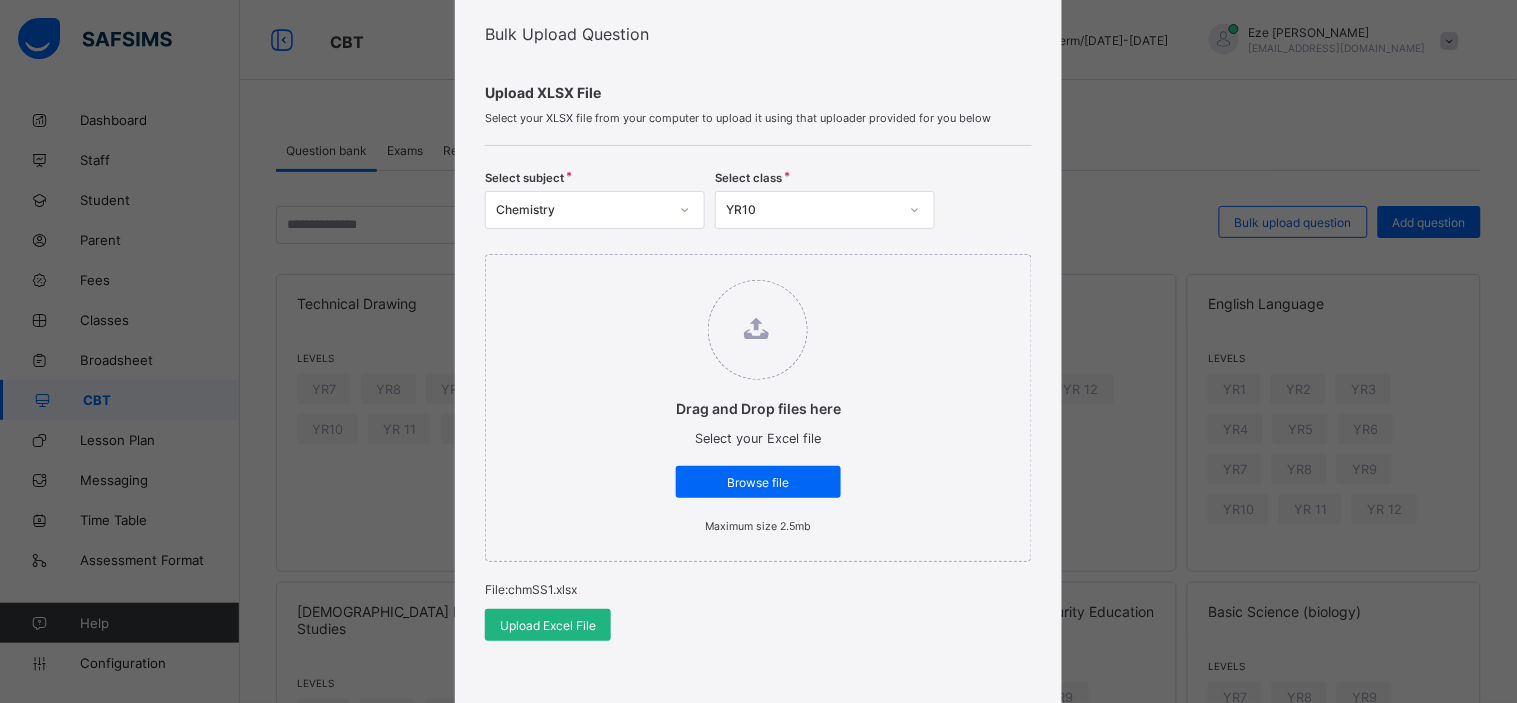 click on "Upload Excel File" at bounding box center (548, 625) 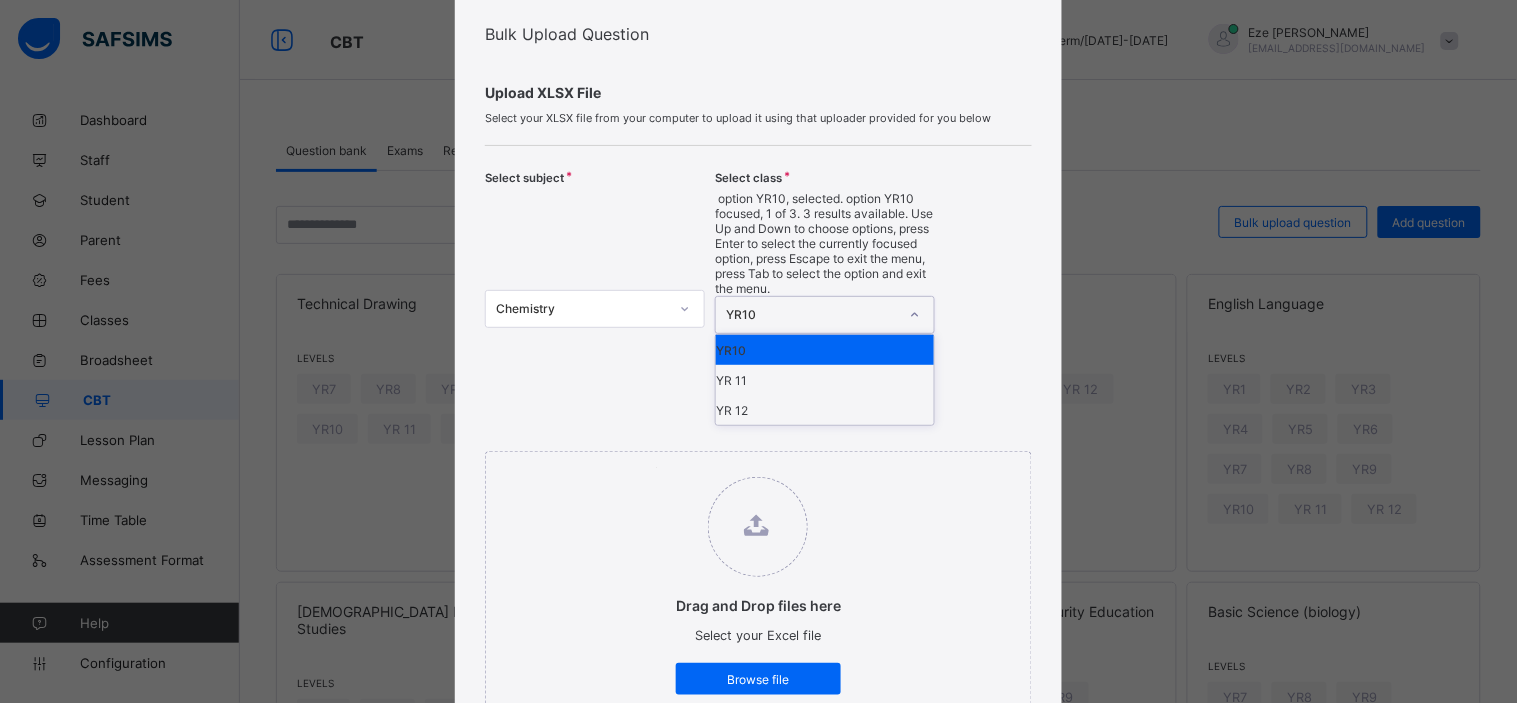 click on "YR10" at bounding box center [806, 315] 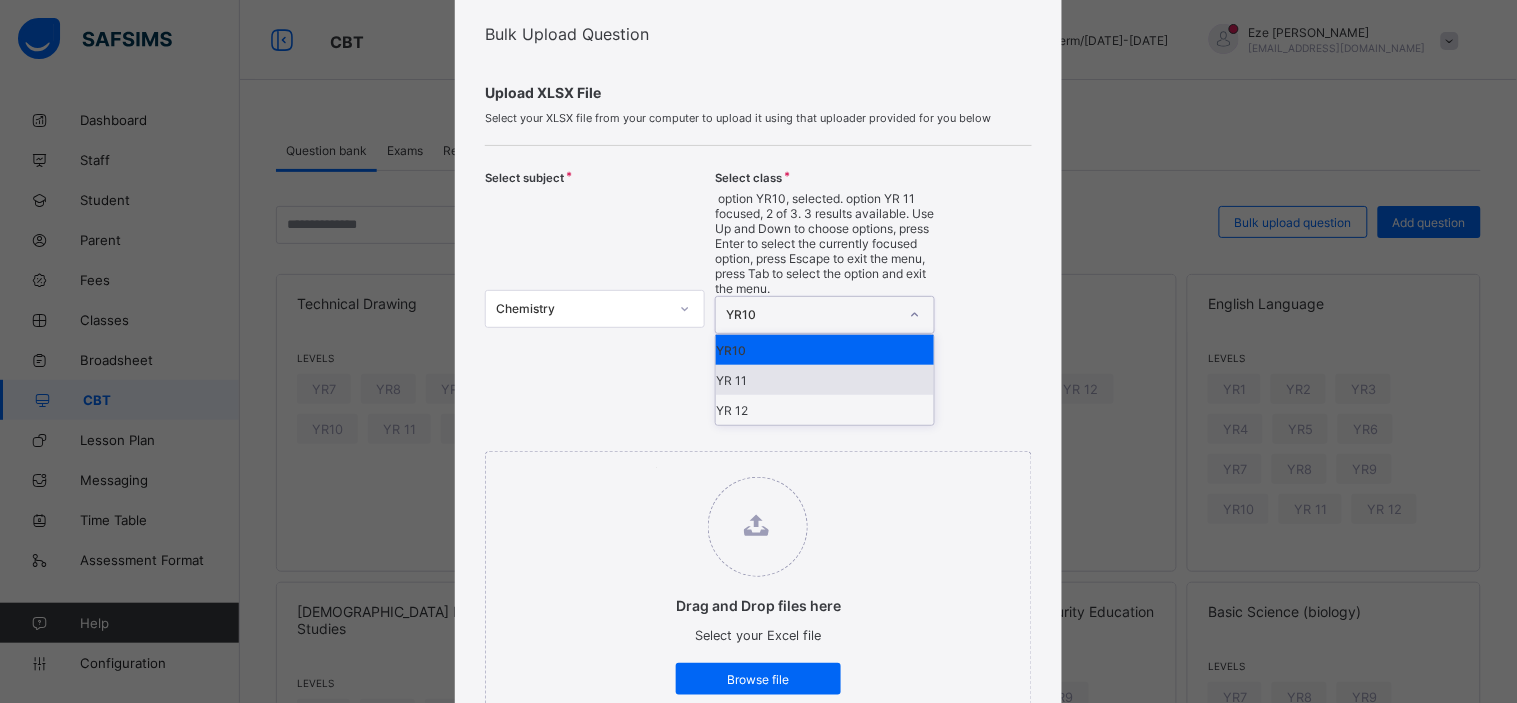 click on "YR 11" at bounding box center [825, 380] 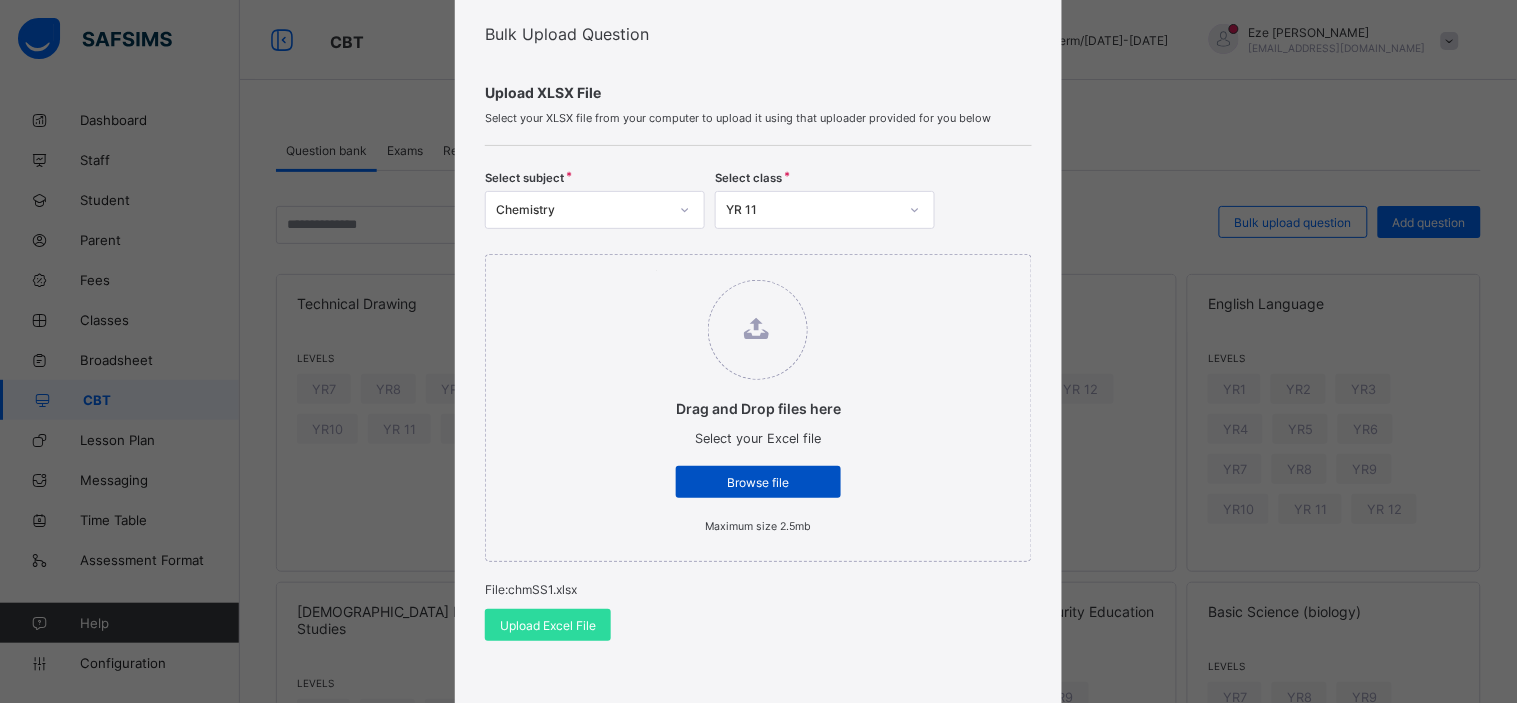 click on "Browse file" at bounding box center [758, 482] 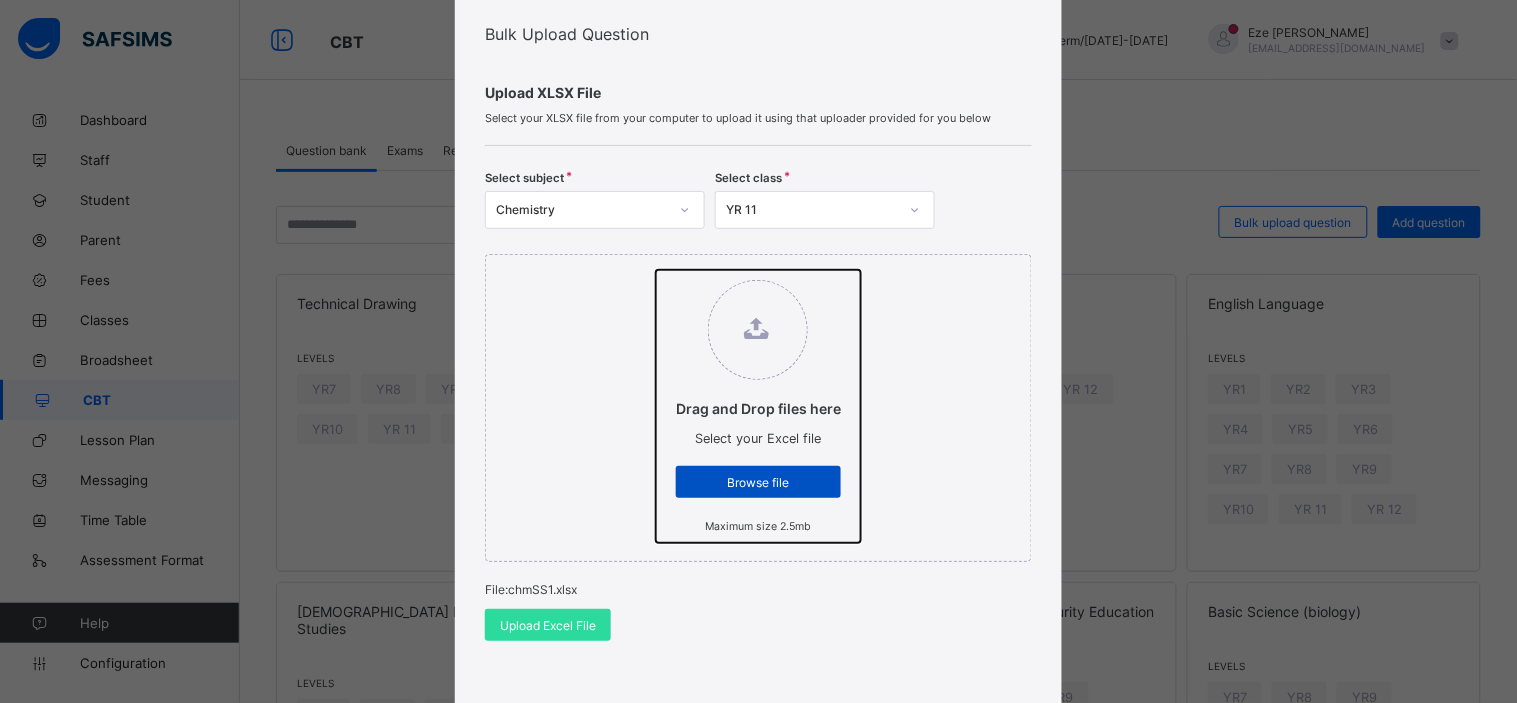 click on "Drag and Drop files here Select your Excel file Browse file Maximum size 2.5mb" at bounding box center (656, 270) 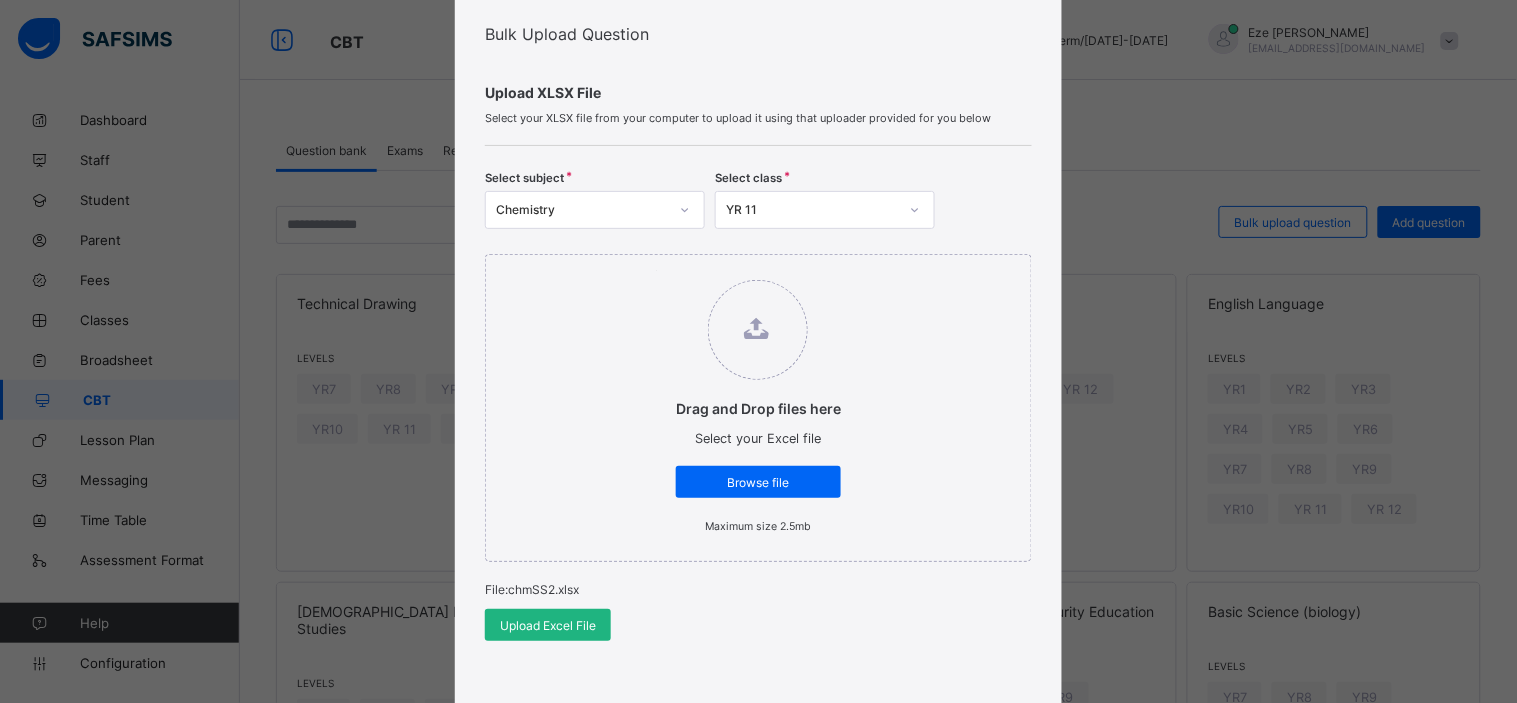 click on "Upload Excel File" at bounding box center (548, 625) 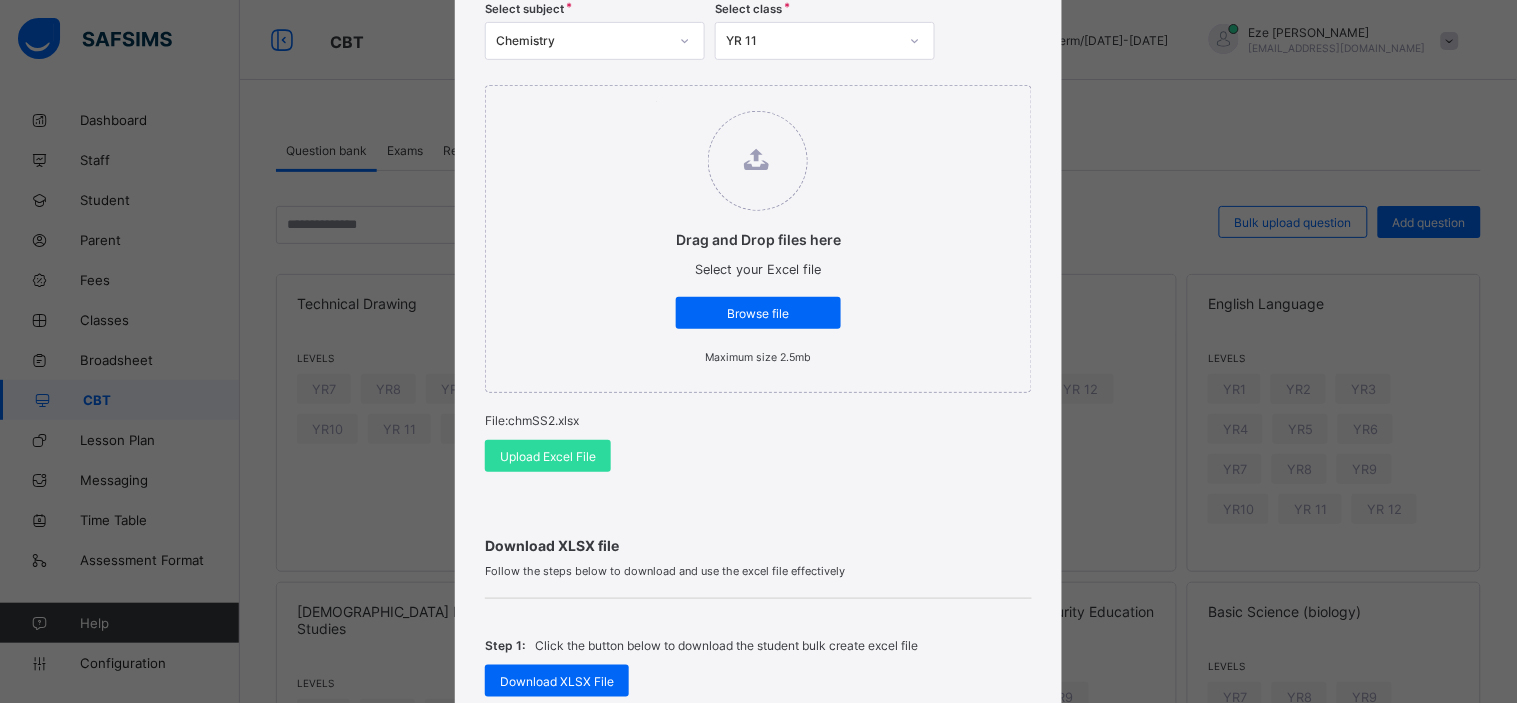 scroll, scrollTop: 678, scrollLeft: 0, axis: vertical 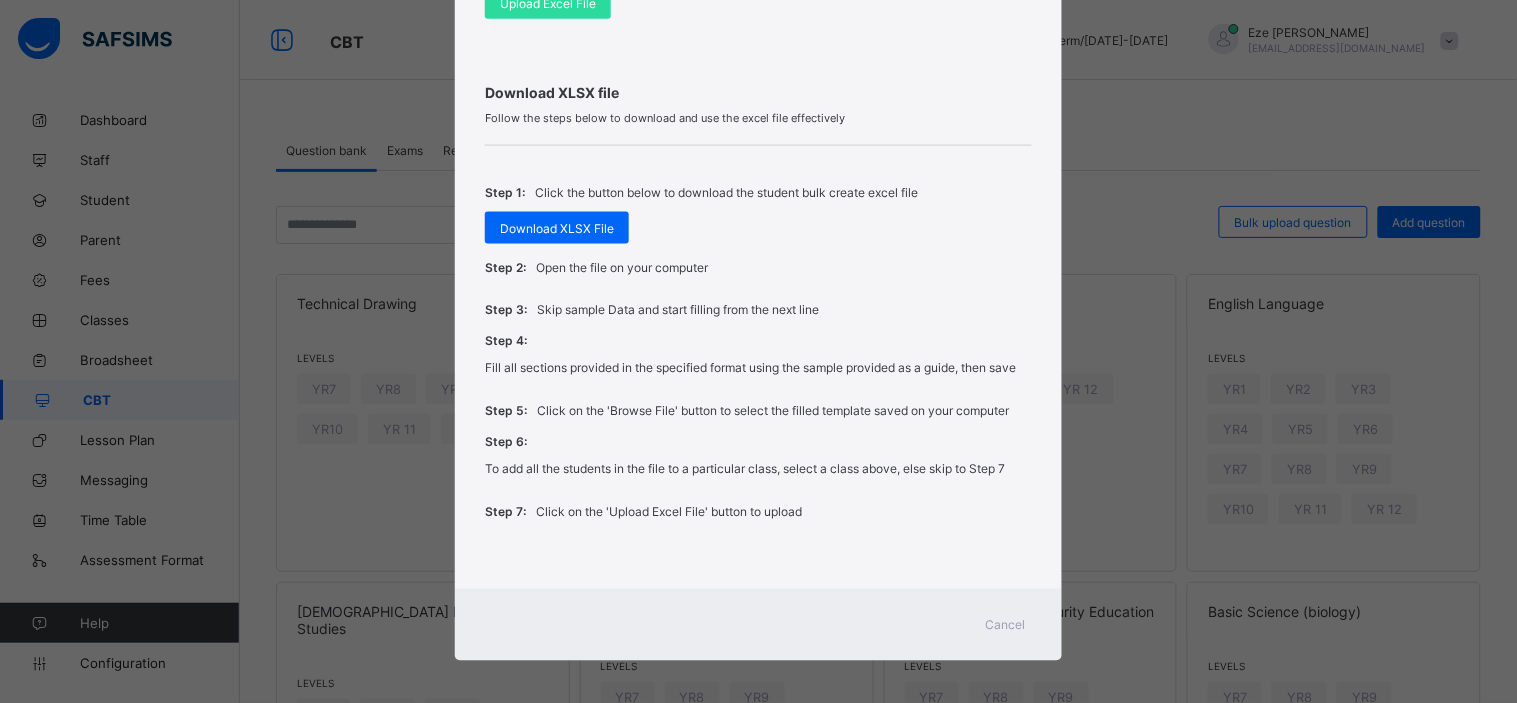 click on "Cancel" at bounding box center (1006, 625) 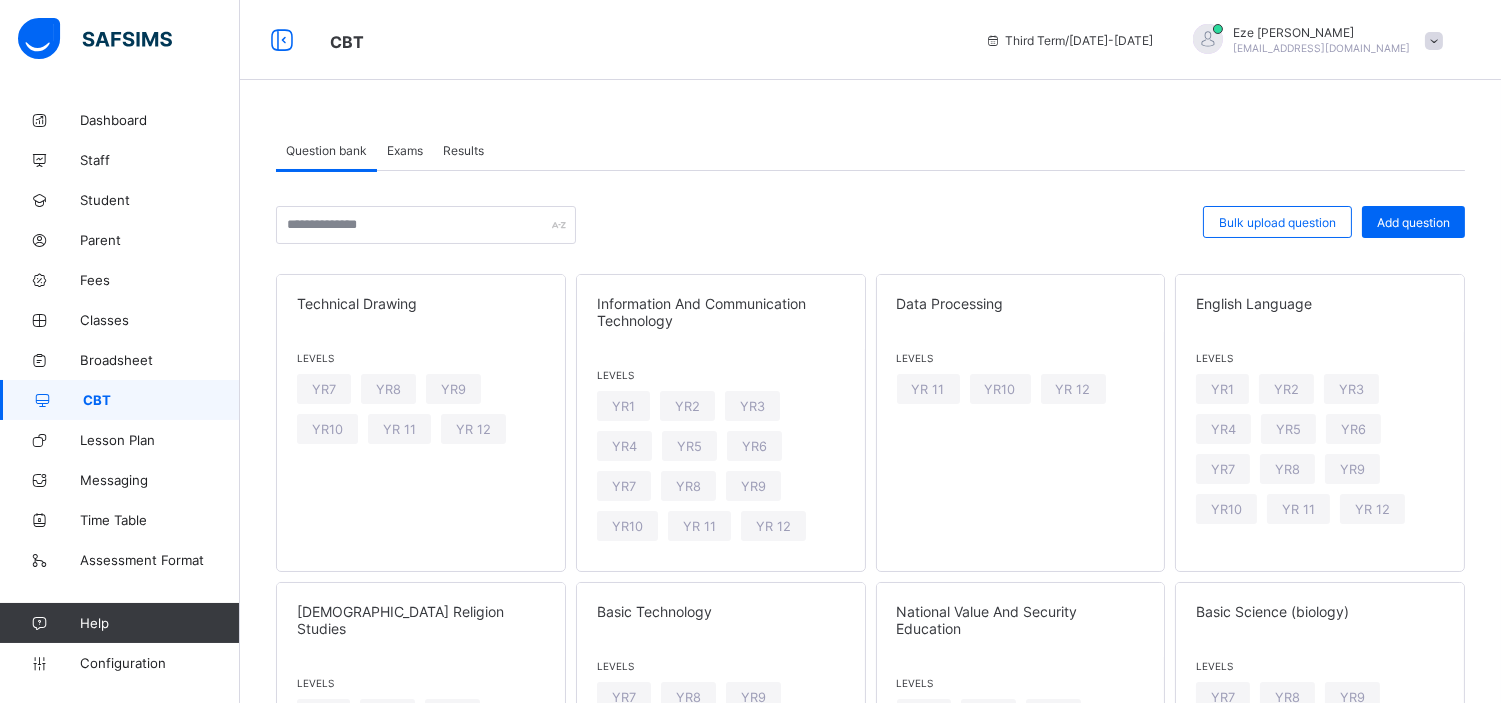 click on "Exams" at bounding box center [405, 150] 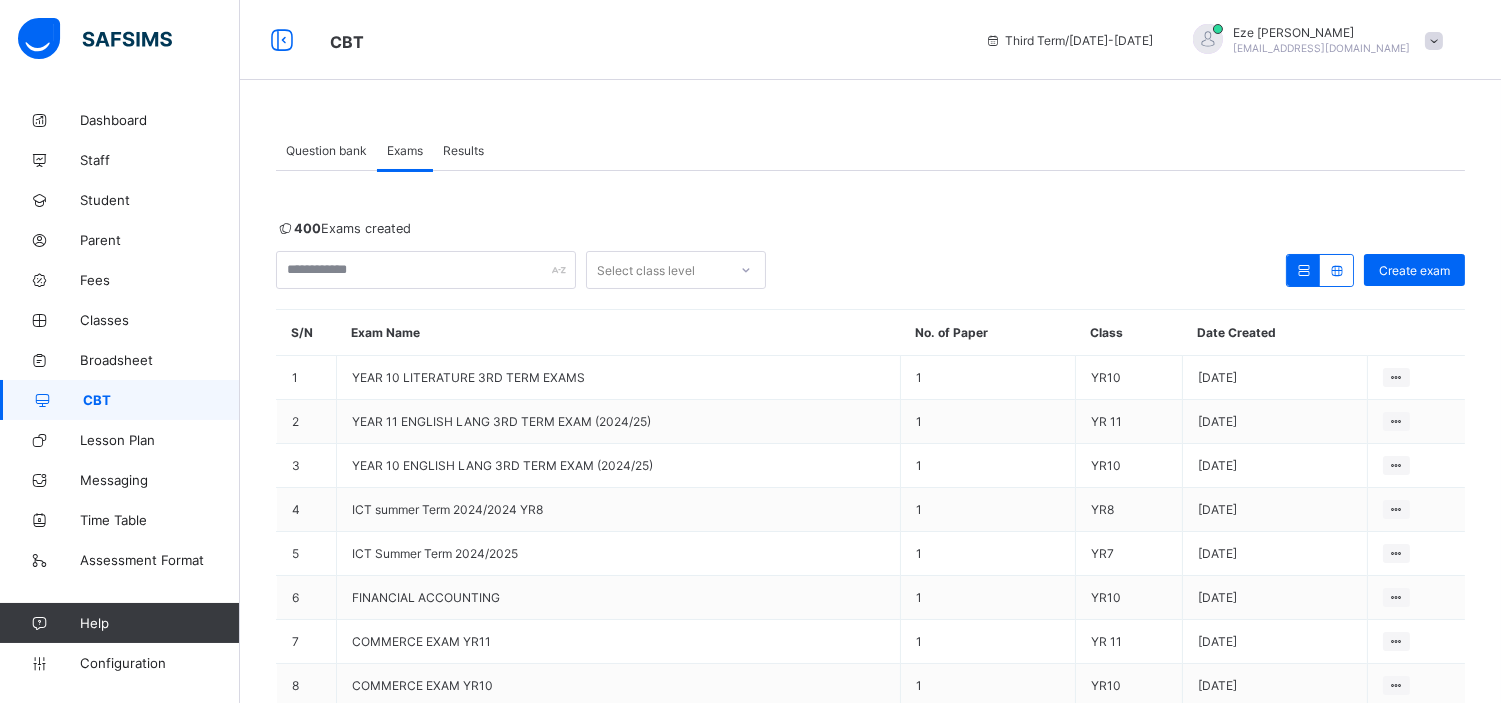 click on "Question bank" at bounding box center (326, 150) 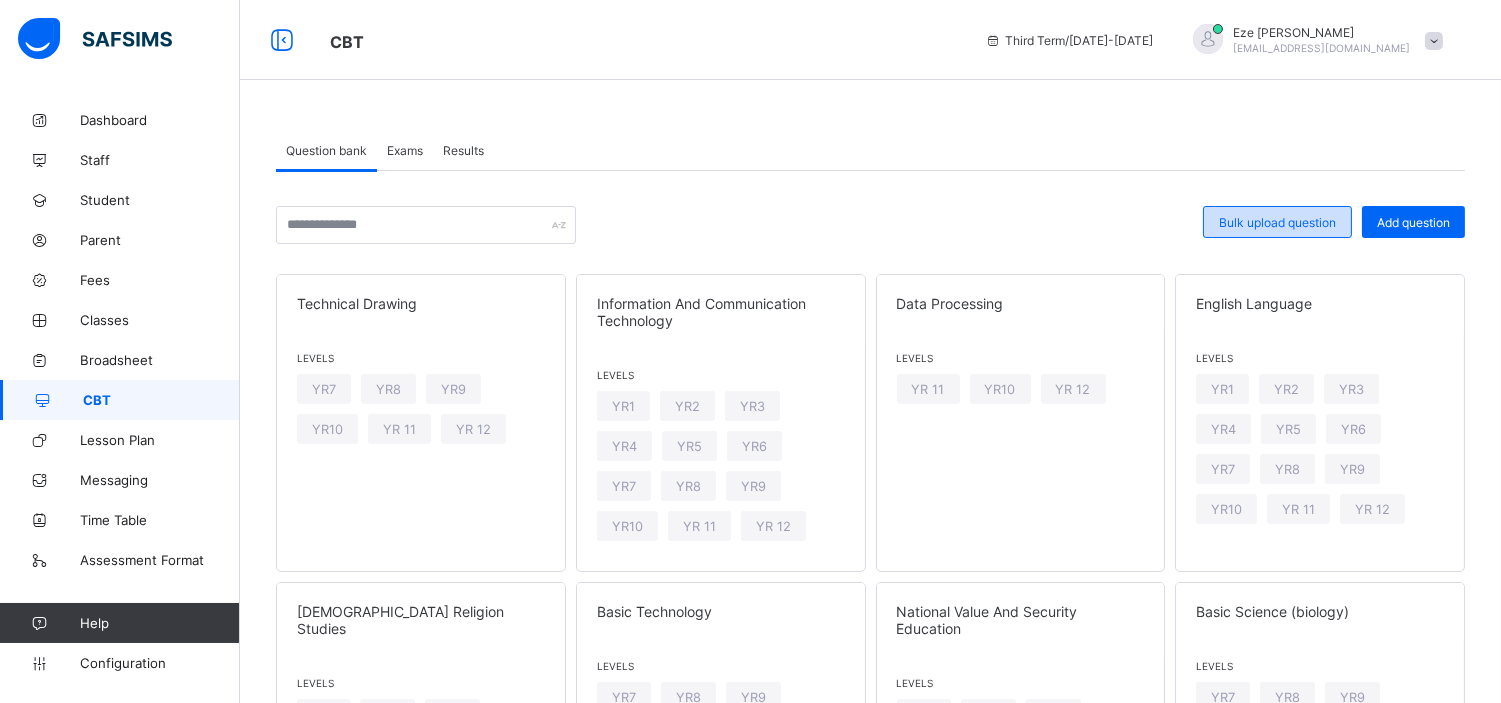 click on "Bulk upload question" at bounding box center (1277, 222) 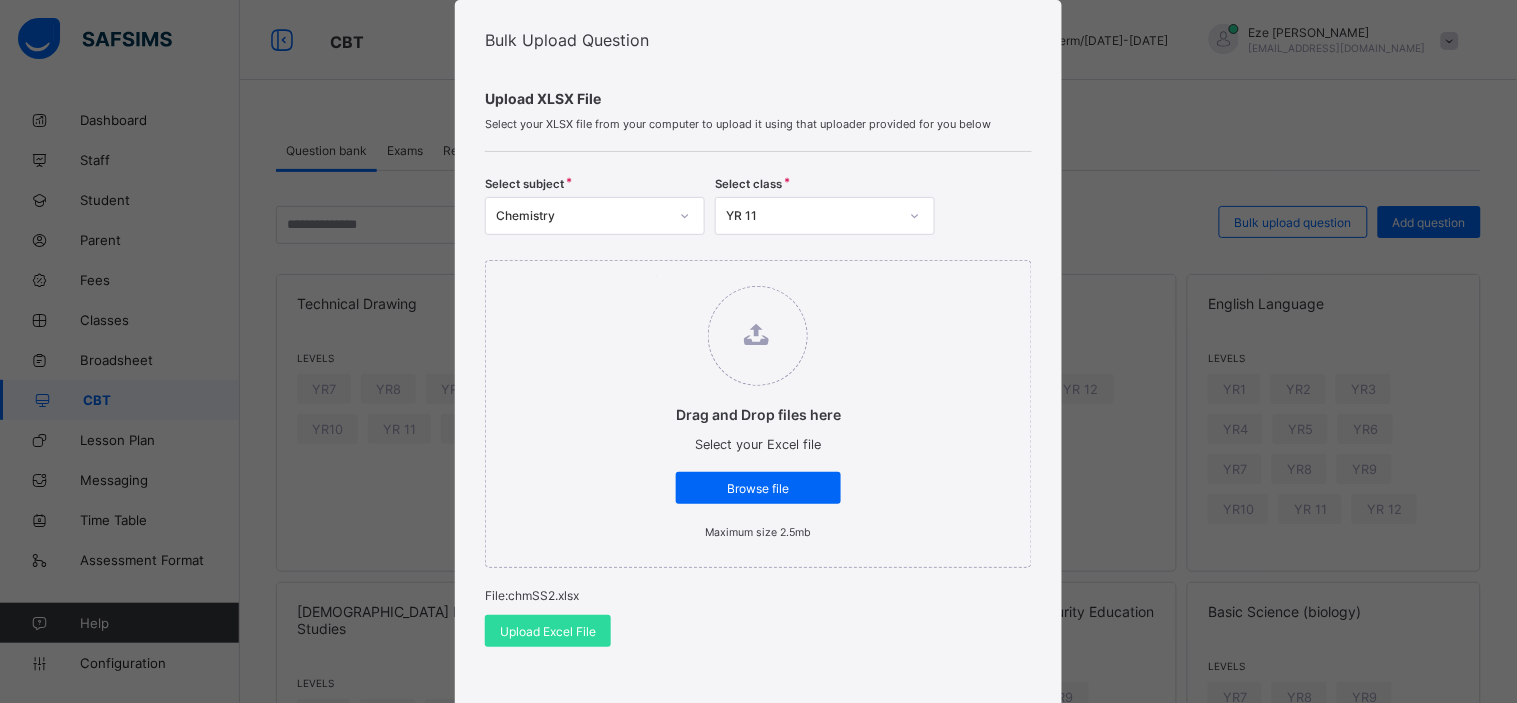 scroll, scrollTop: 48, scrollLeft: 0, axis: vertical 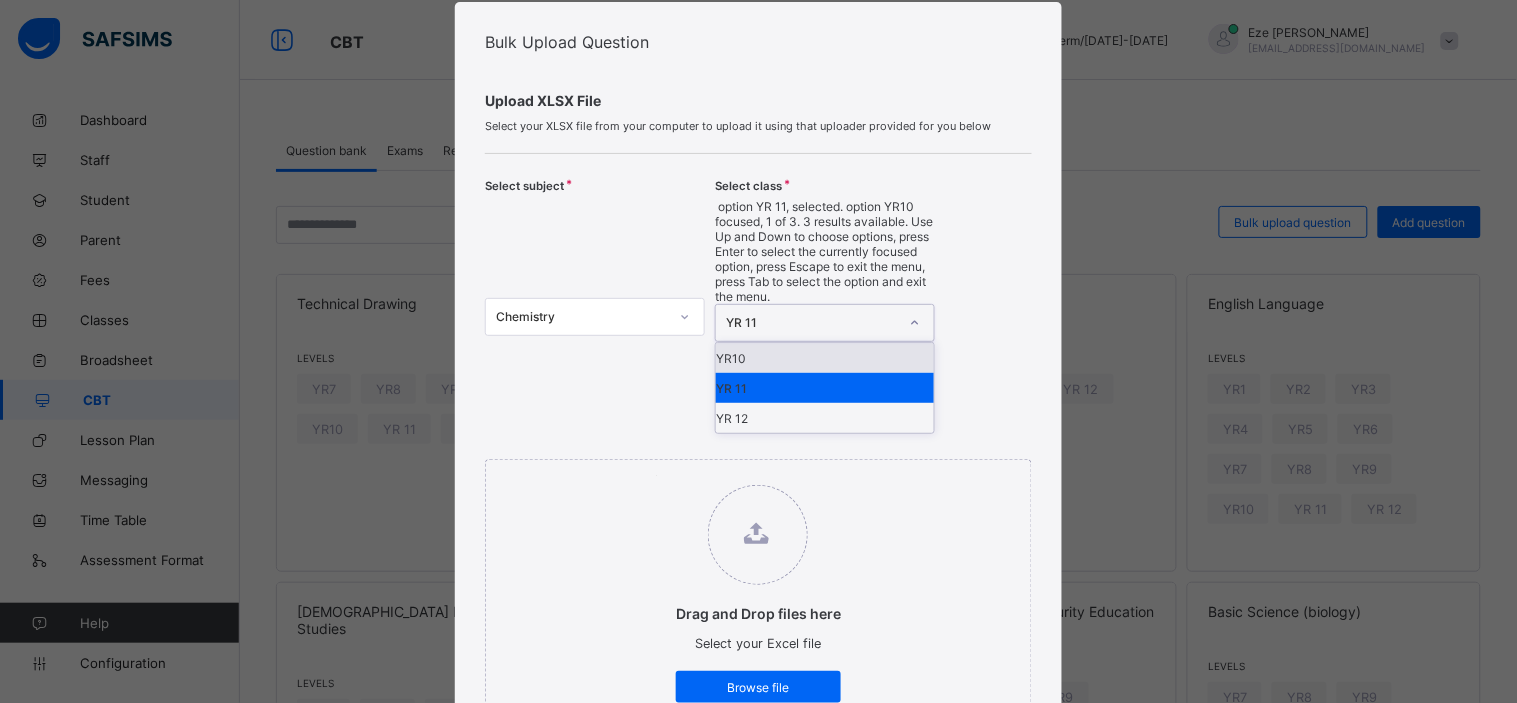 click at bounding box center (915, 323) 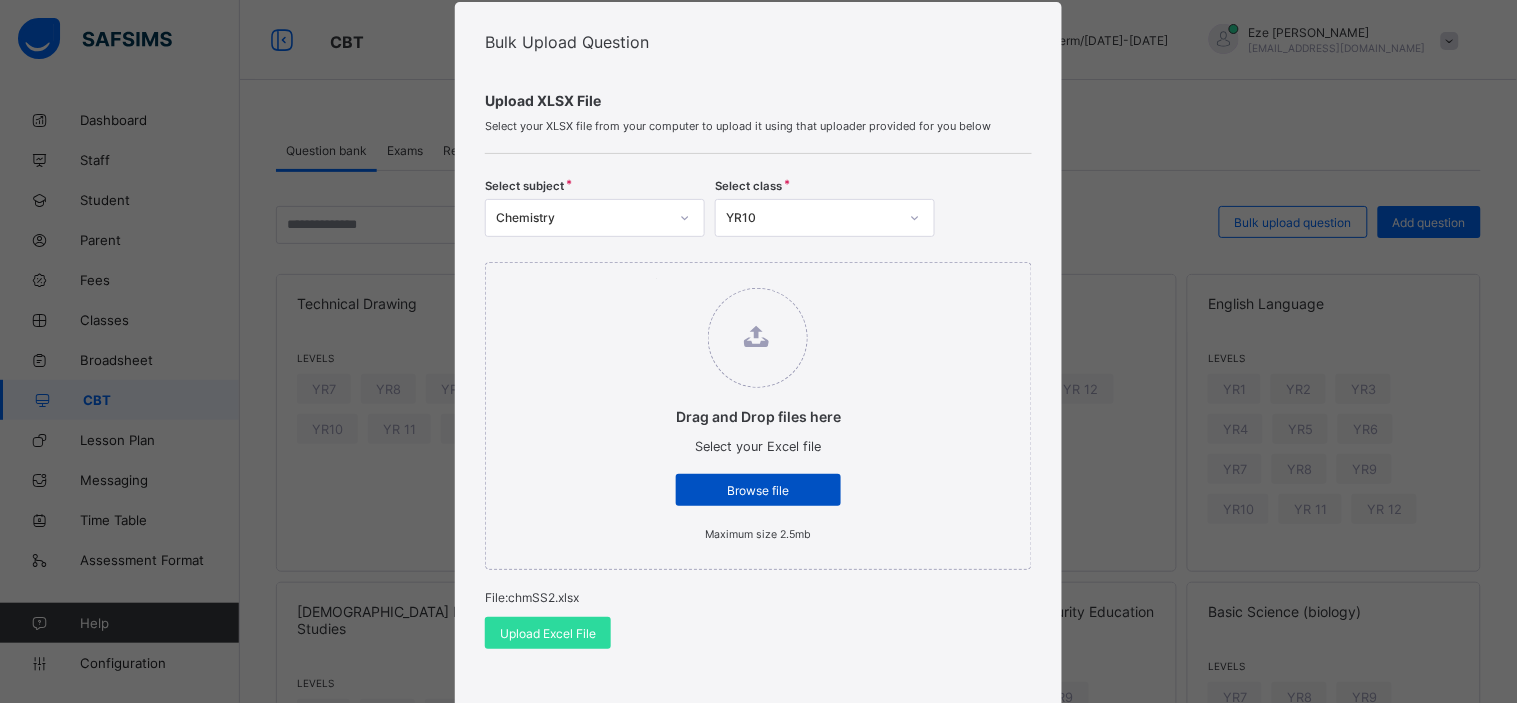 click on "Browse file" at bounding box center (758, 490) 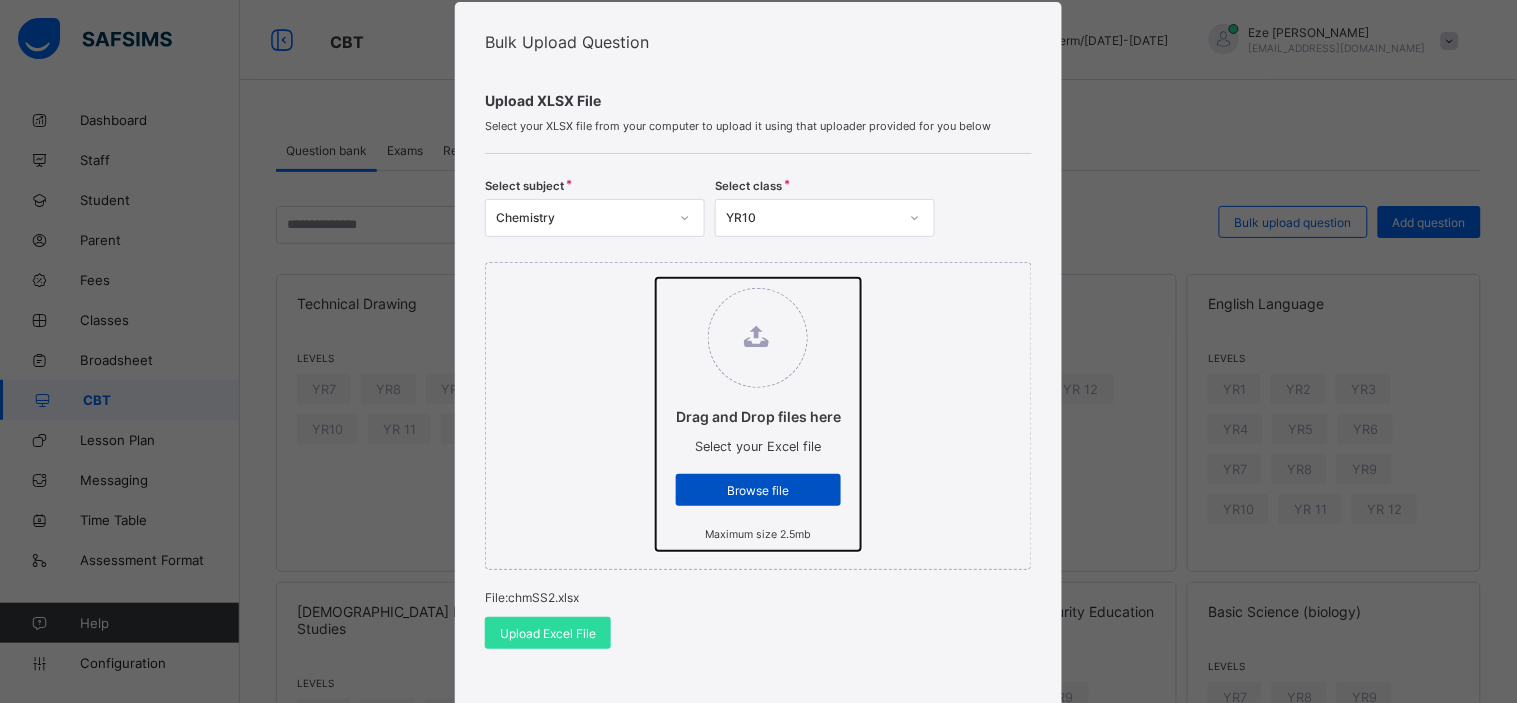 click on "Drag and Drop files here Select your Excel file Browse file Maximum size 2.5mb" at bounding box center (656, 278) 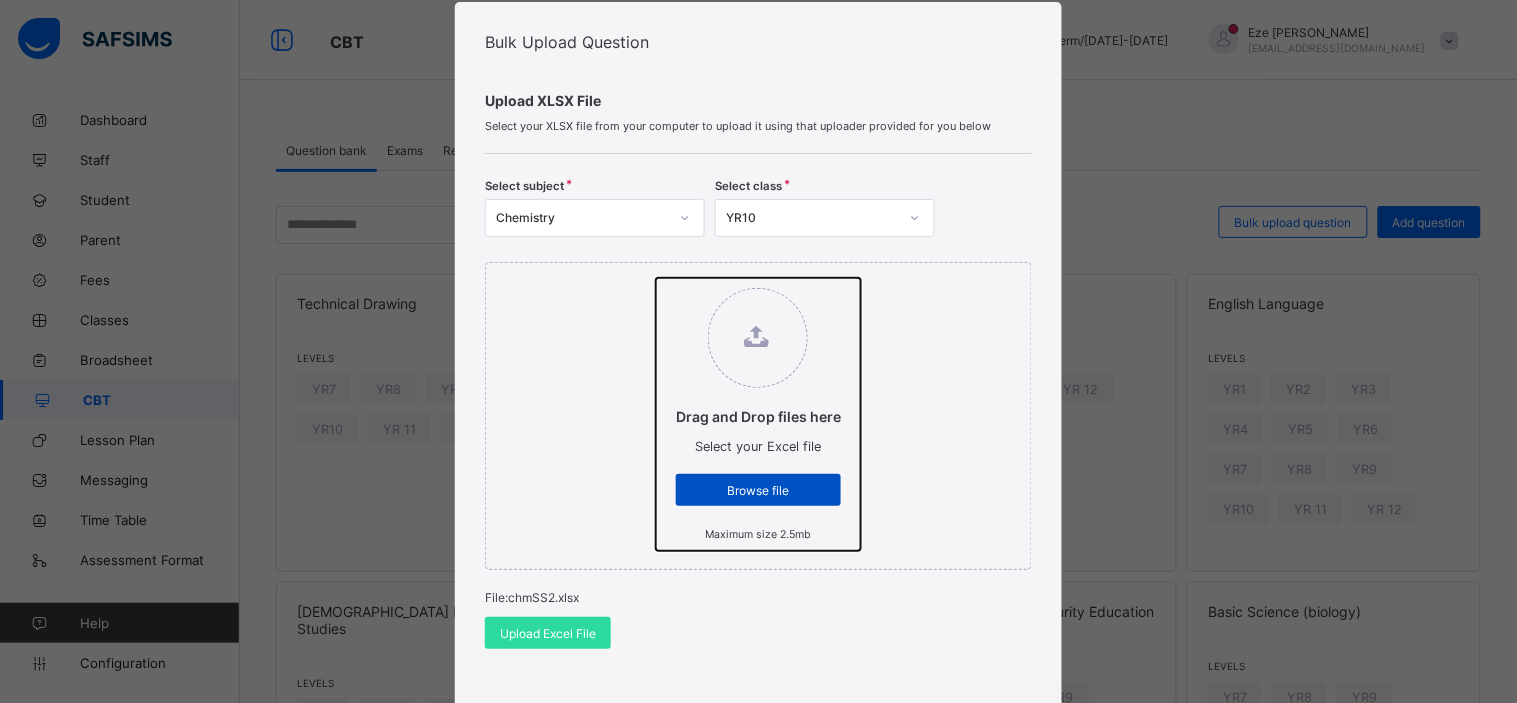 type on "**********" 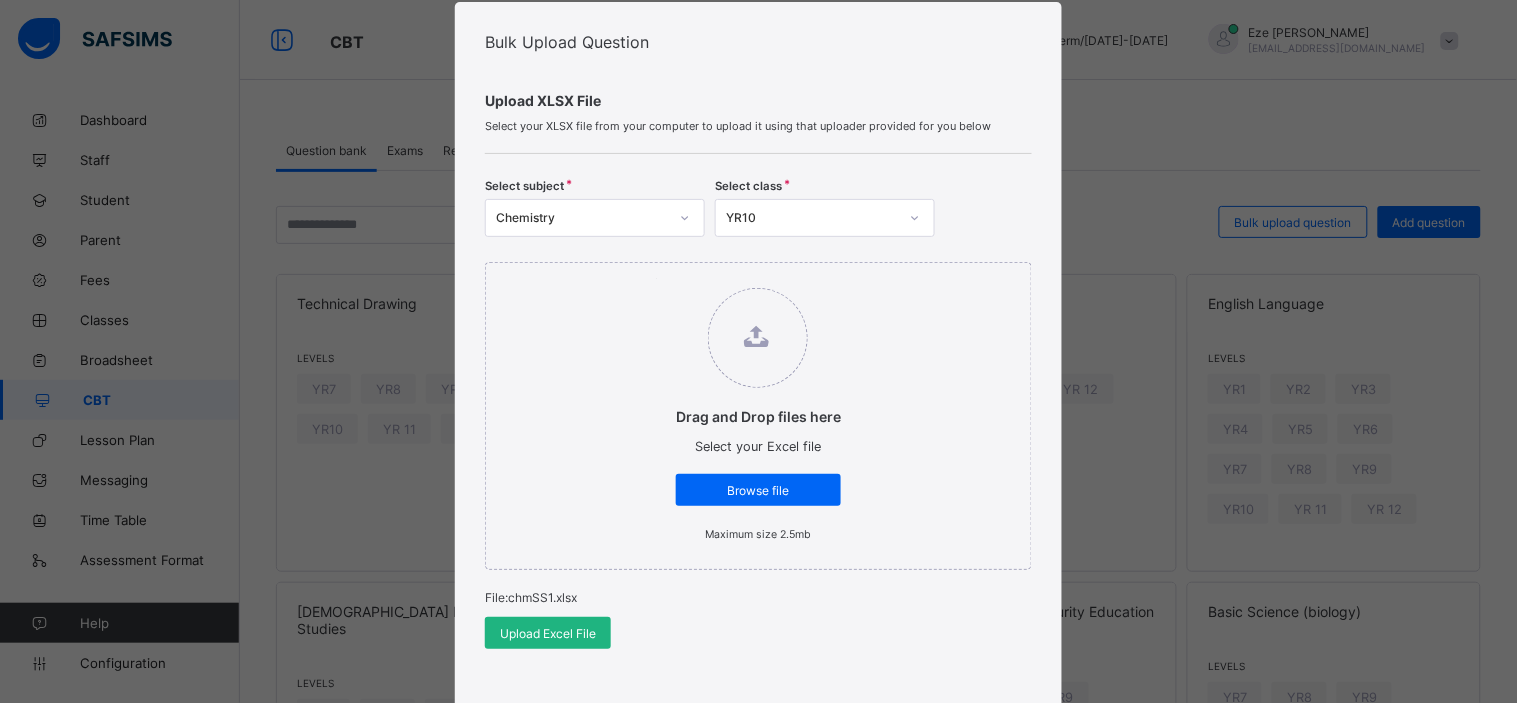 click on "Upload Excel File" at bounding box center [548, 633] 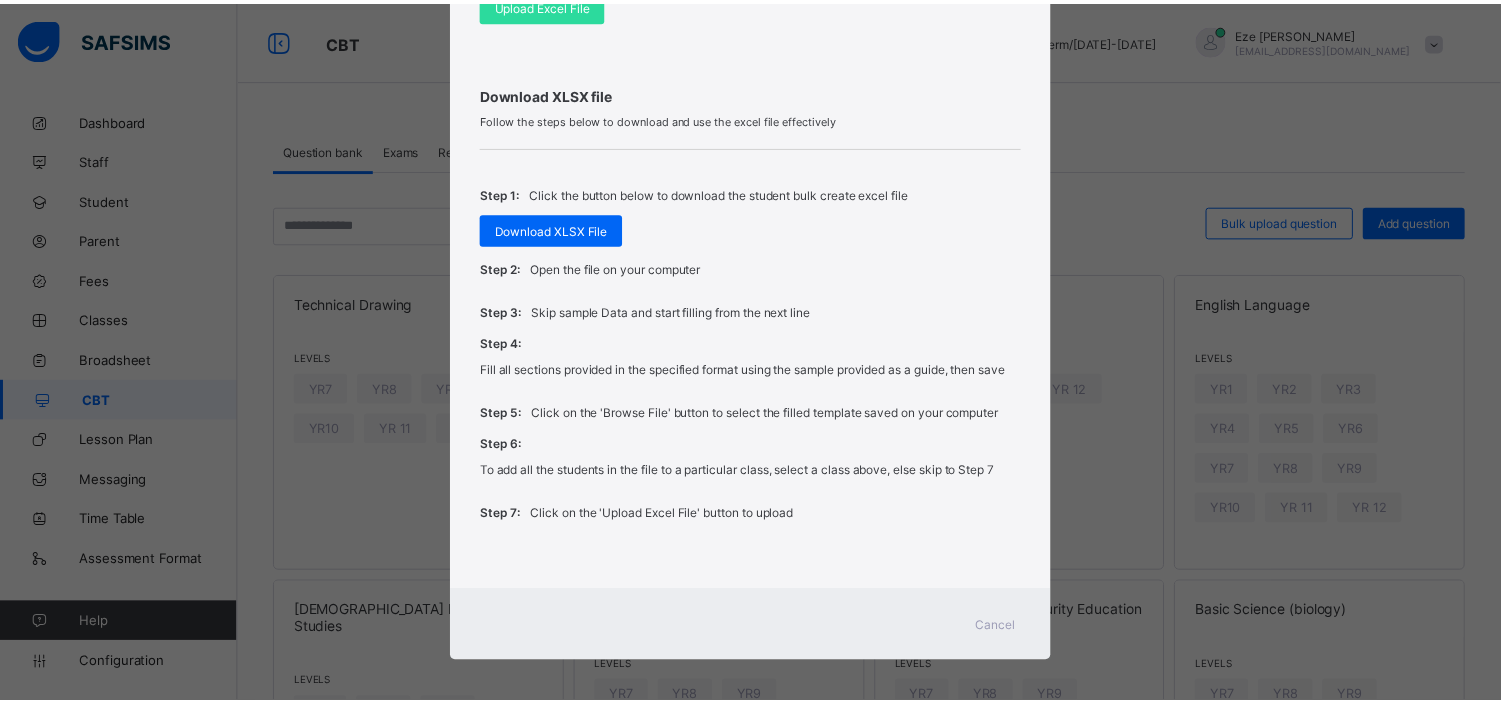 scroll, scrollTop: 678, scrollLeft: 0, axis: vertical 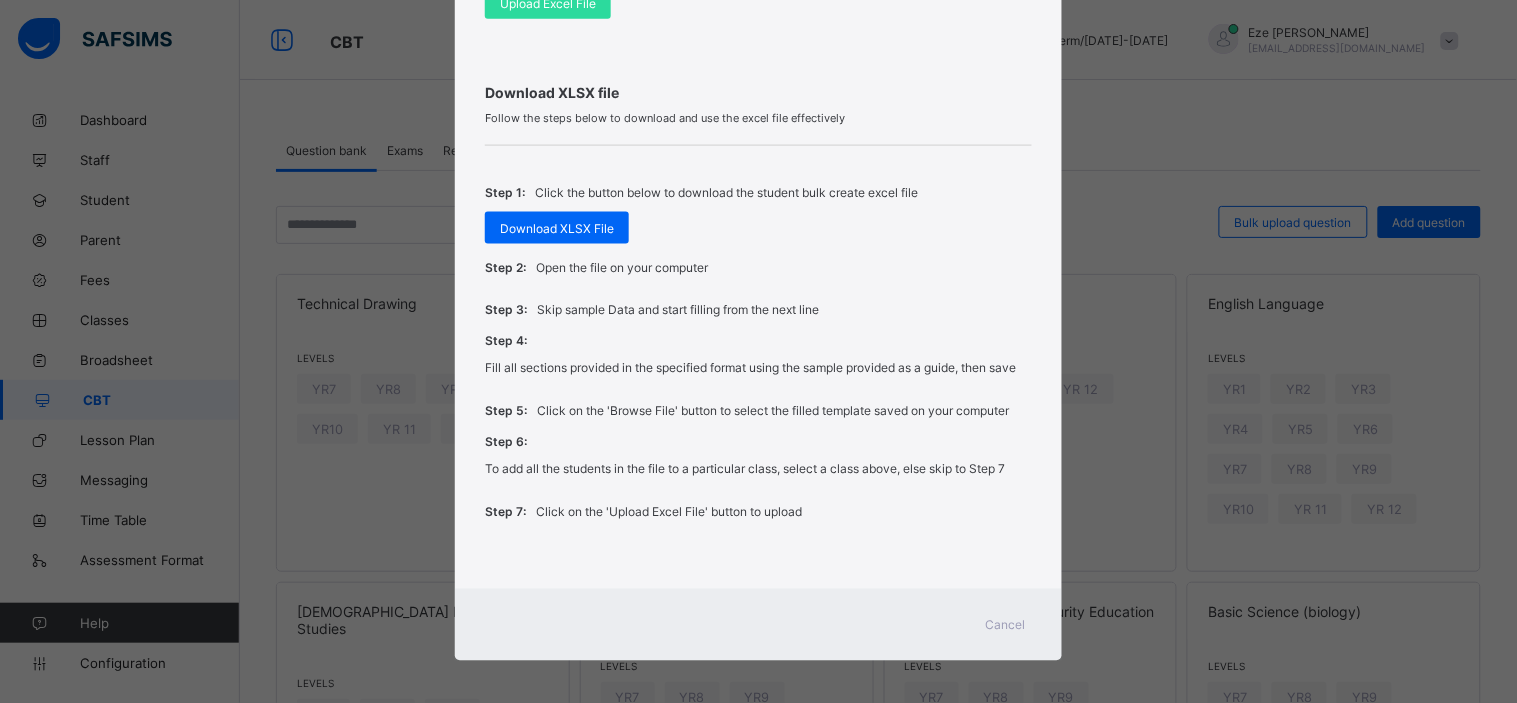 click on "Cancel" at bounding box center [1006, 625] 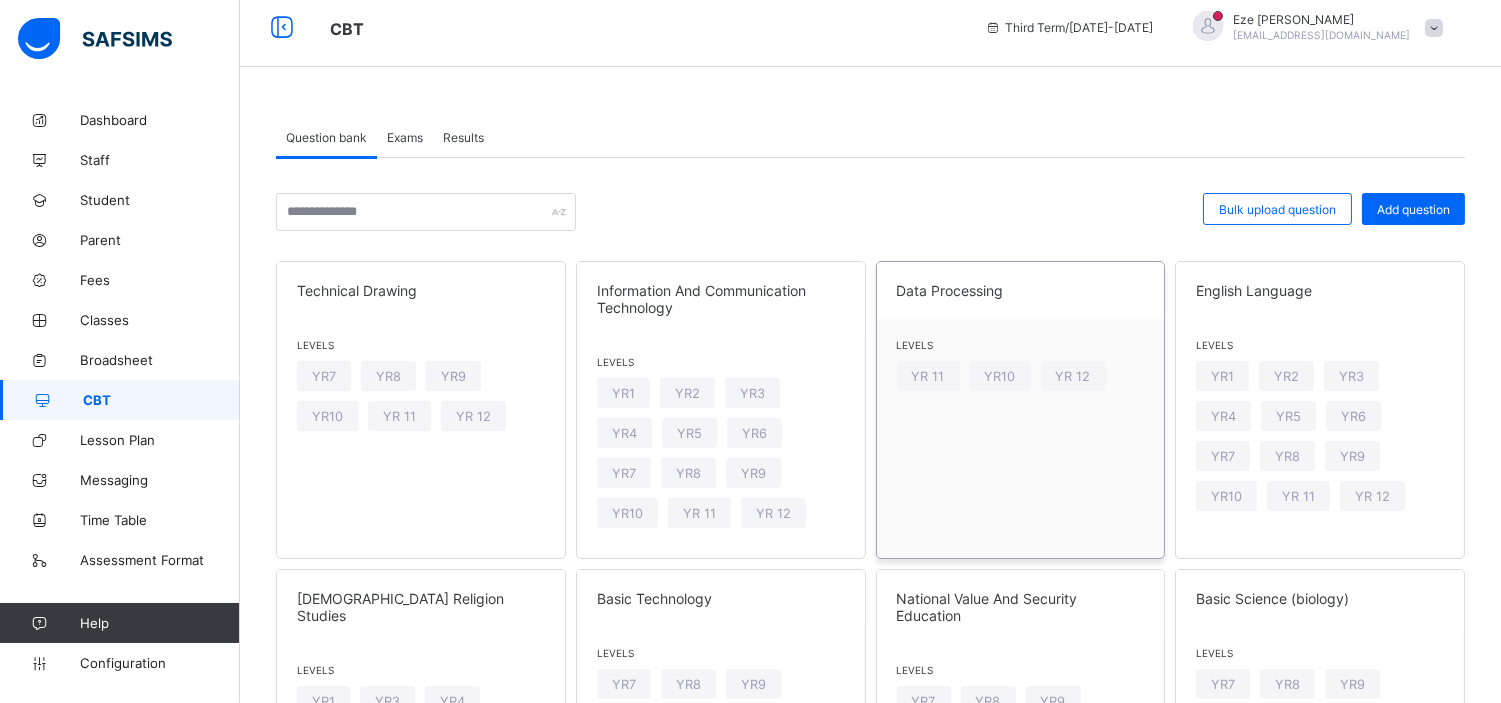 scroll, scrollTop: 0, scrollLeft: 0, axis: both 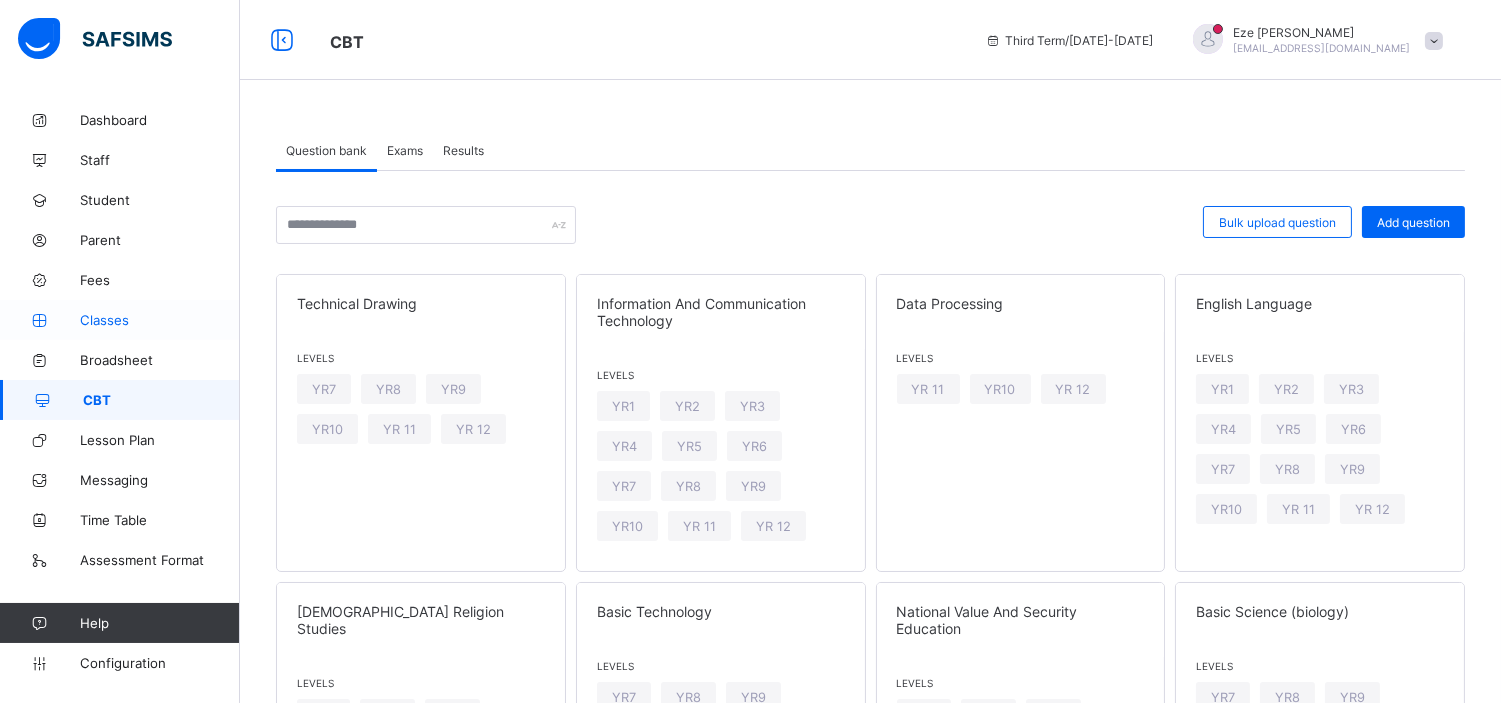 click on "Classes" at bounding box center [160, 320] 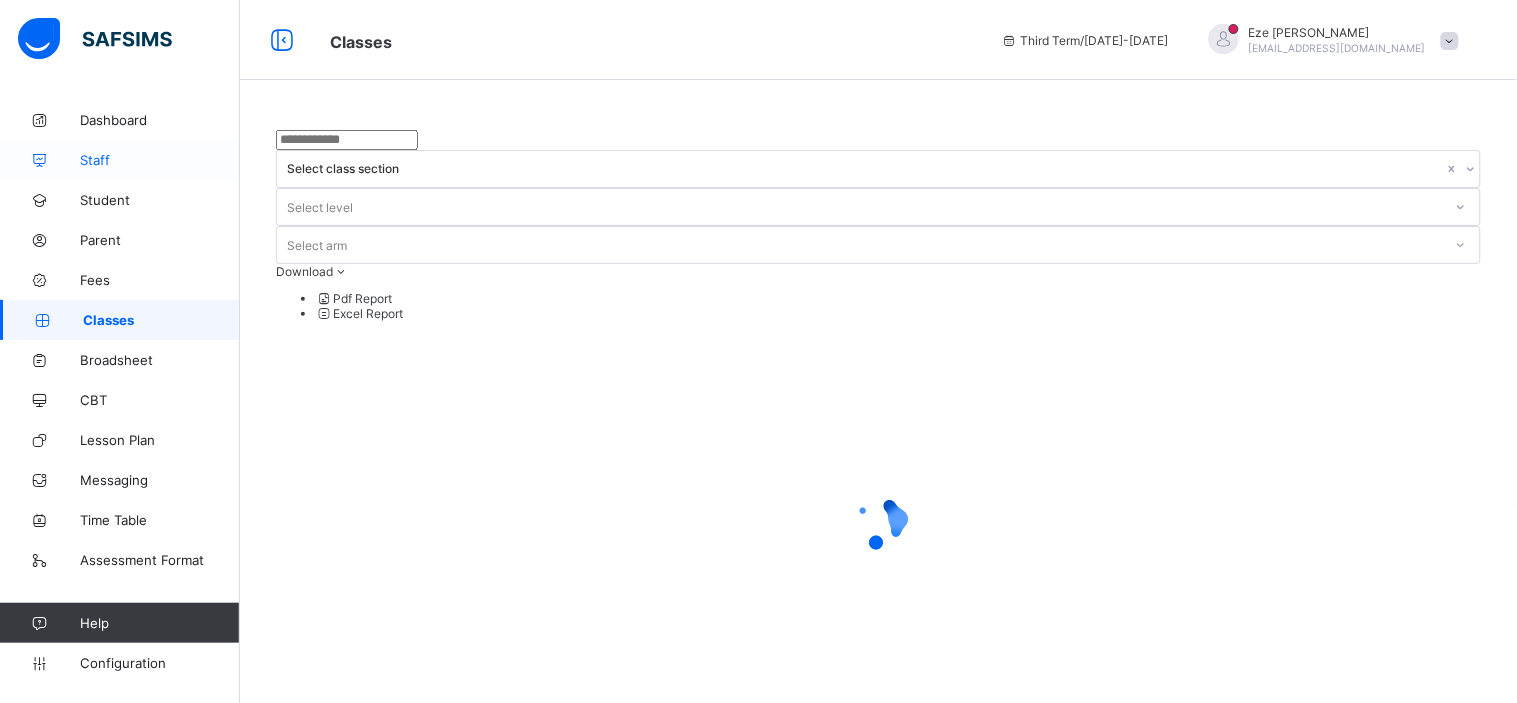 click on "Staff" at bounding box center [160, 160] 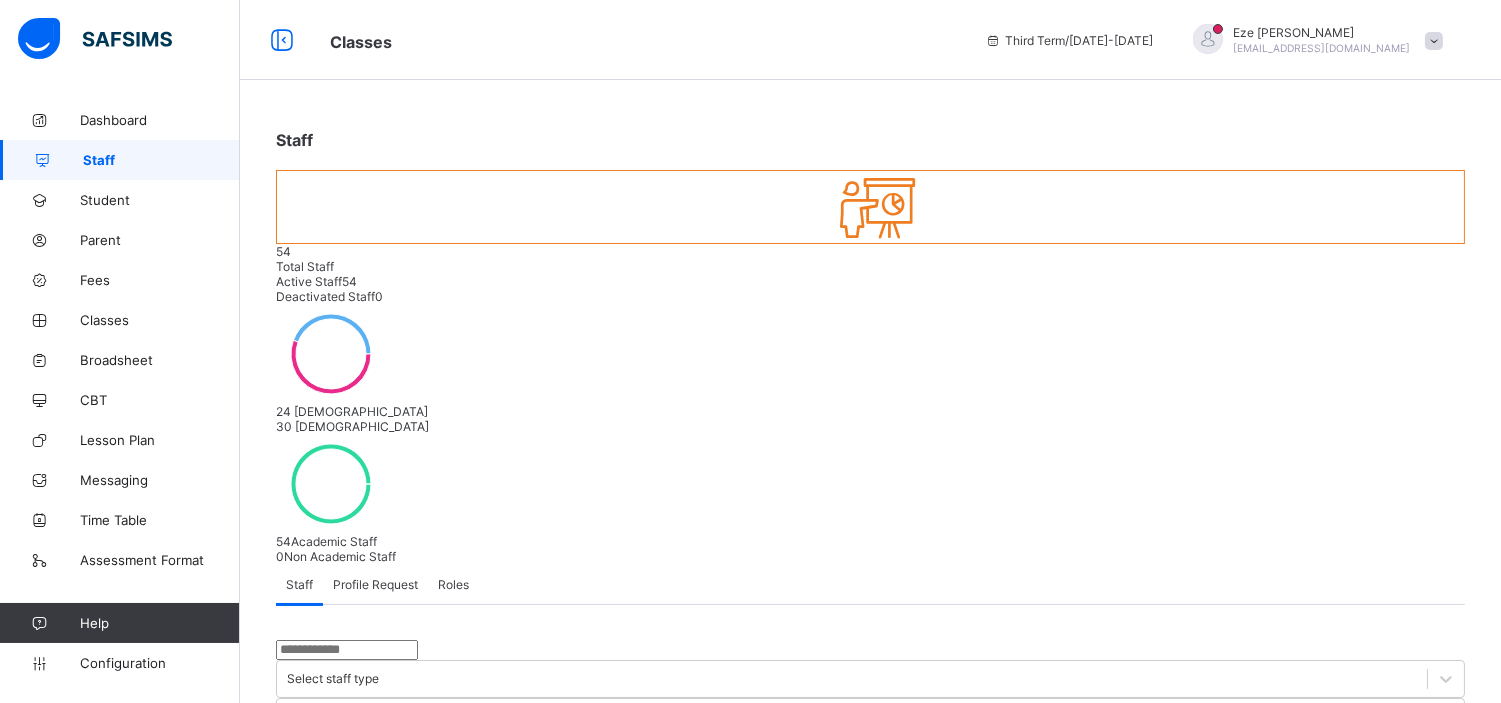 click at bounding box center [347, 650] 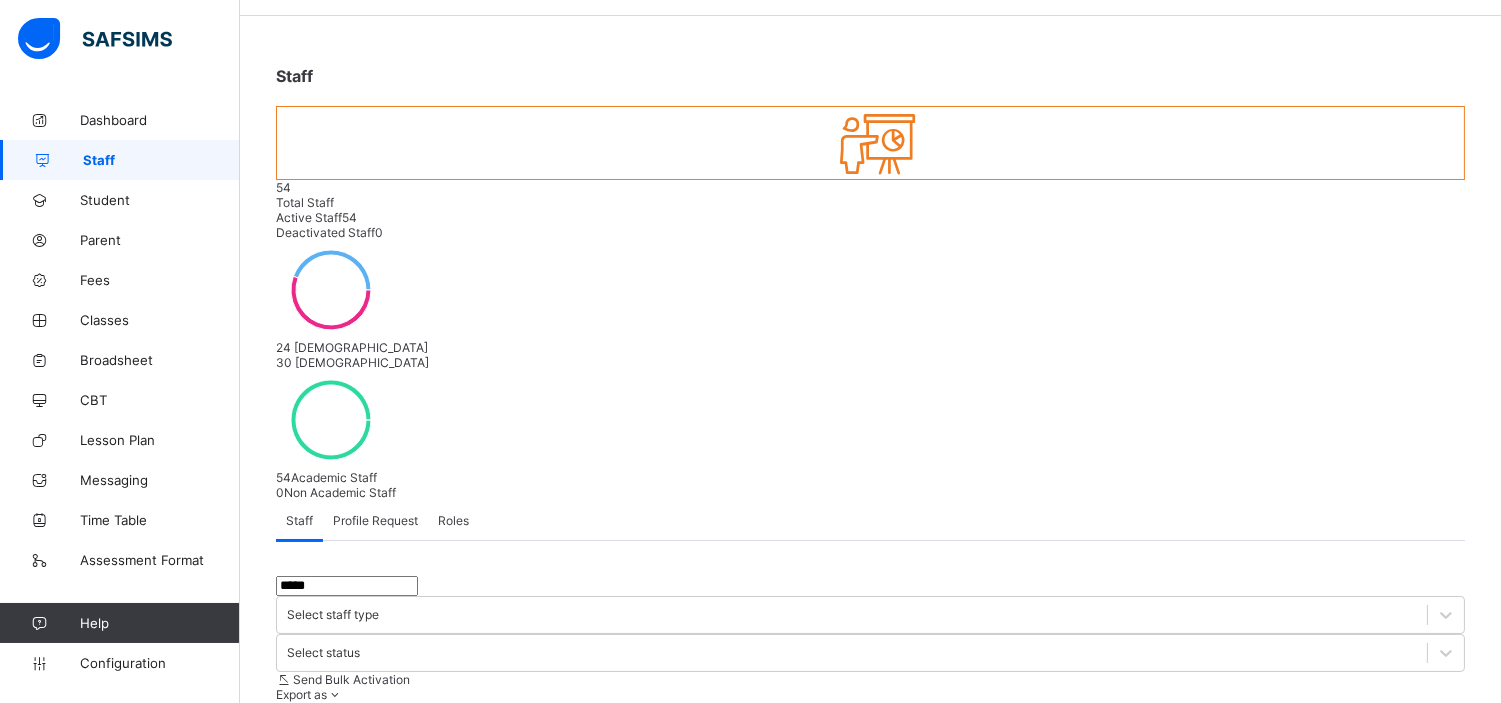 scroll, scrollTop: 65, scrollLeft: 0, axis: vertical 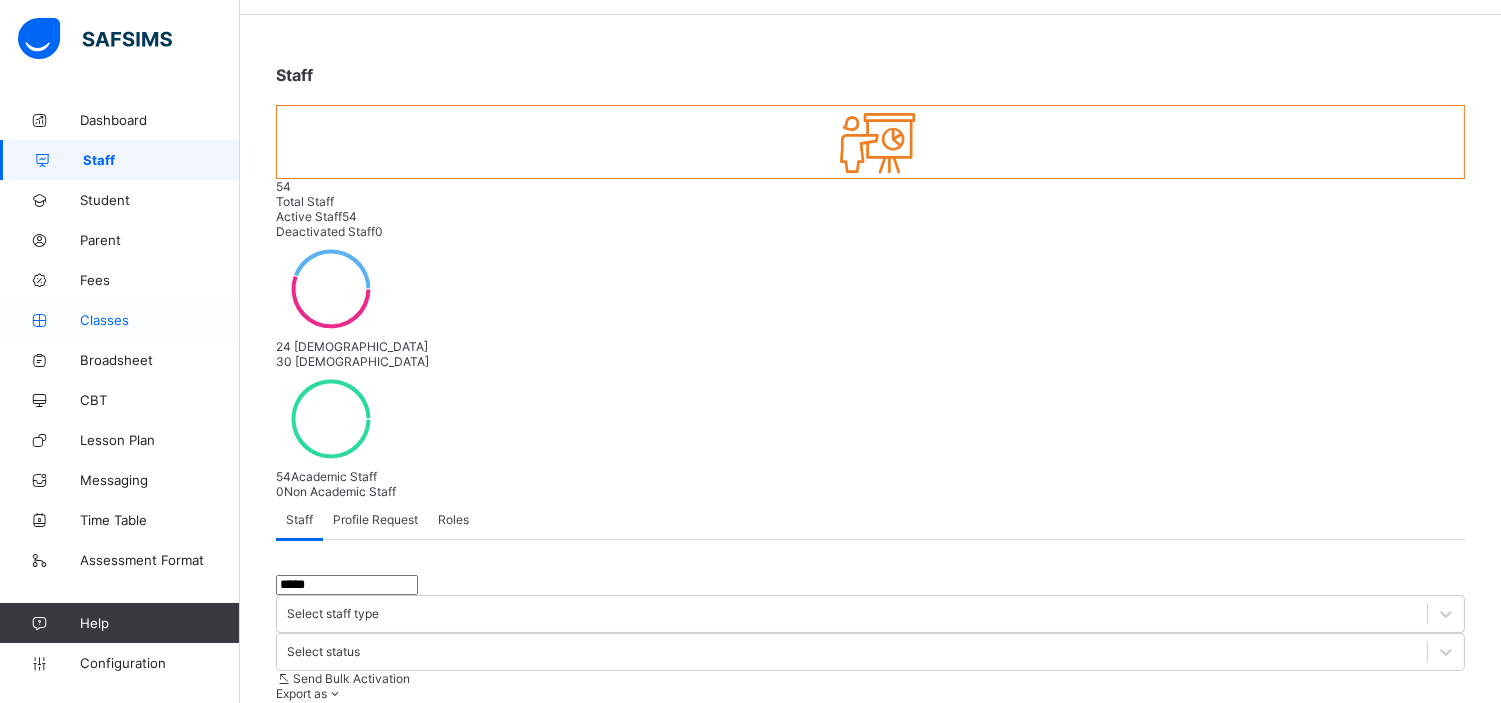type on "*****" 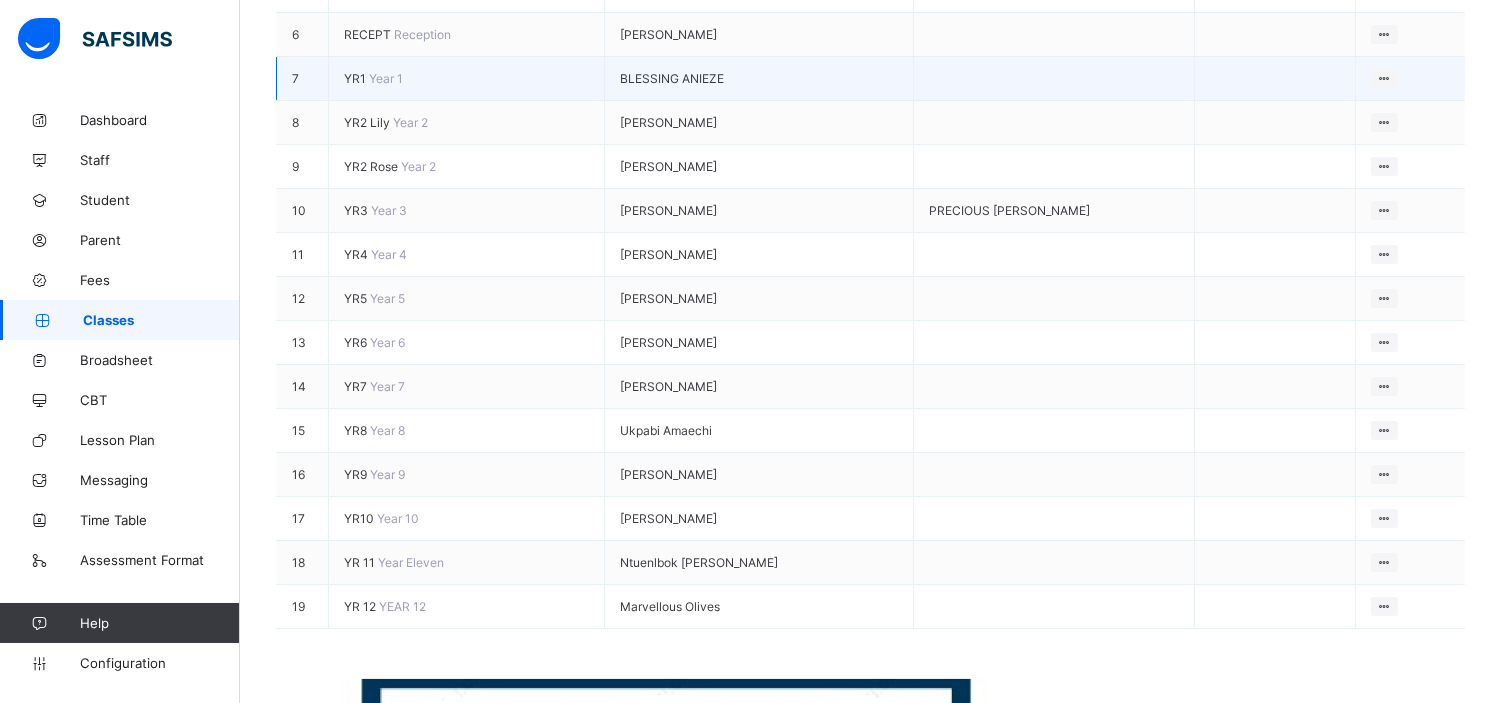 scroll, scrollTop: 606, scrollLeft: 0, axis: vertical 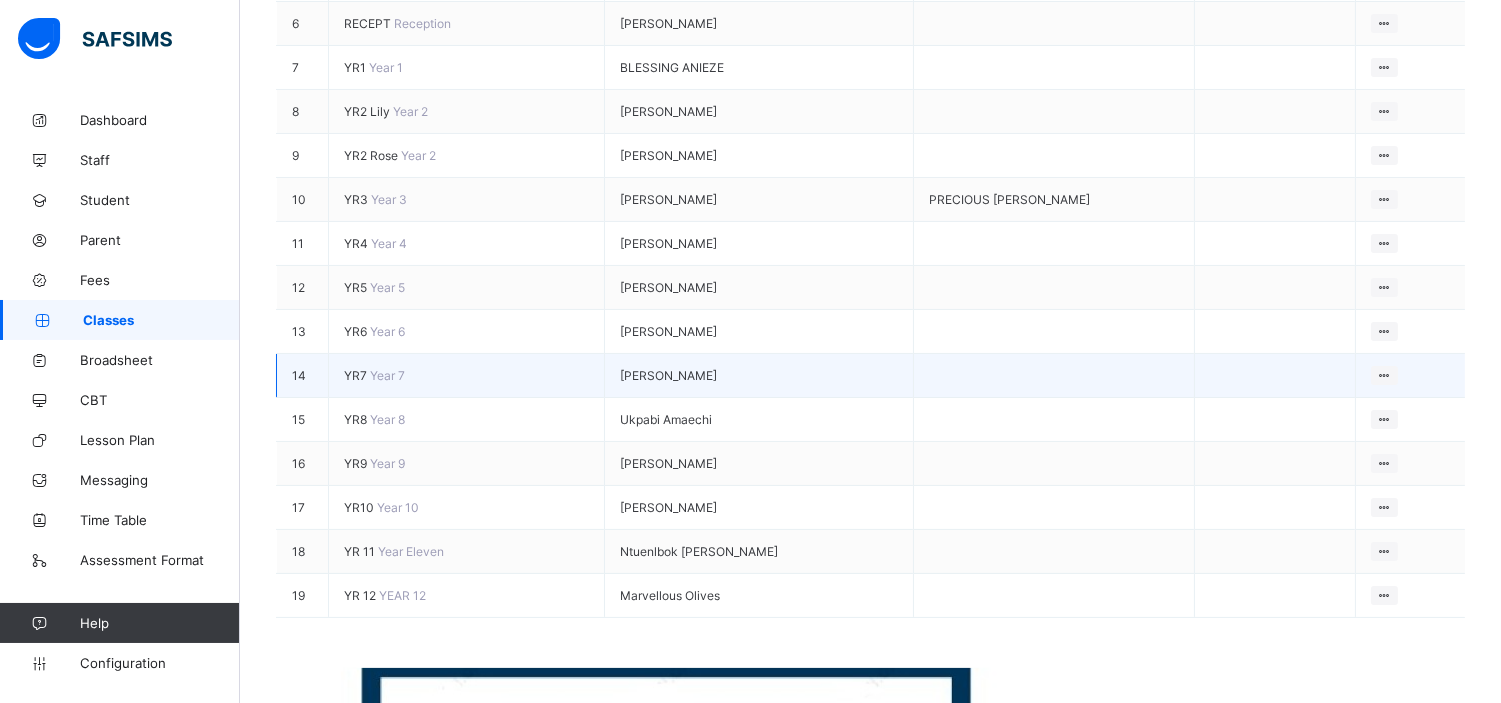 click on "YR7" at bounding box center (357, 375) 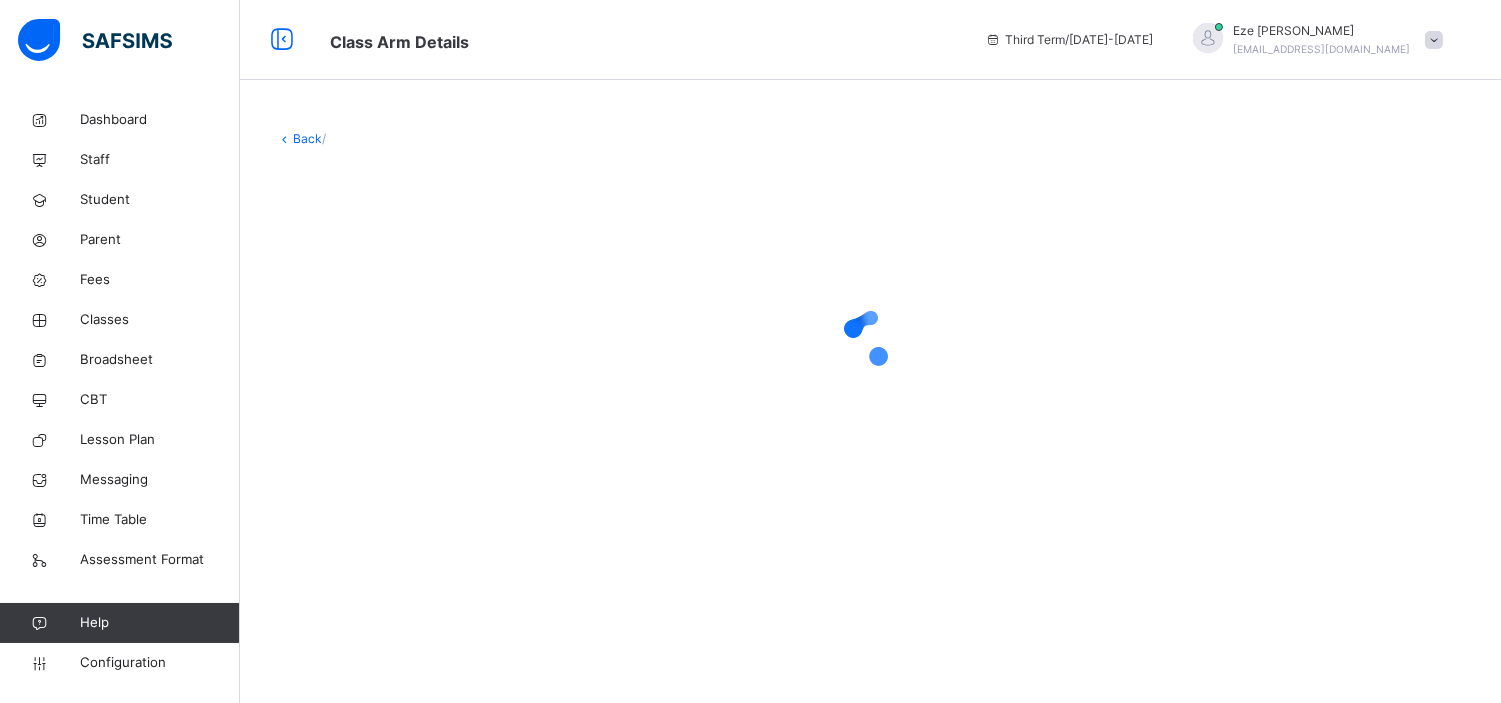 scroll, scrollTop: 0, scrollLeft: 0, axis: both 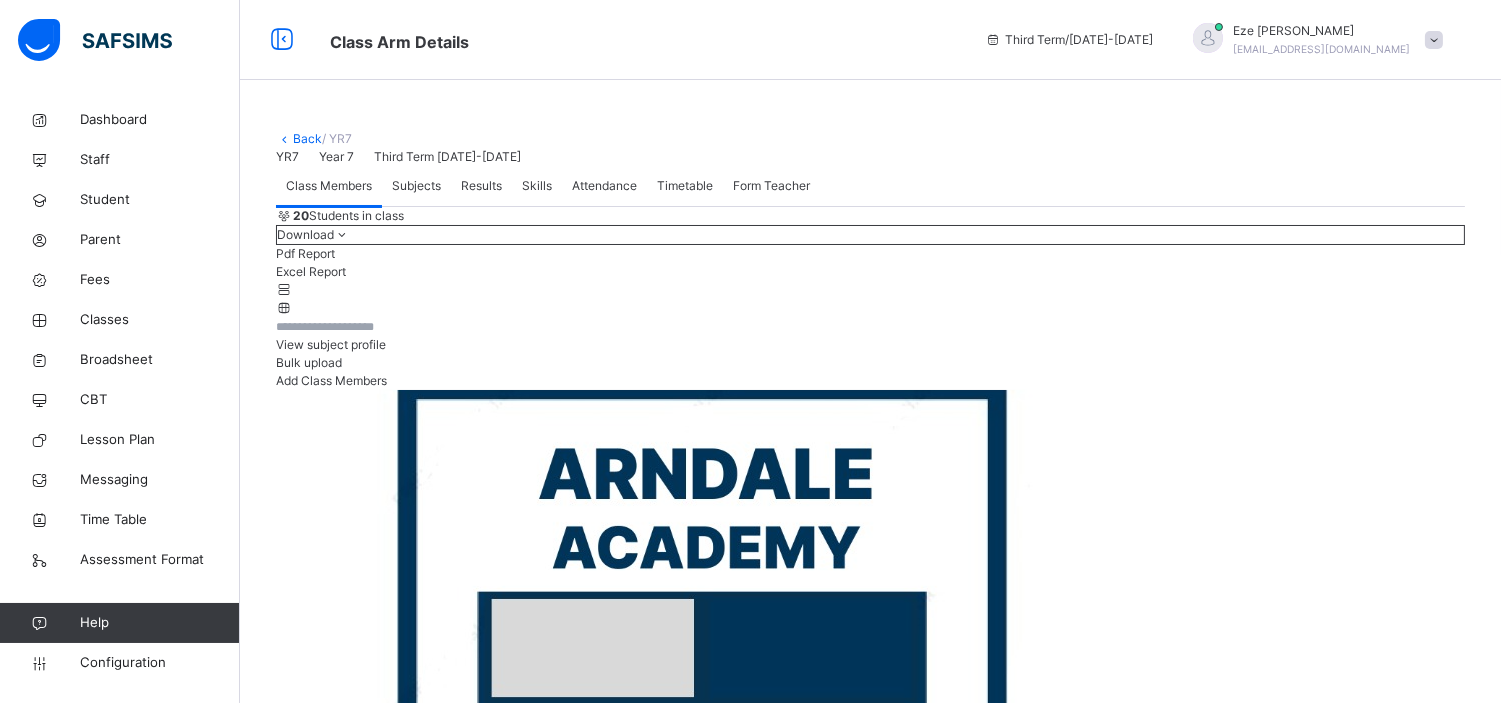 click on "Subjects" at bounding box center [416, 186] 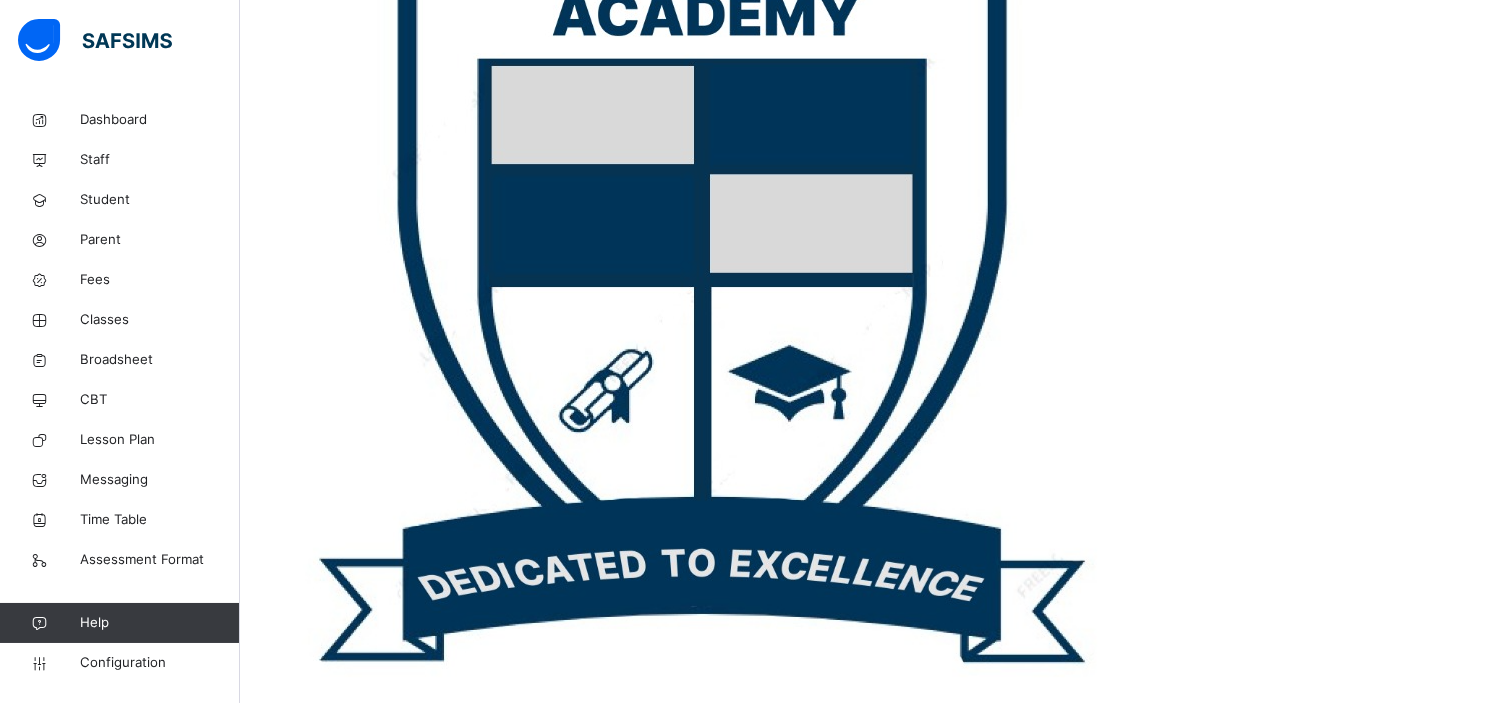 scroll, scrollTop: 538, scrollLeft: 0, axis: vertical 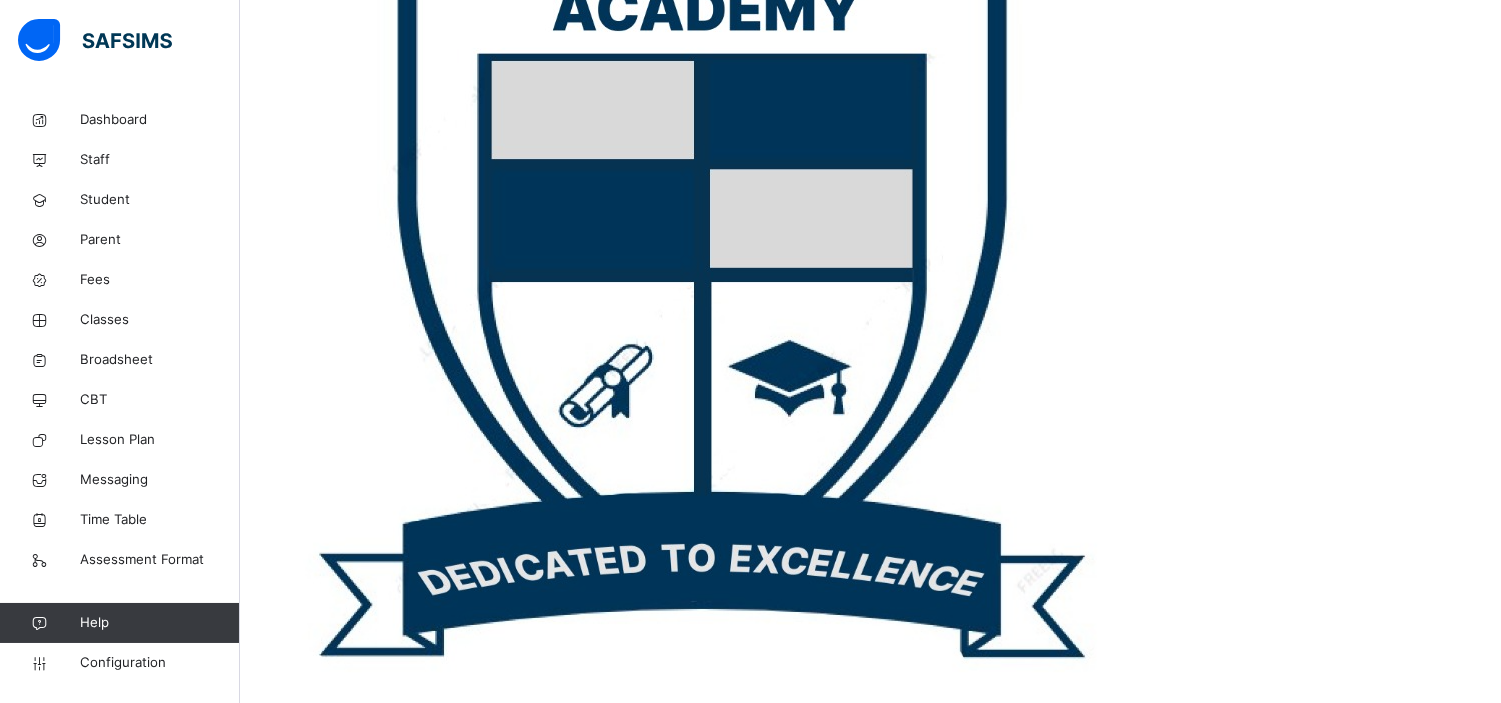click on "Change Teacher" at bounding box center (1066, 2290) 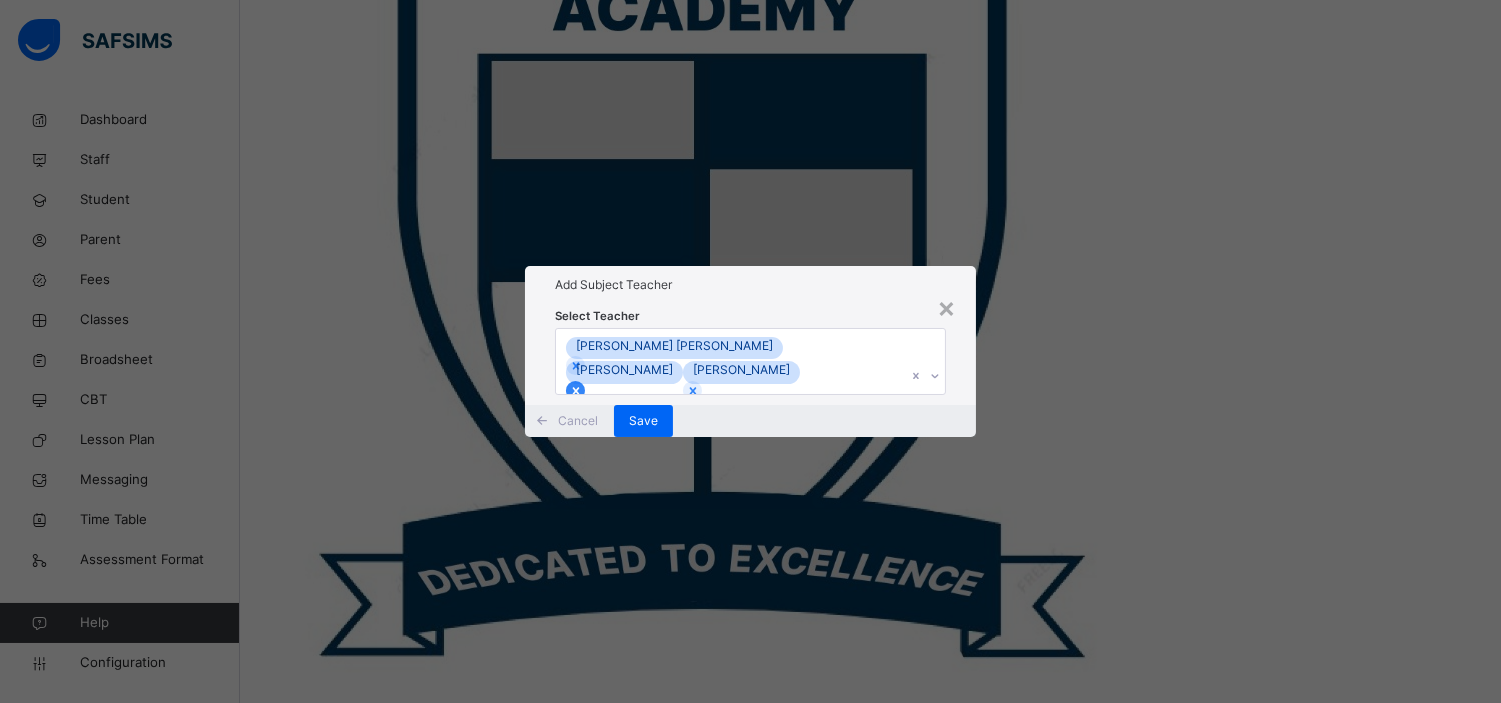 click 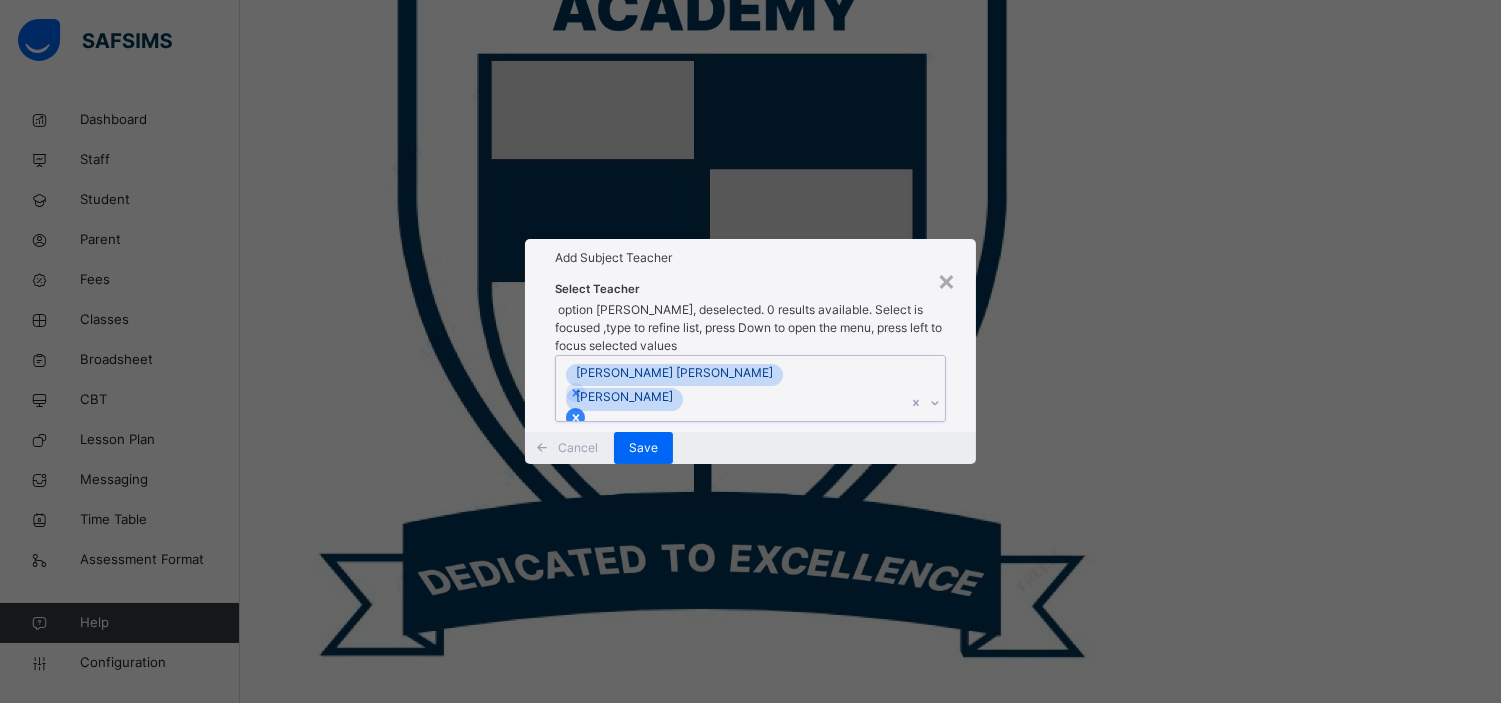 click 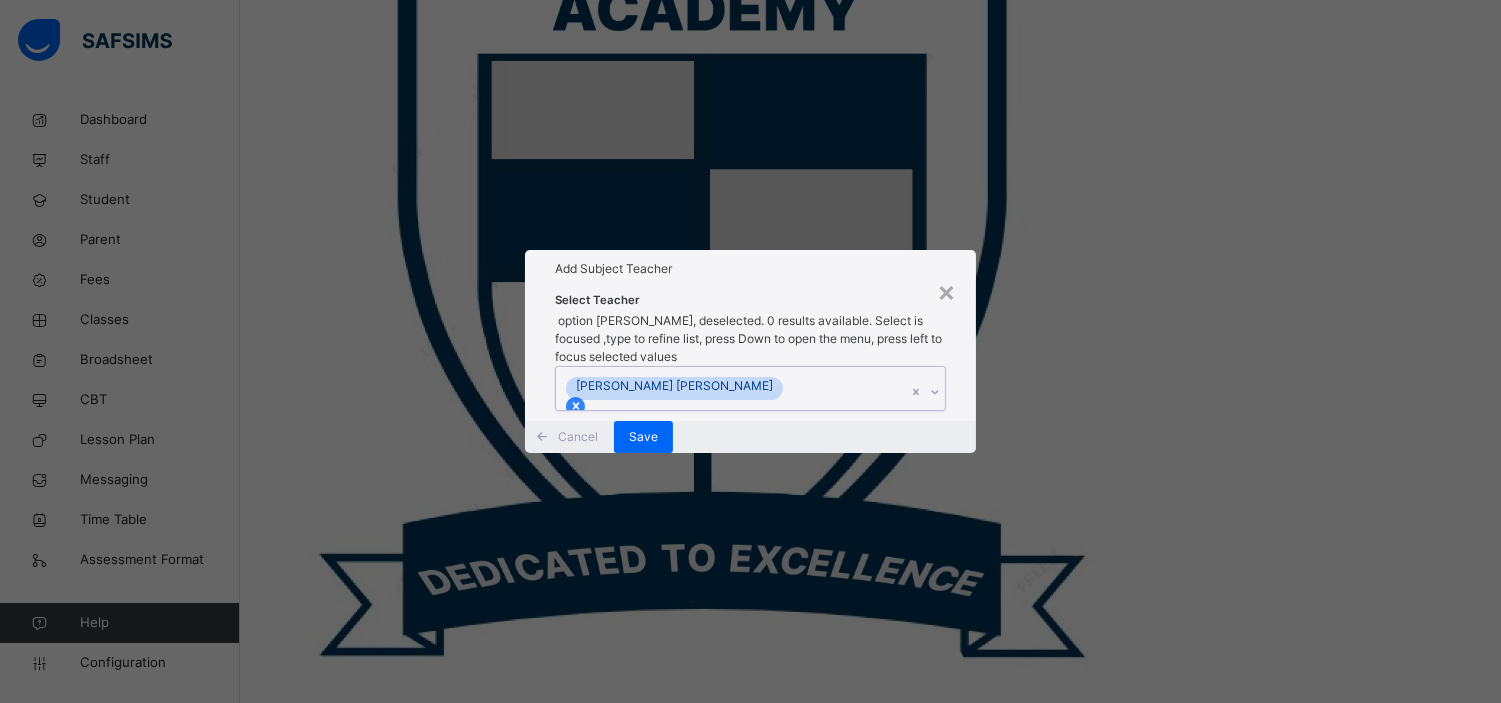click 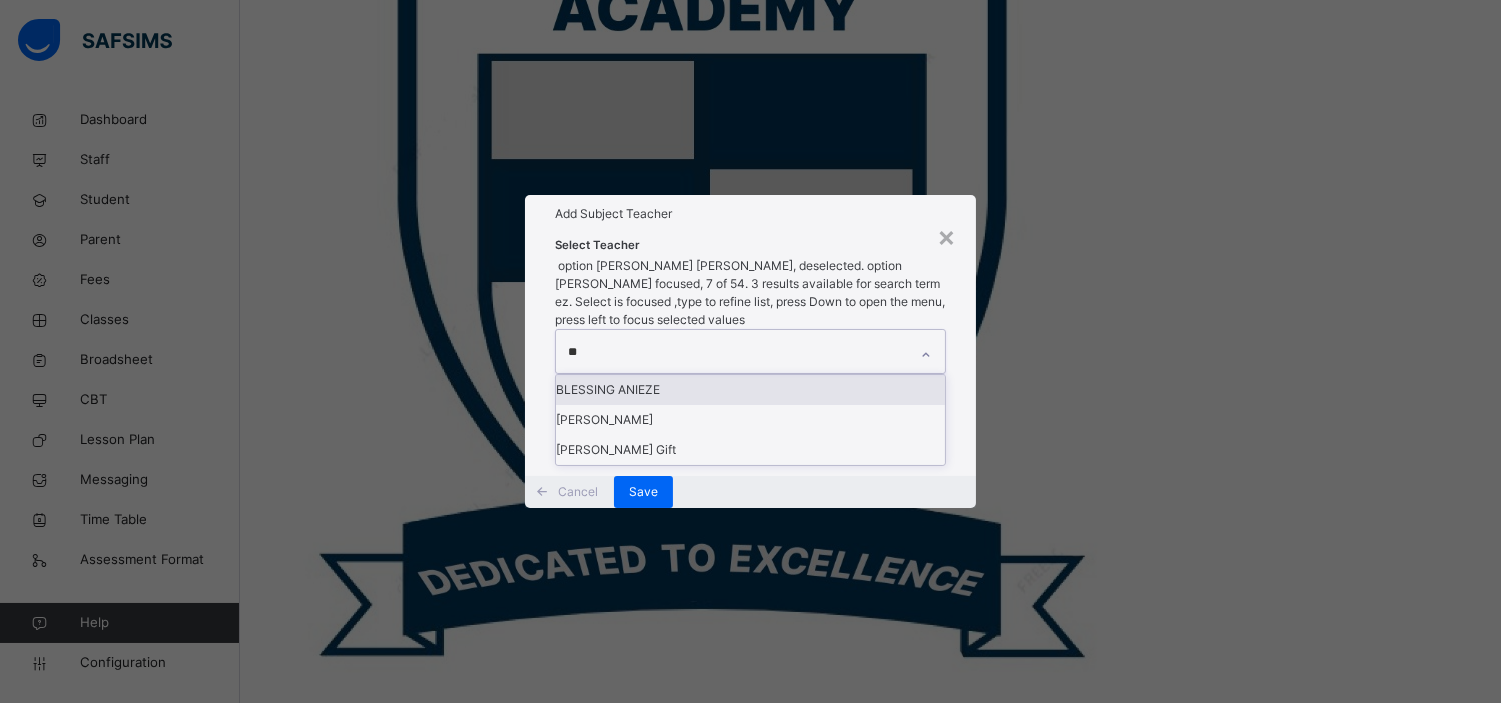 type on "***" 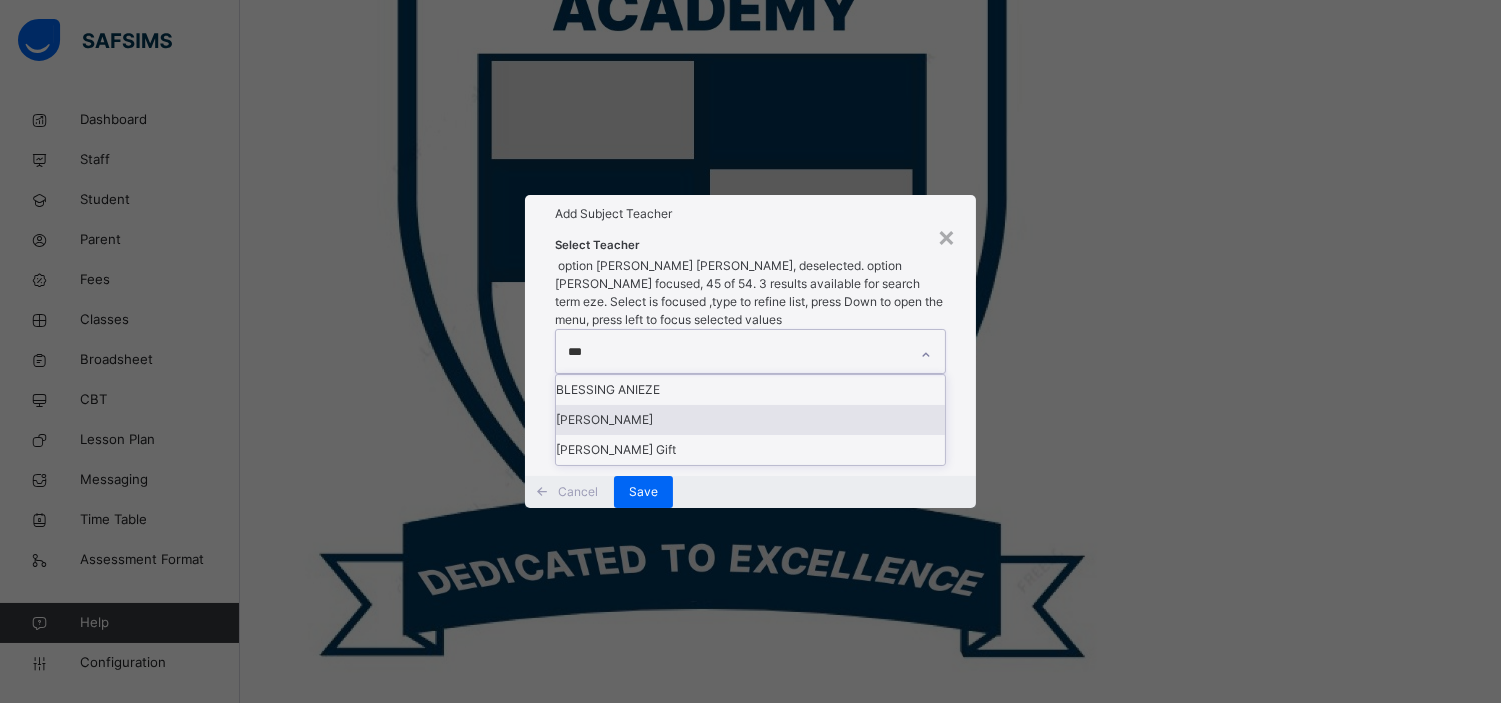 click on "Eze  Vincent" at bounding box center [750, 420] 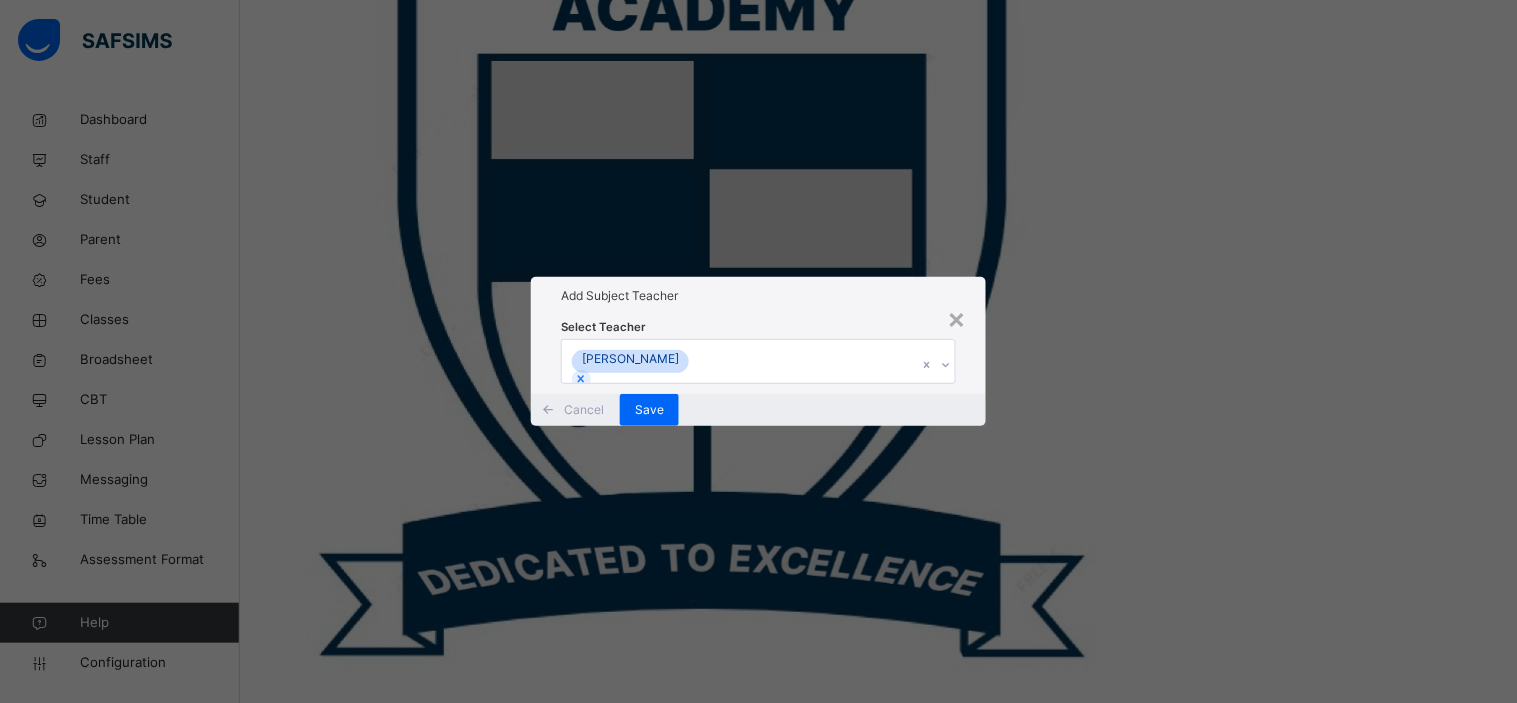 click on "Select Teacher Eze  Vincent" at bounding box center (758, 354) 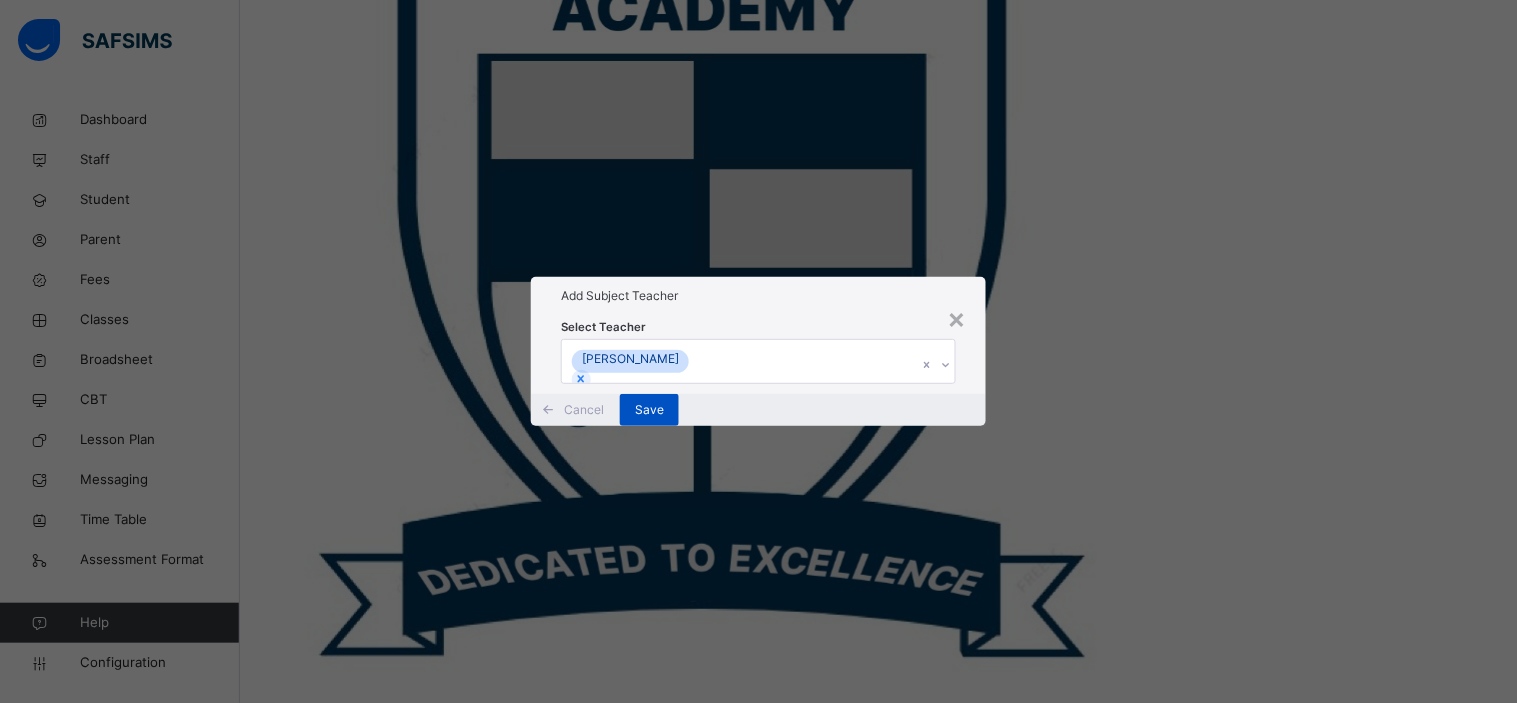 click on "Save" at bounding box center [649, 410] 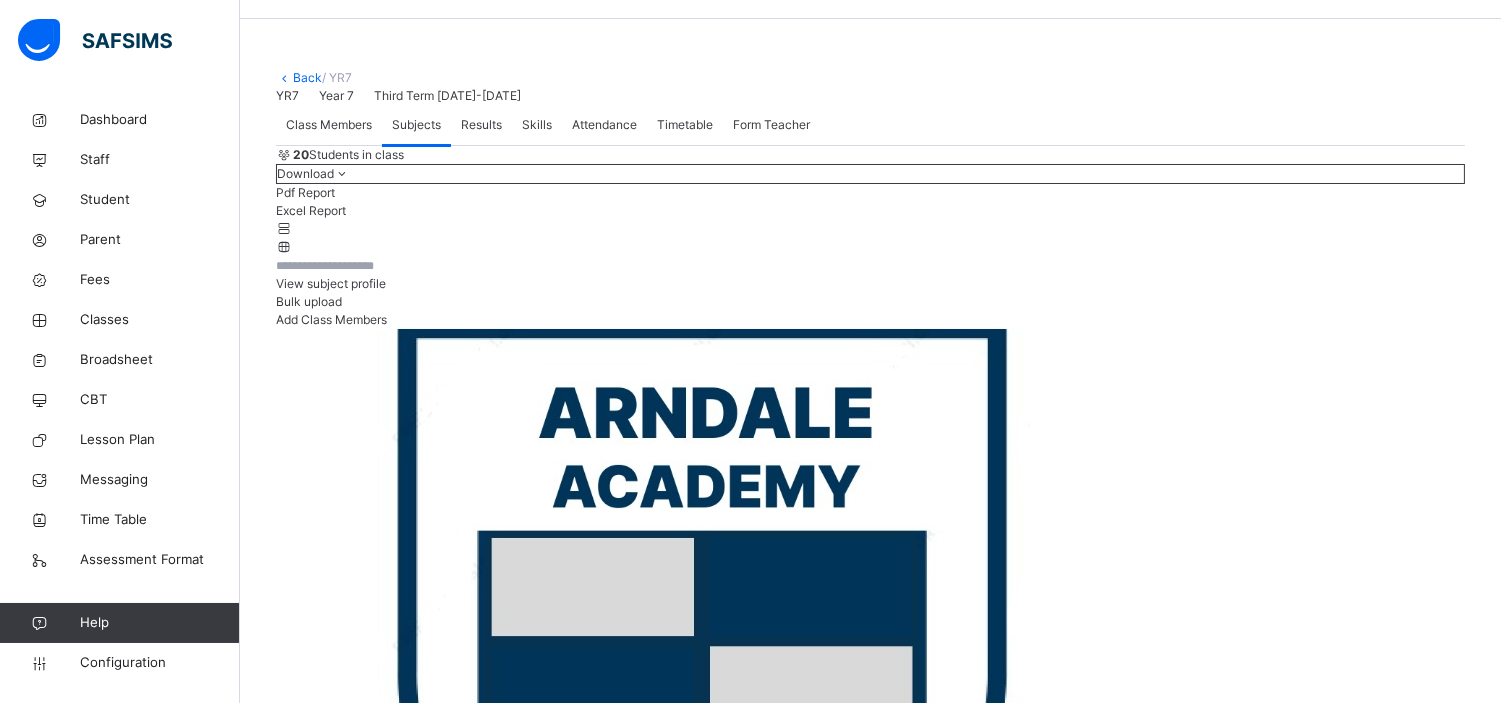 scroll, scrollTop: 51, scrollLeft: 0, axis: vertical 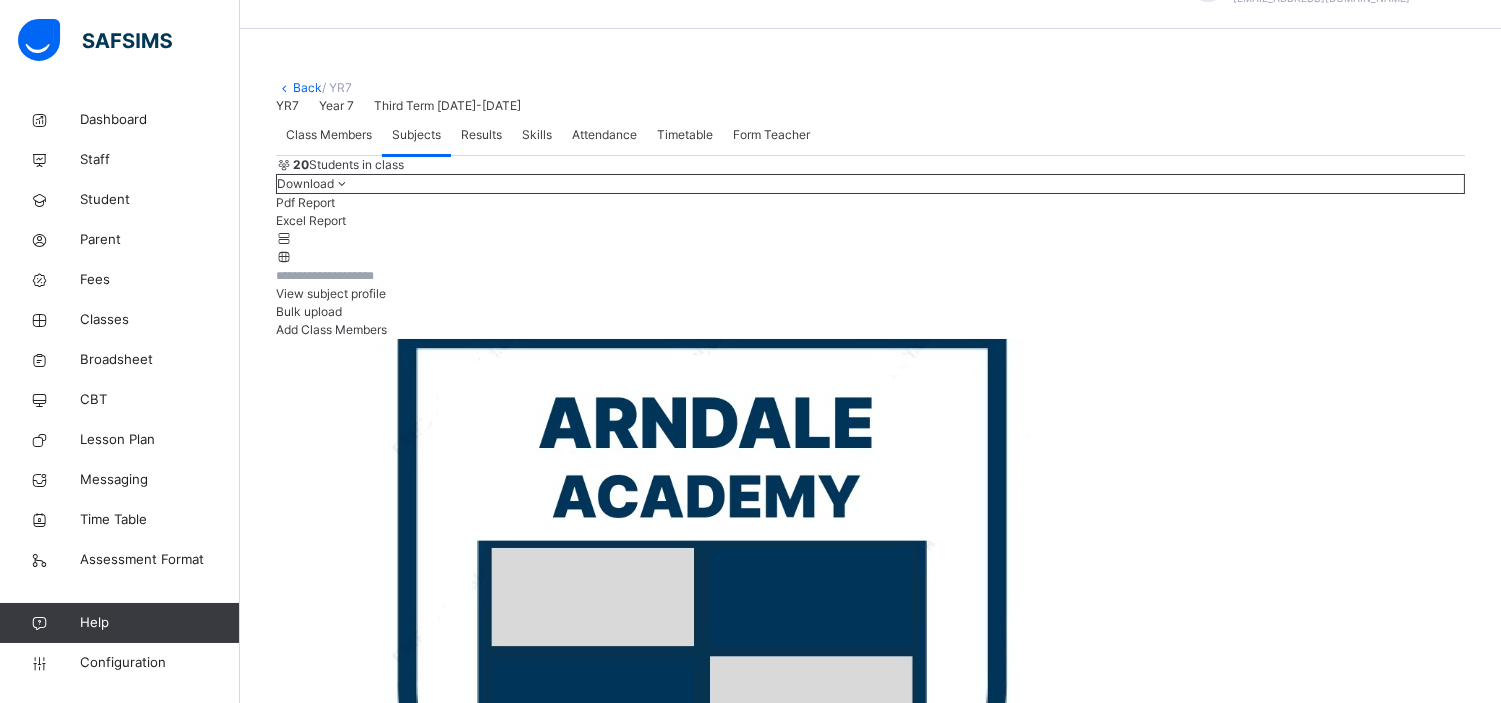 click on "Back" at bounding box center (307, 87) 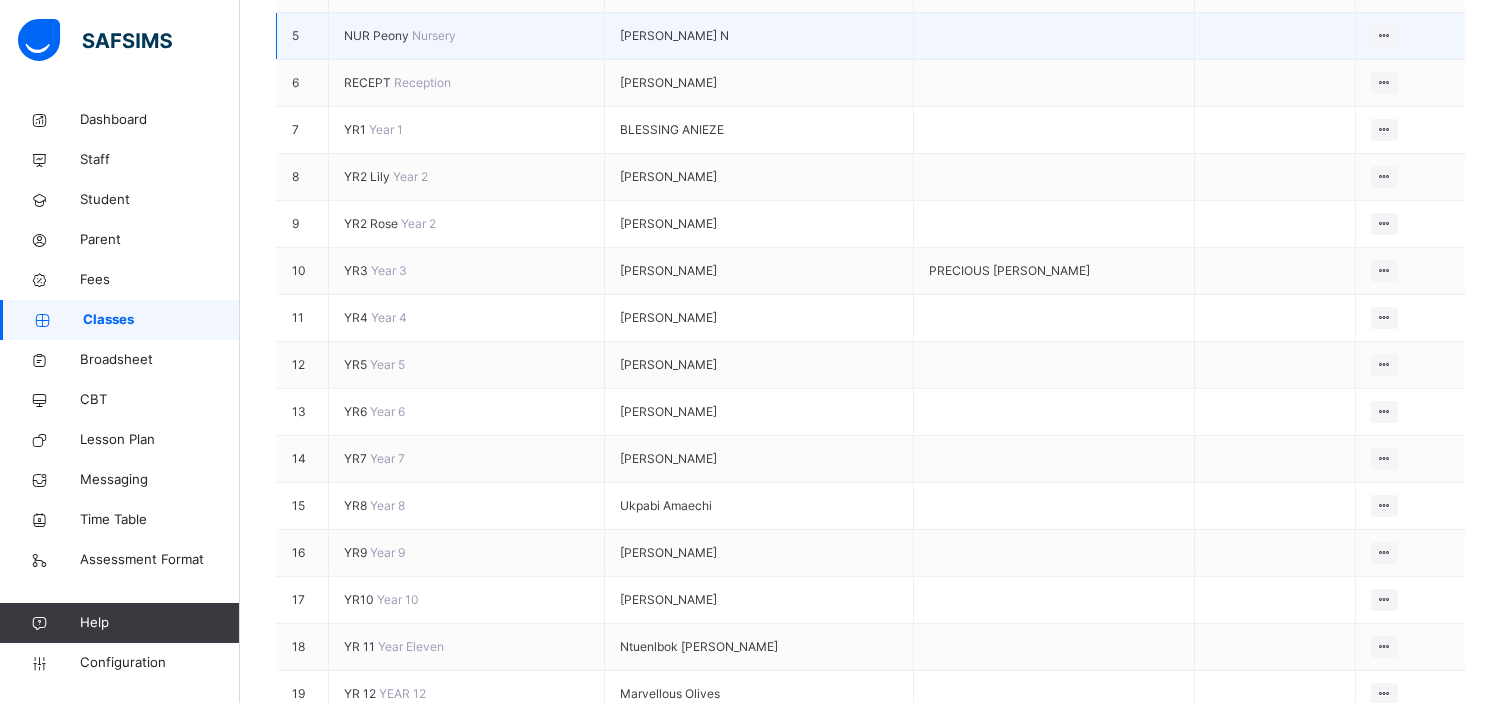 scroll, scrollTop: 574, scrollLeft: 0, axis: vertical 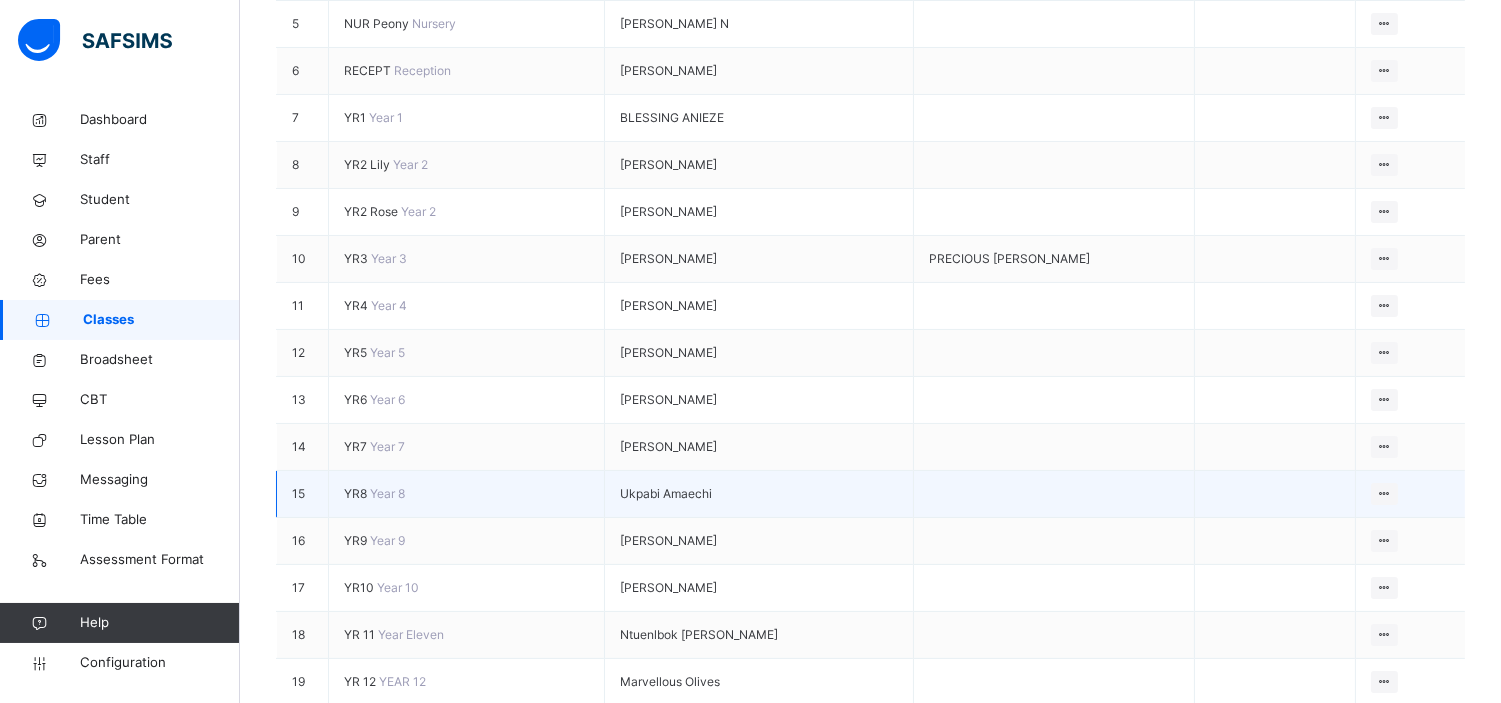 click on "YR8" at bounding box center (357, 493) 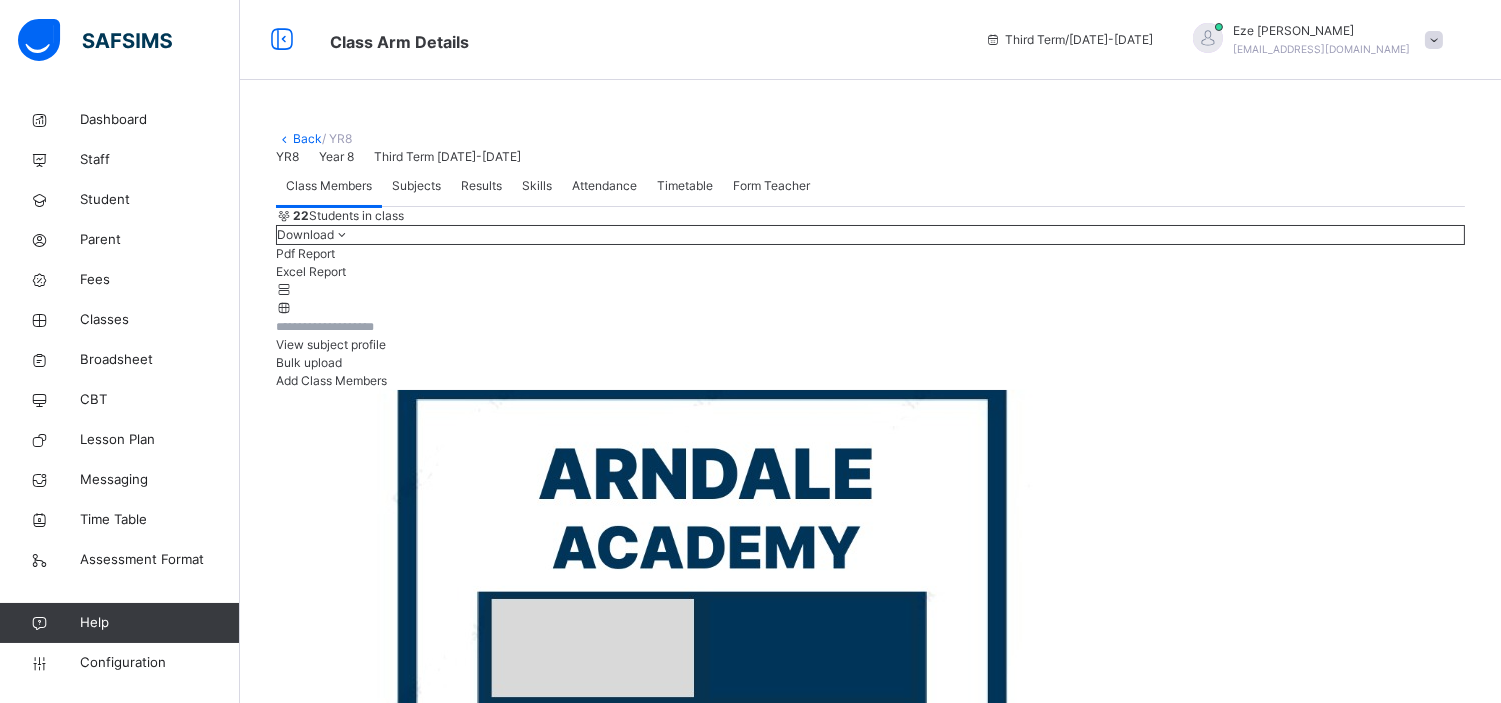 click on "Subjects" at bounding box center [416, 186] 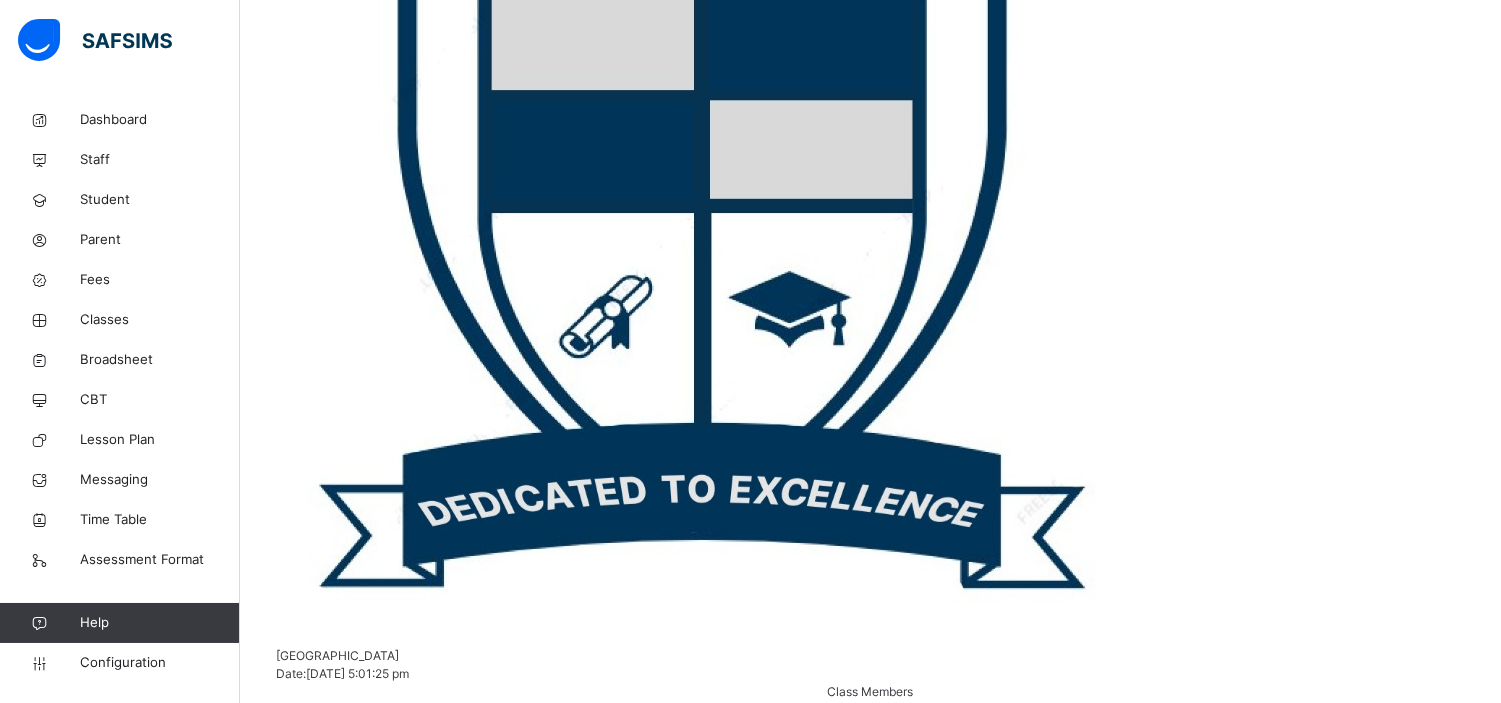scroll, scrollTop: 606, scrollLeft: 0, axis: vertical 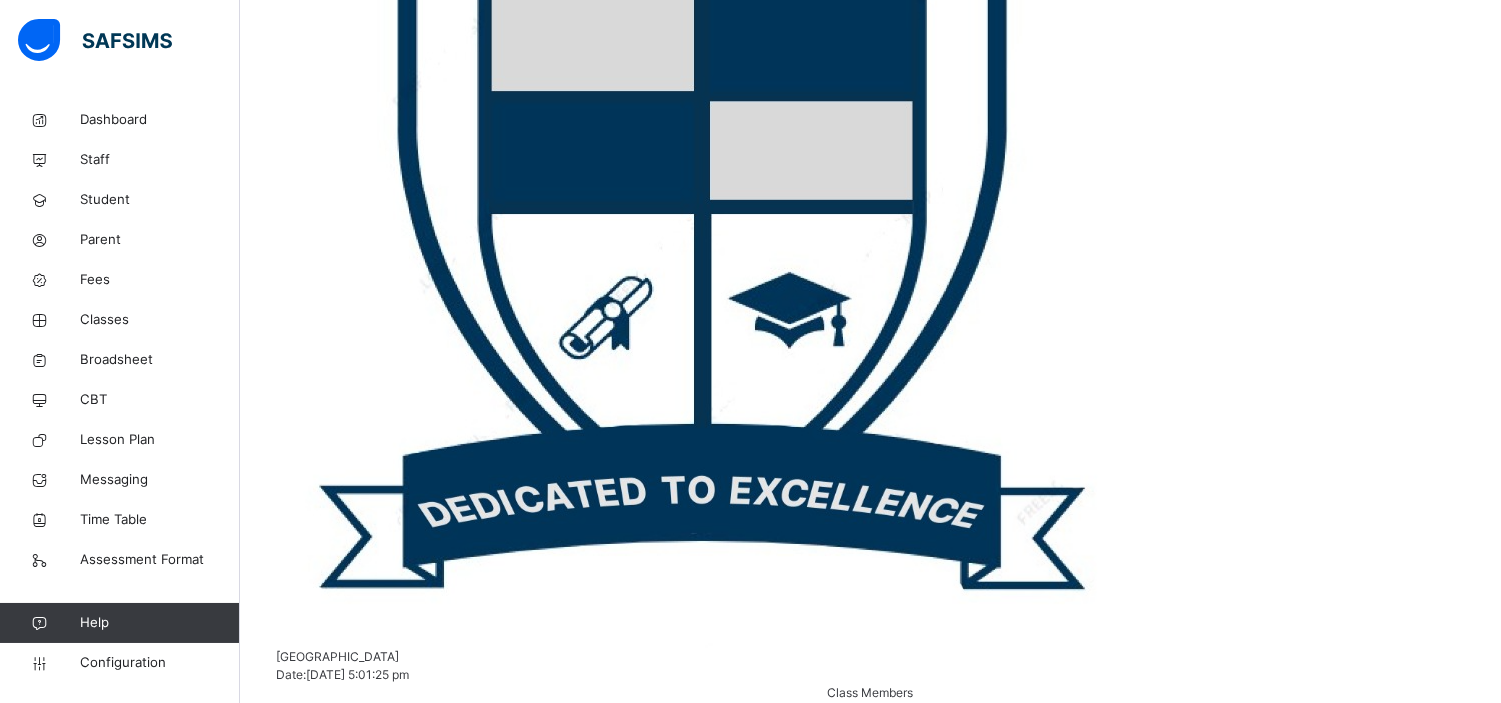 click on "Change Teacher" at bounding box center (966, 2338) 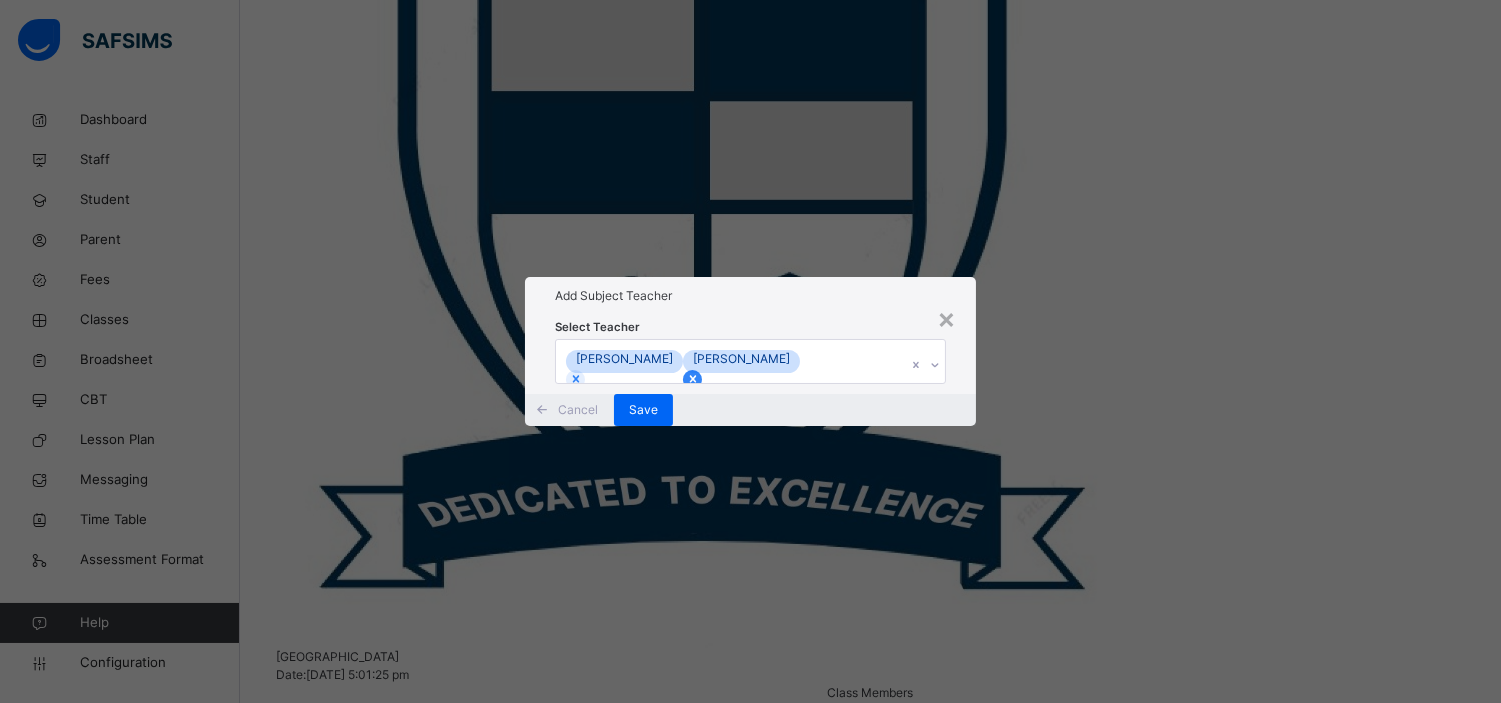 click 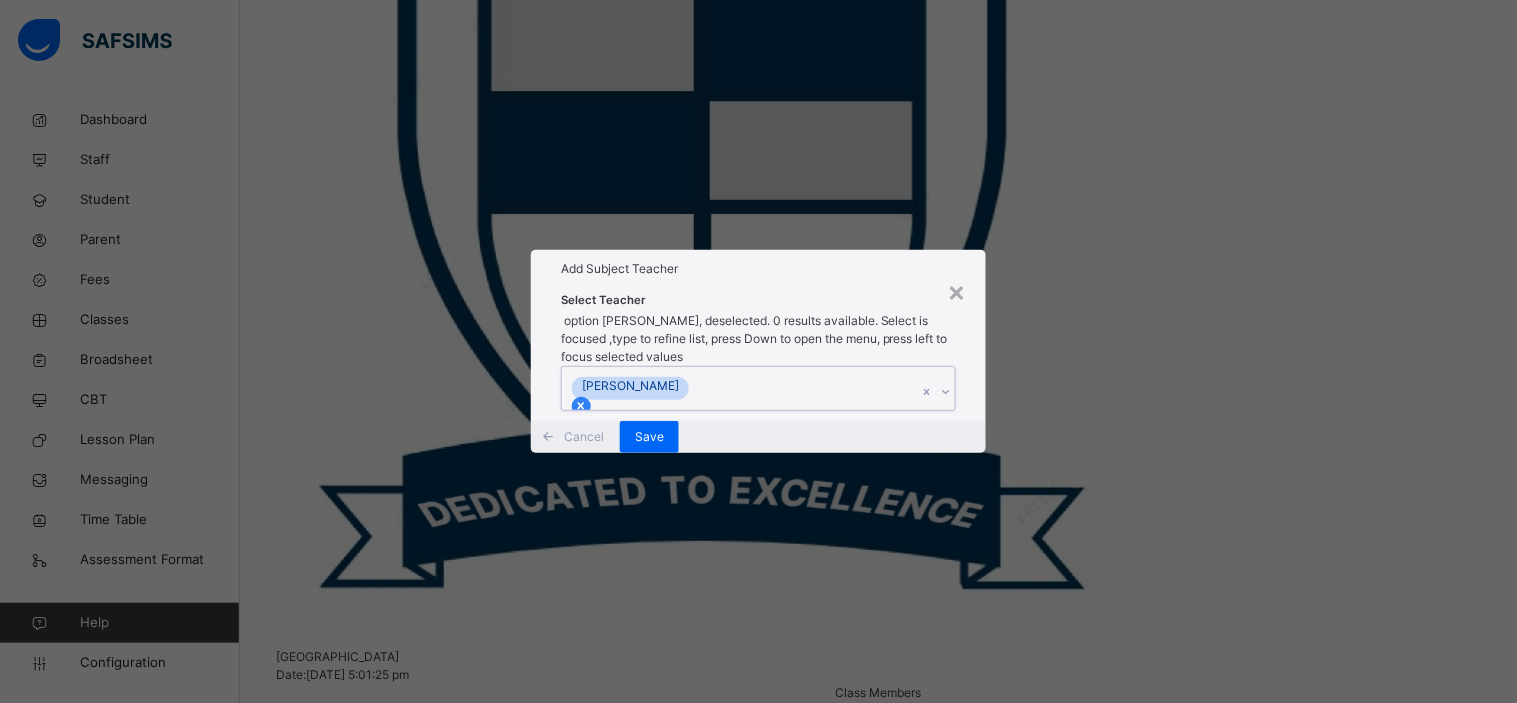 click 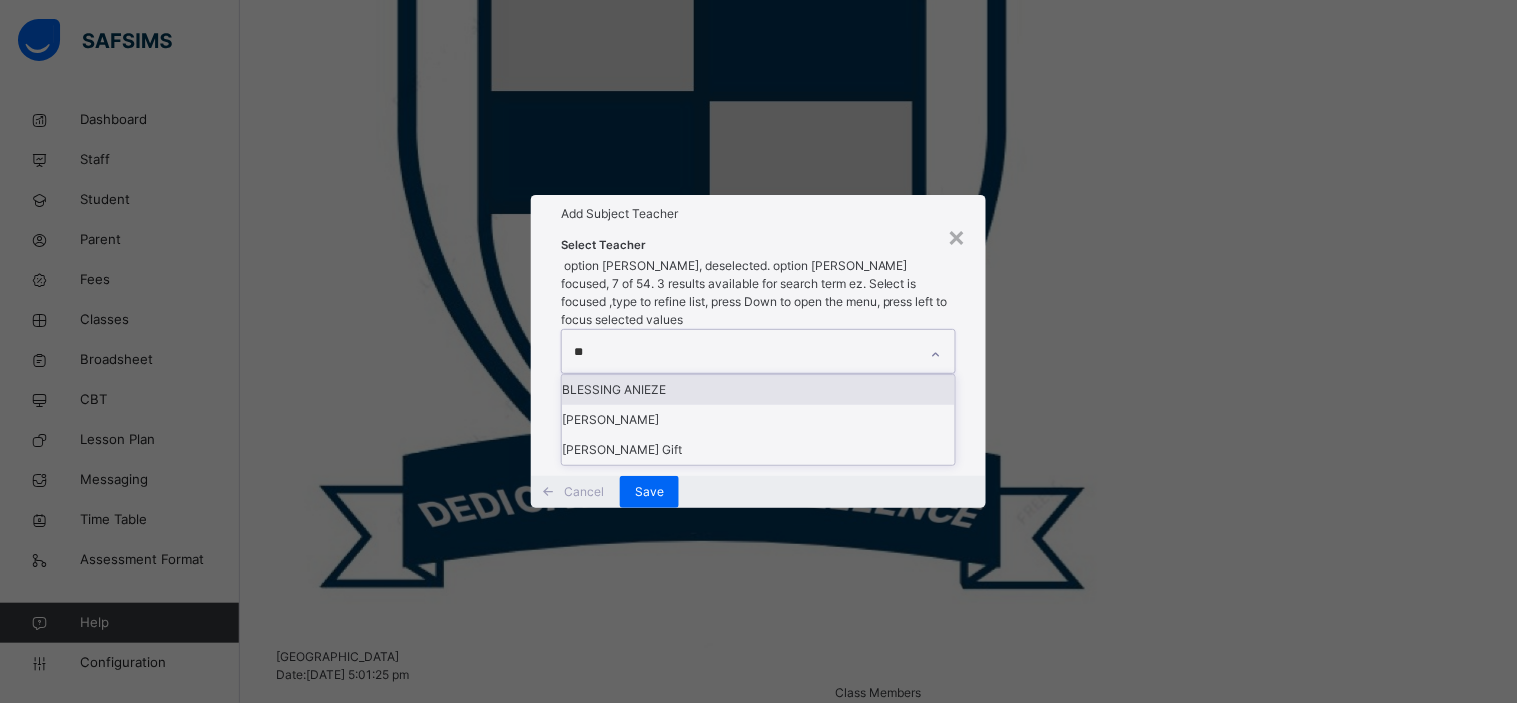 type on "***" 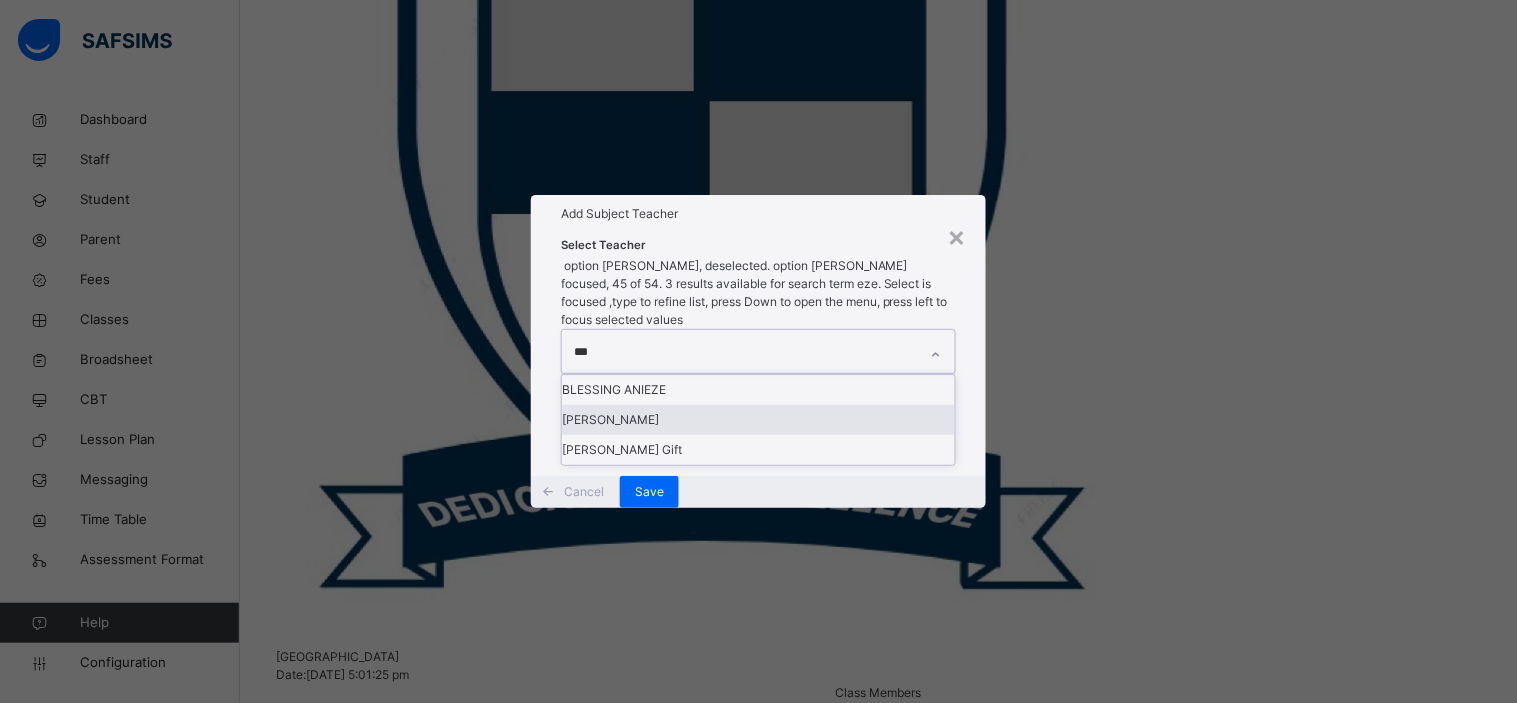 click on "Eze  Vincent" at bounding box center [758, 420] 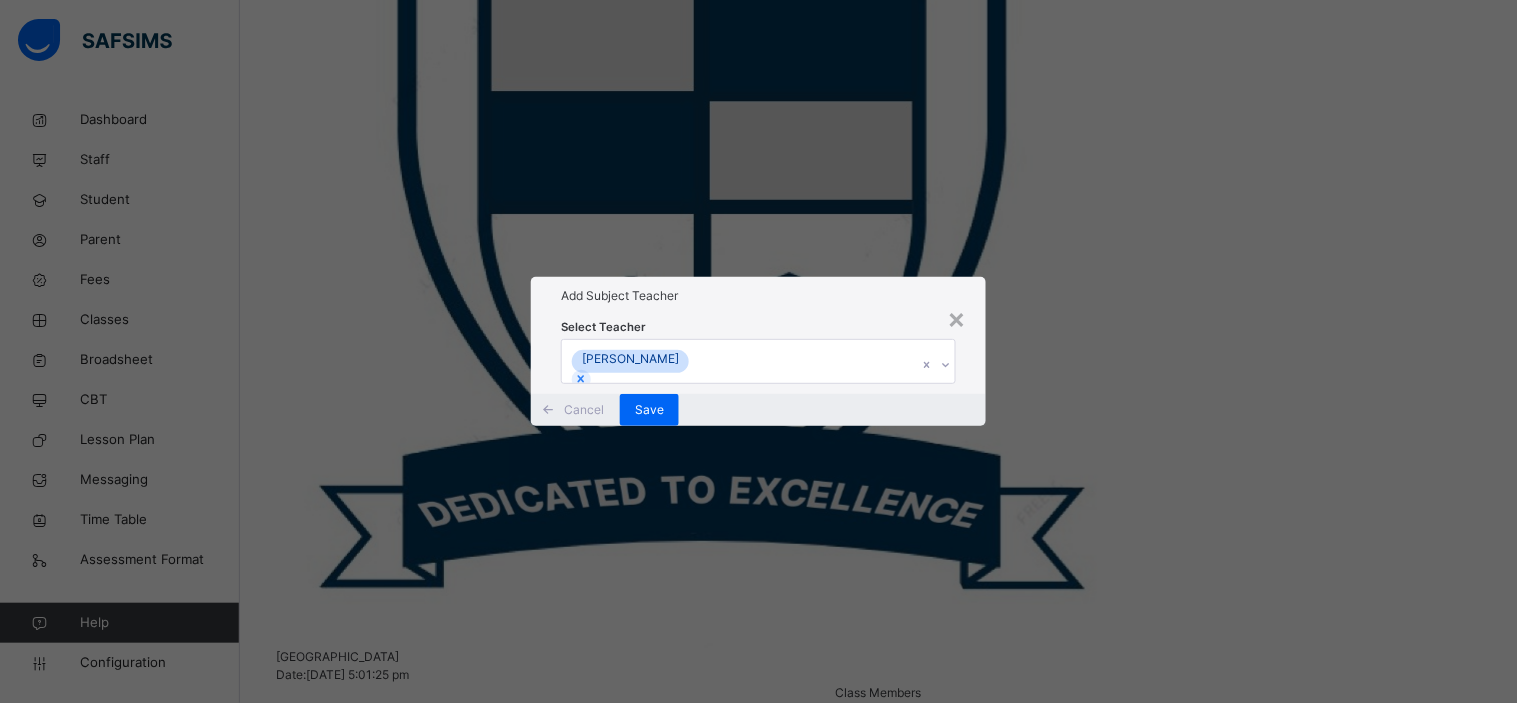 click on "Select Teacher Eze  Vincent" at bounding box center [758, 354] 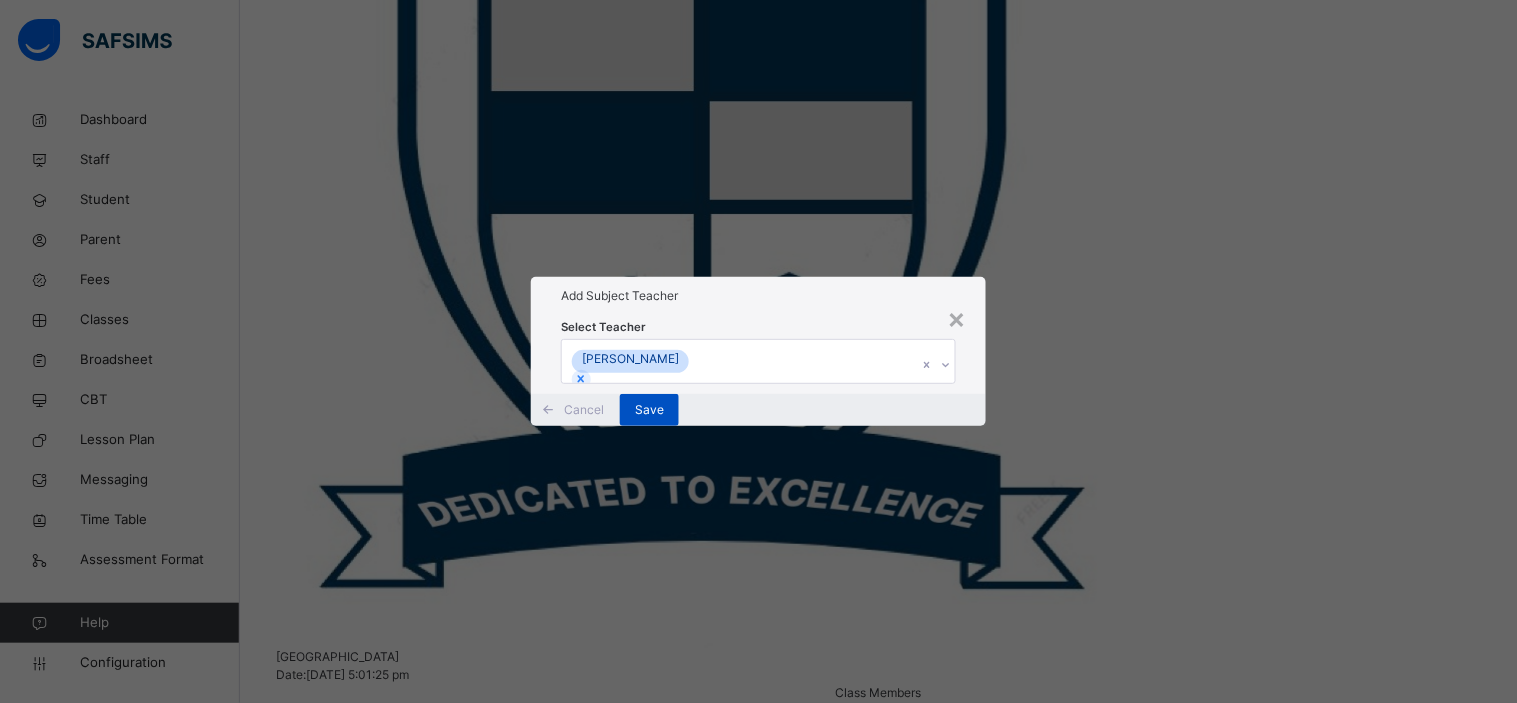 click on "Save" at bounding box center [649, 410] 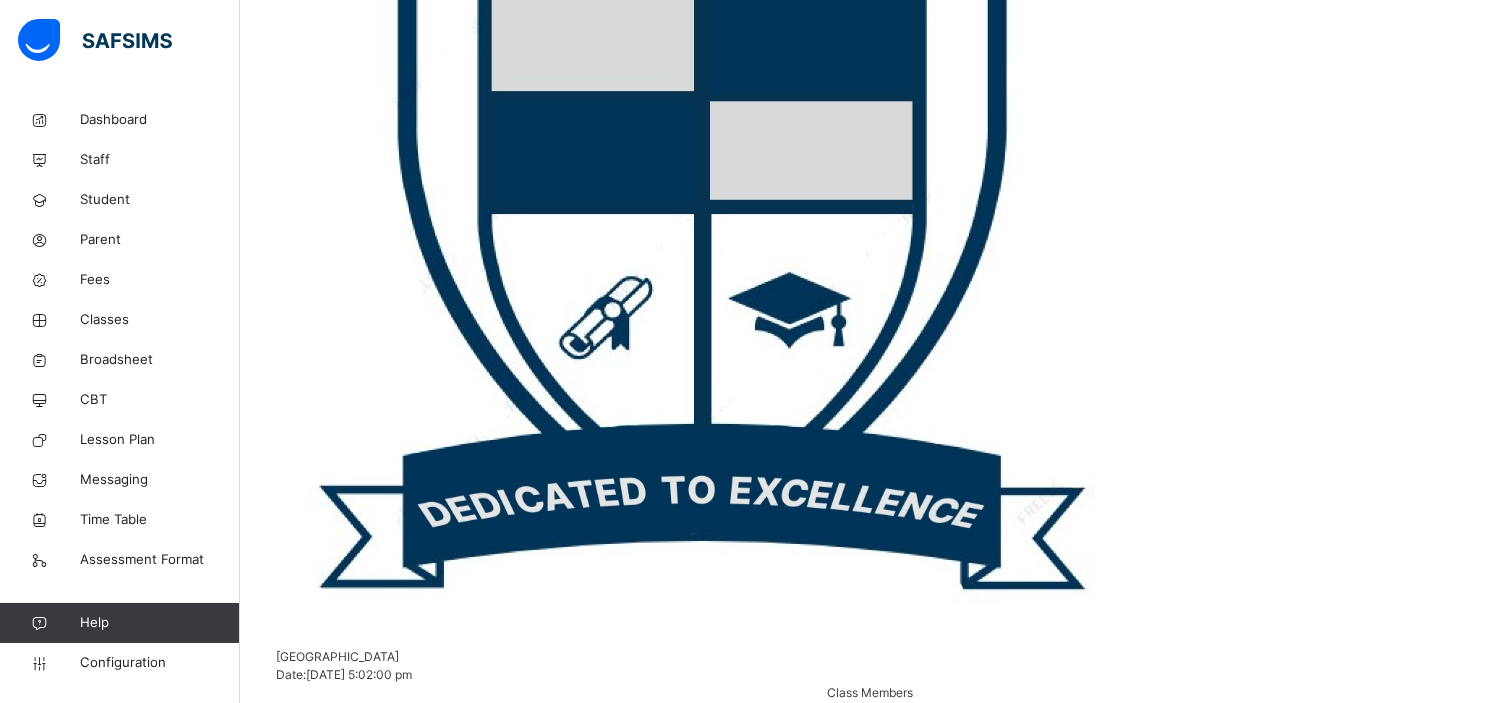 scroll, scrollTop: 0, scrollLeft: 0, axis: both 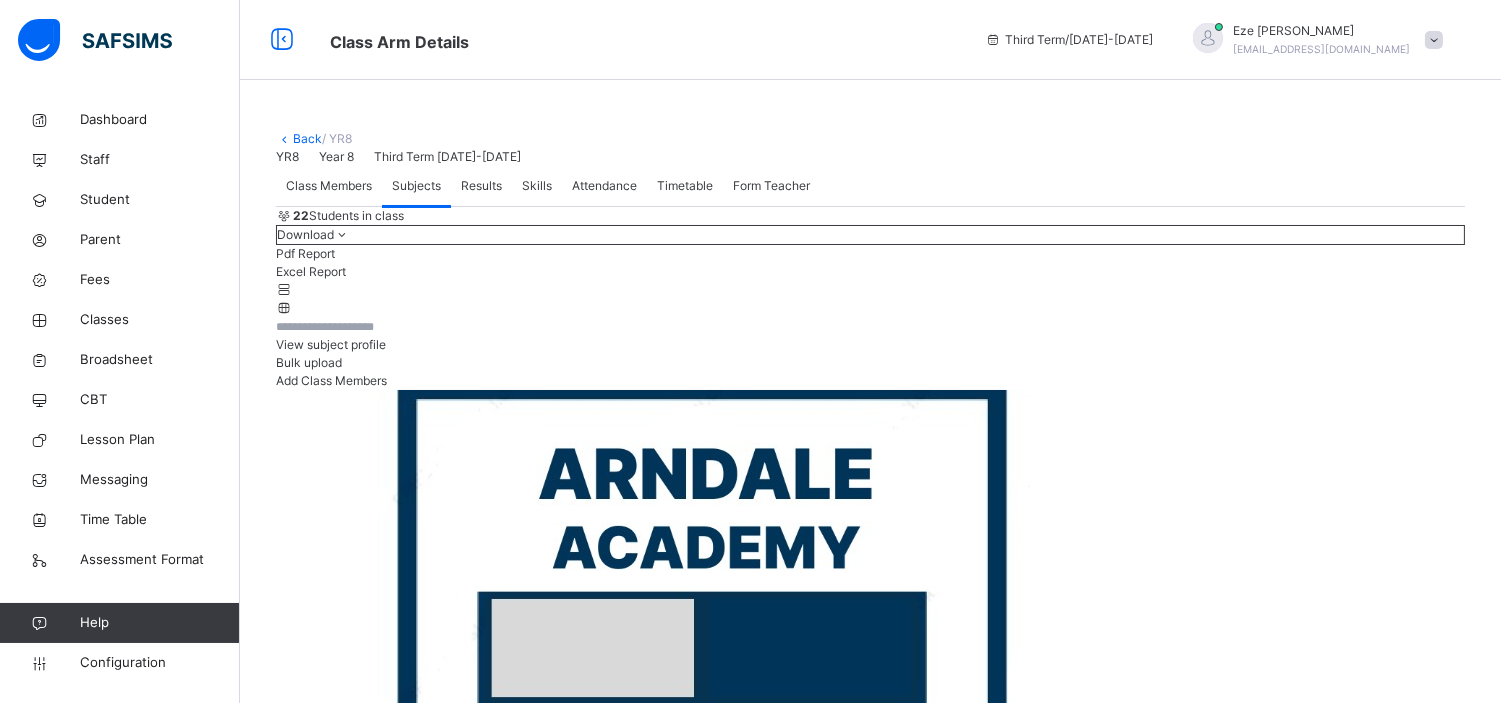 click on "Back" at bounding box center (307, 138) 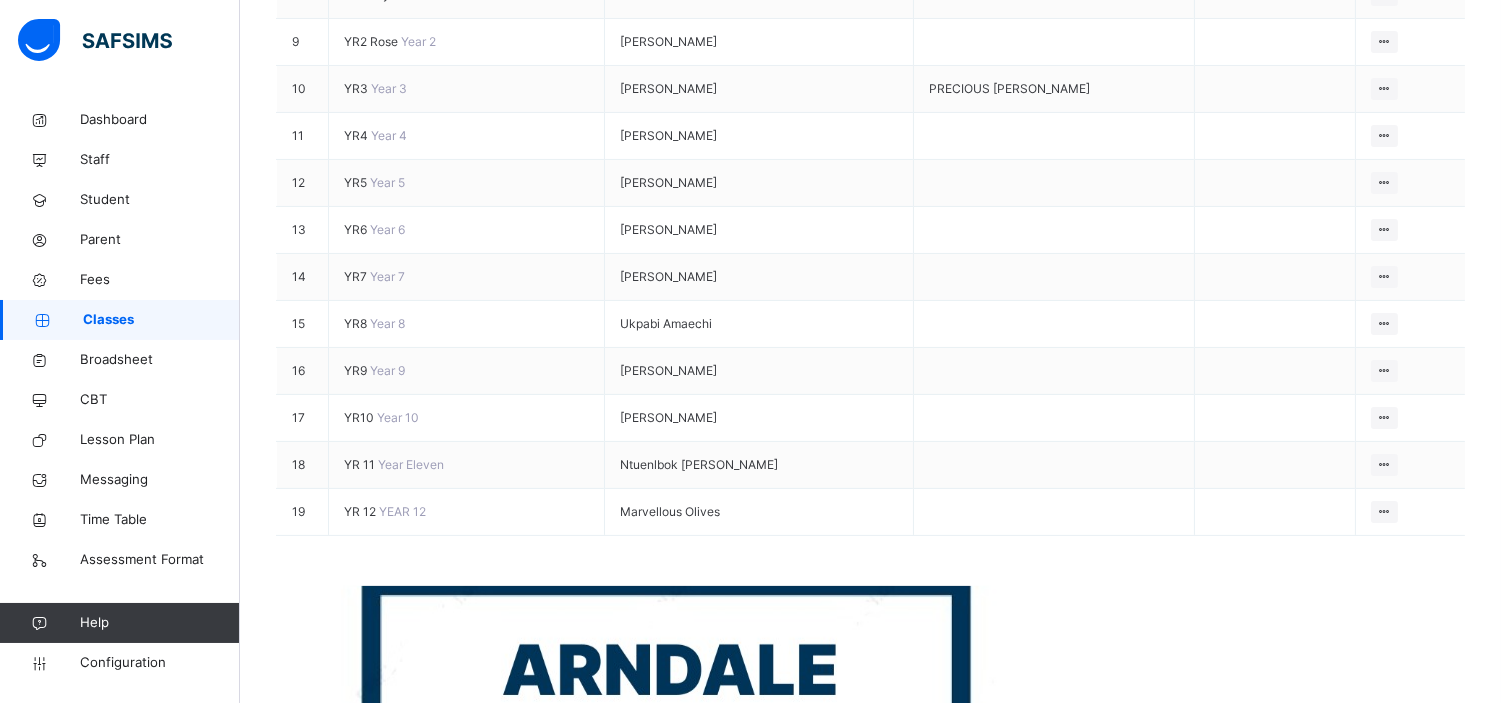 scroll, scrollTop: 745, scrollLeft: 0, axis: vertical 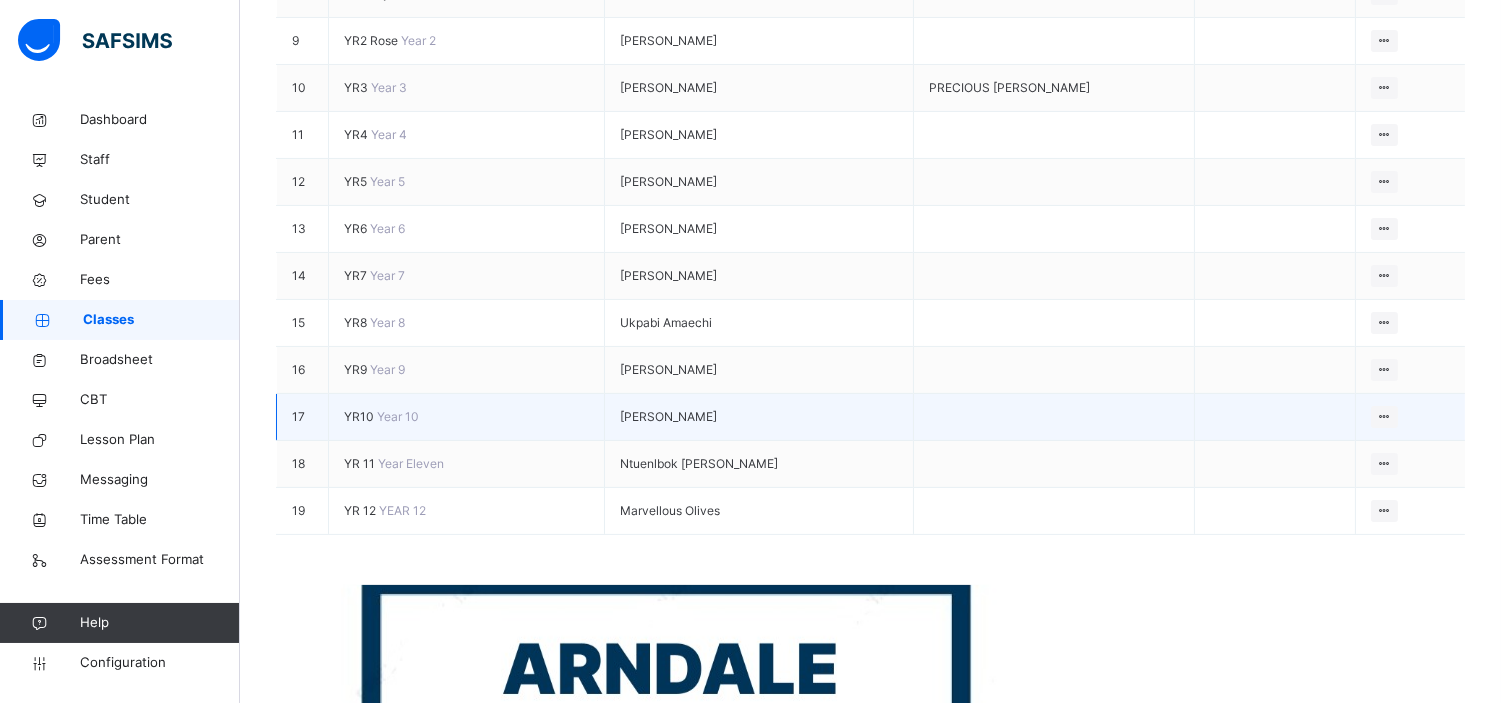 click on "YR10" at bounding box center (360, 416) 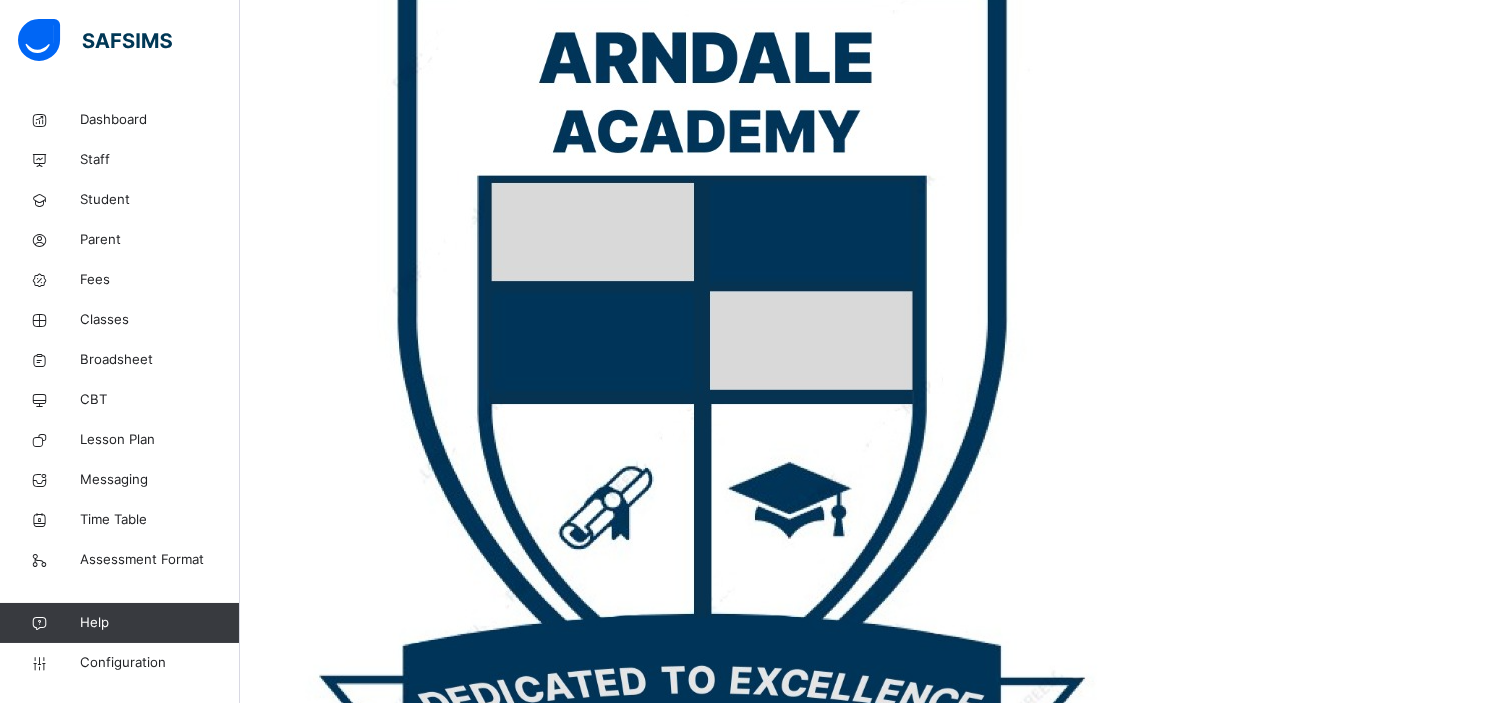 scroll, scrollTop: 0, scrollLeft: 0, axis: both 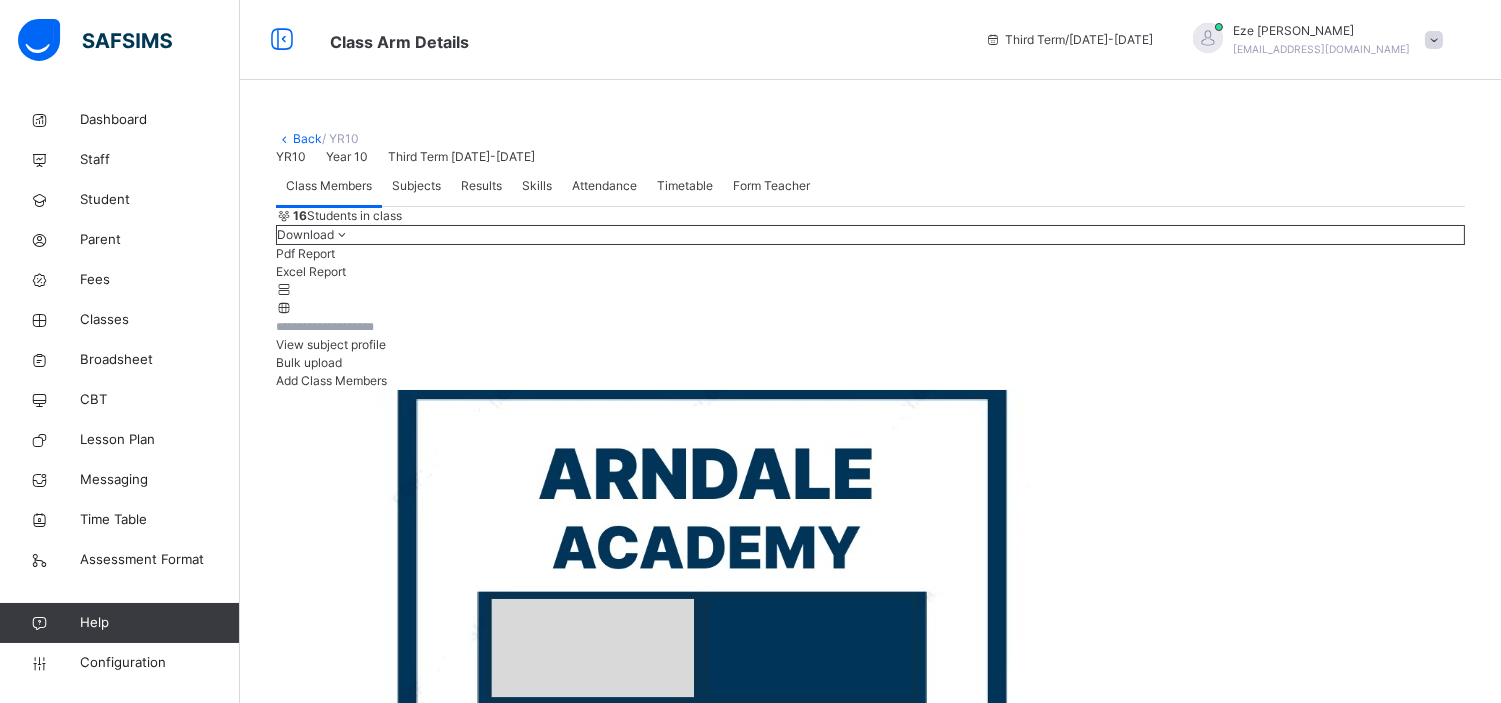 click on "Subjects" at bounding box center (416, 186) 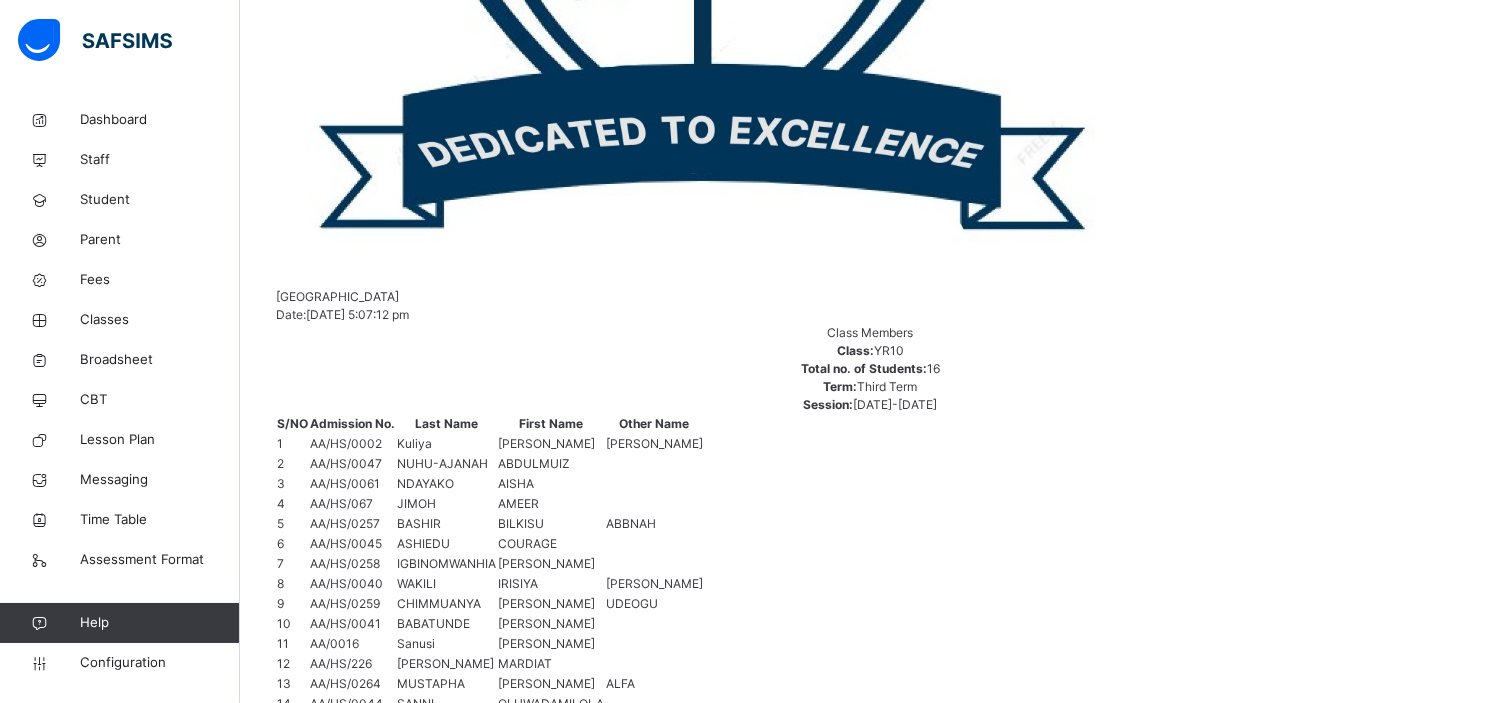 scroll, scrollTop: 967, scrollLeft: 0, axis: vertical 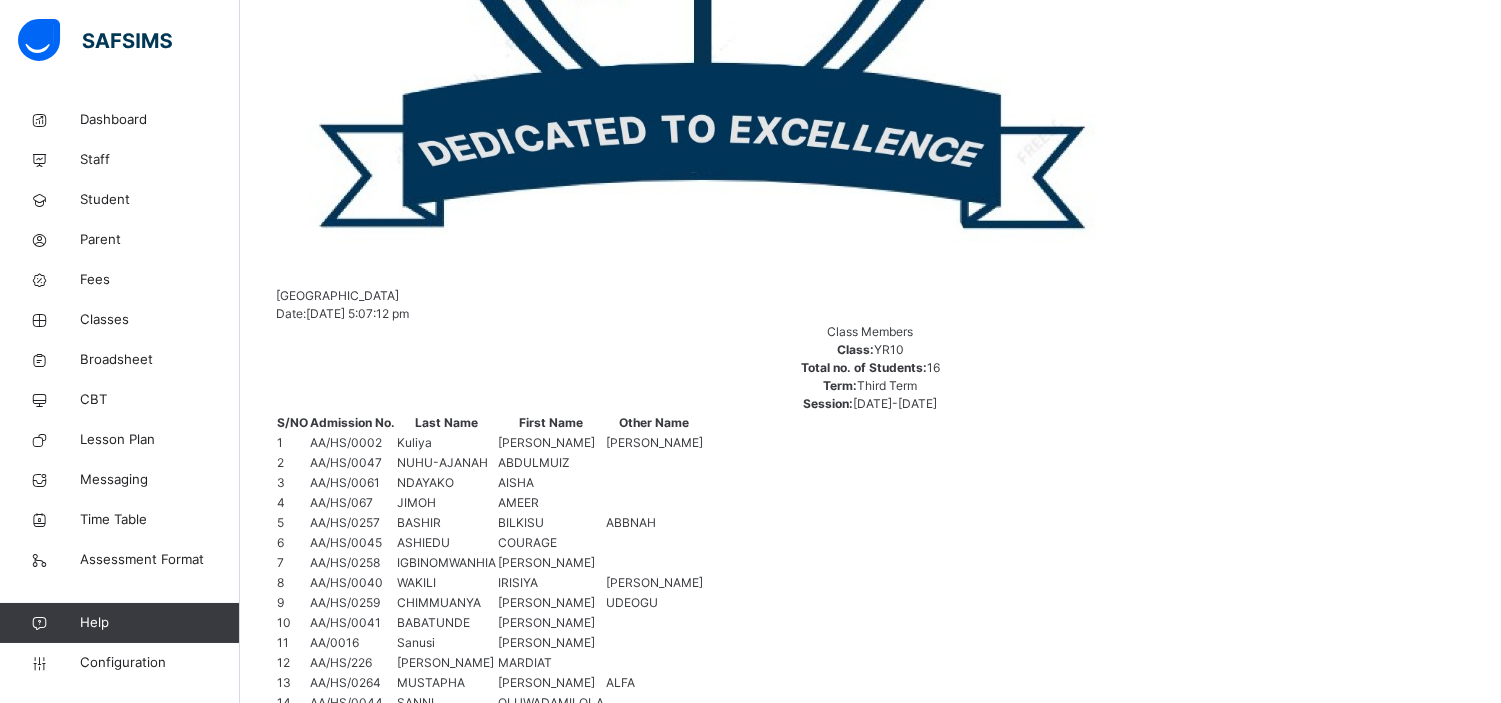 click on "Change Teacher" at bounding box center (955, 2016) 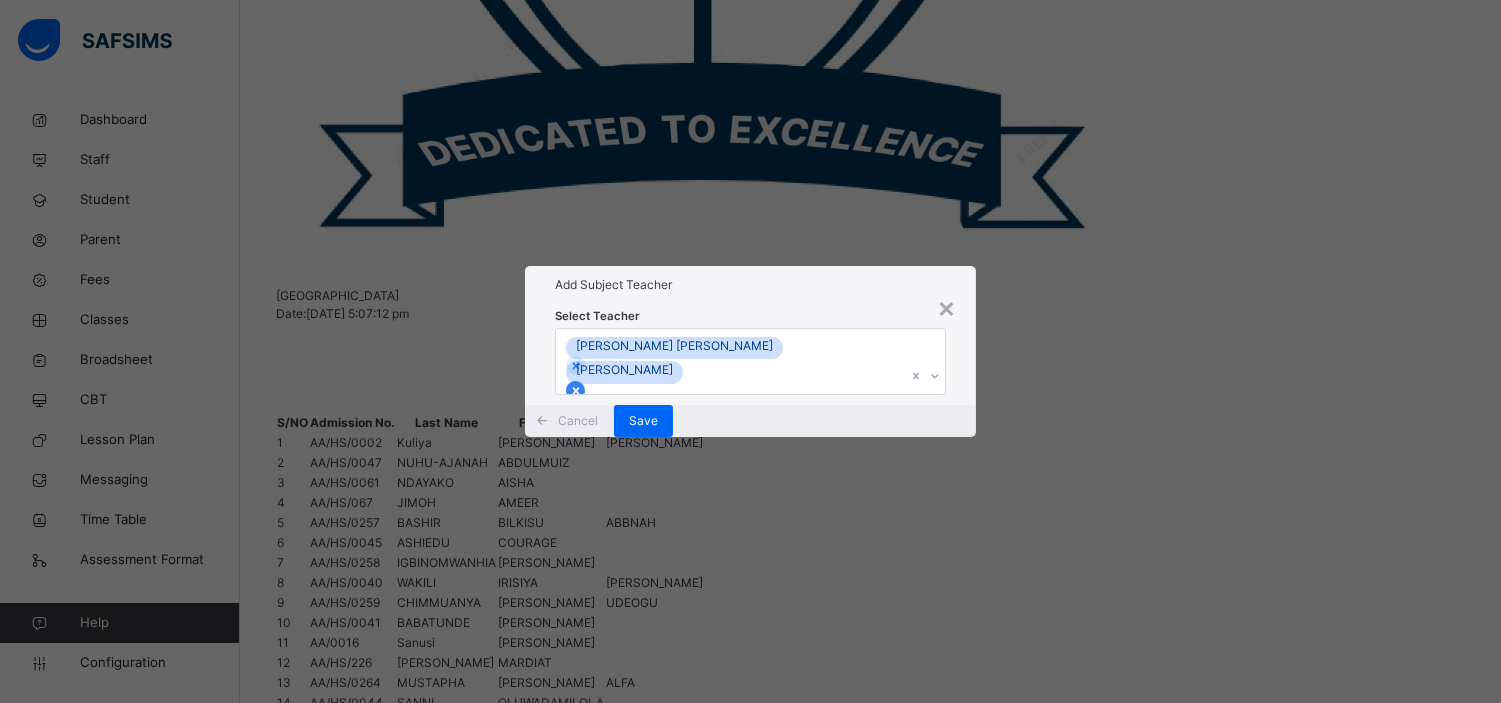 click 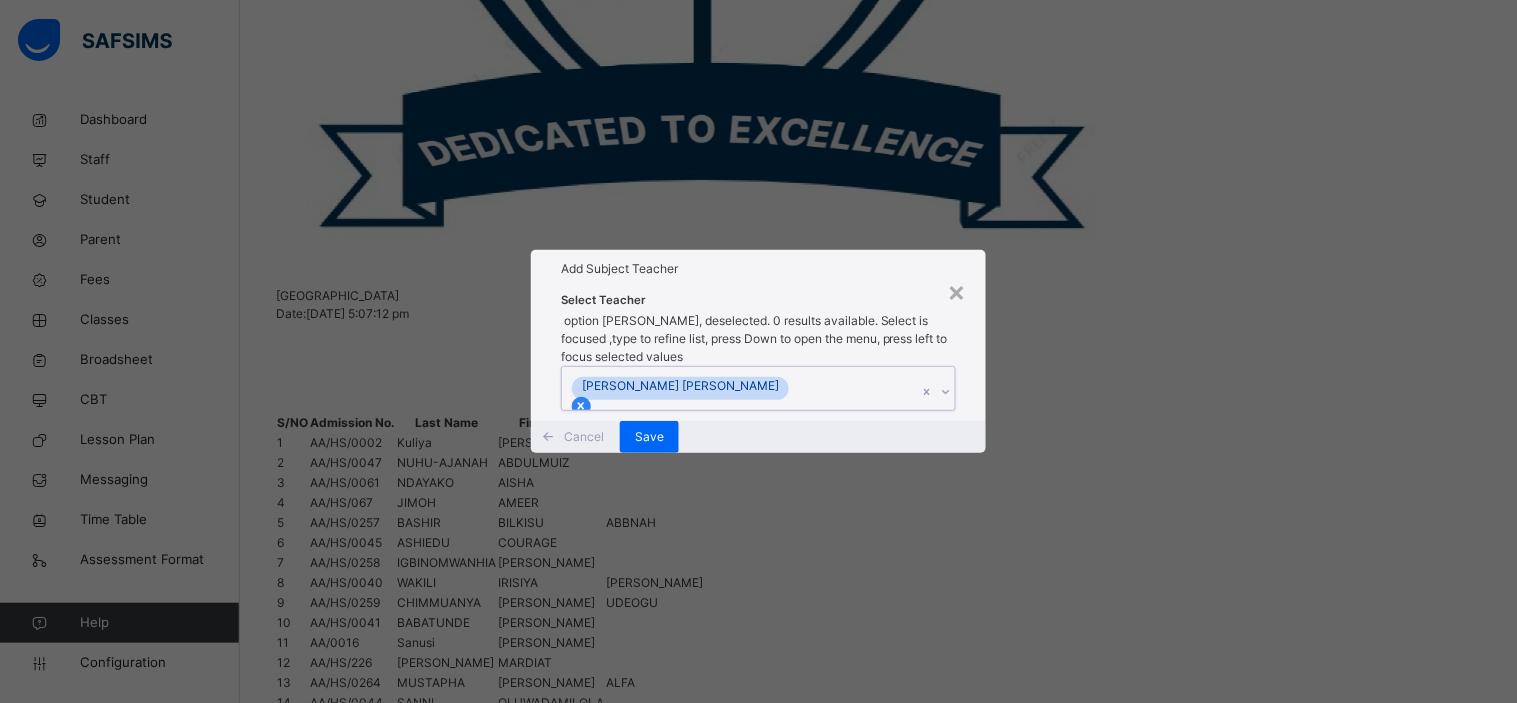 click 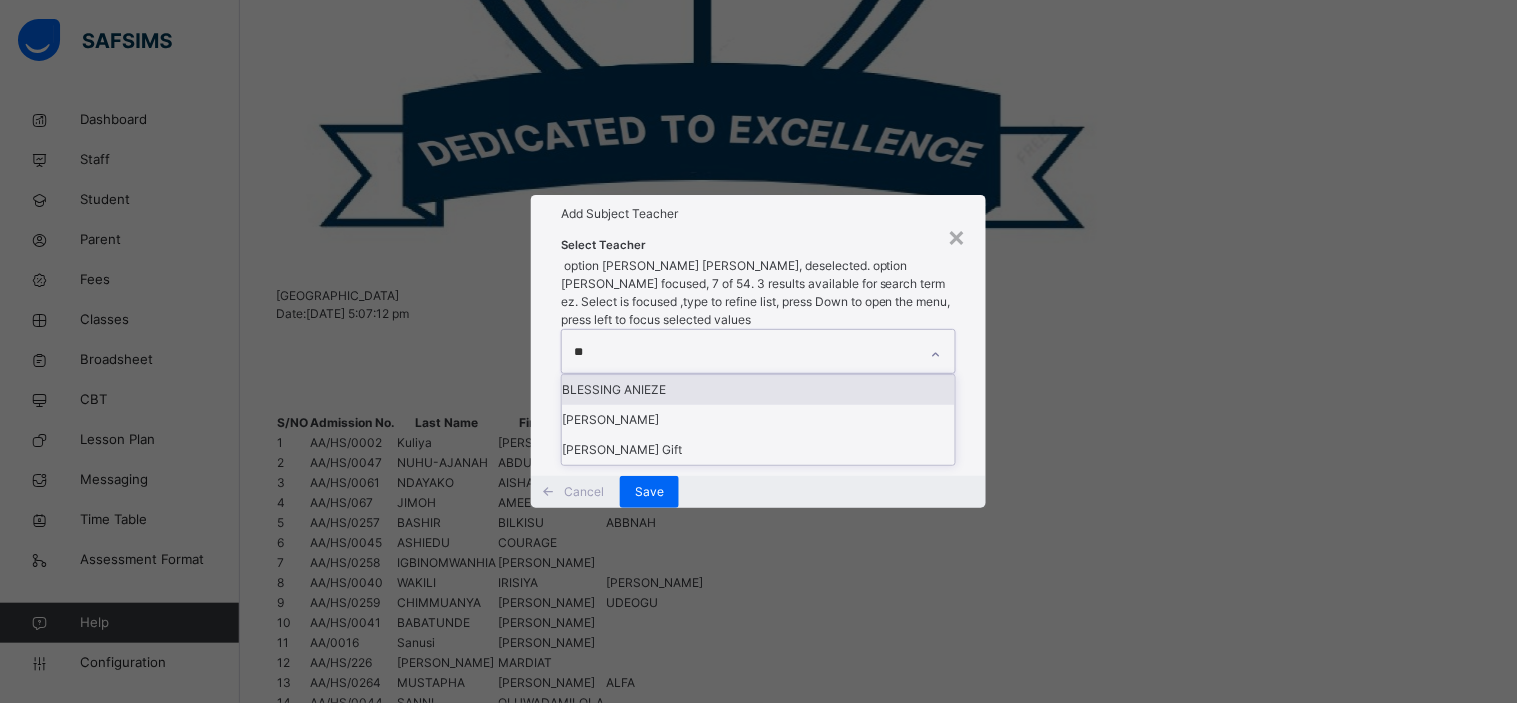 type on "***" 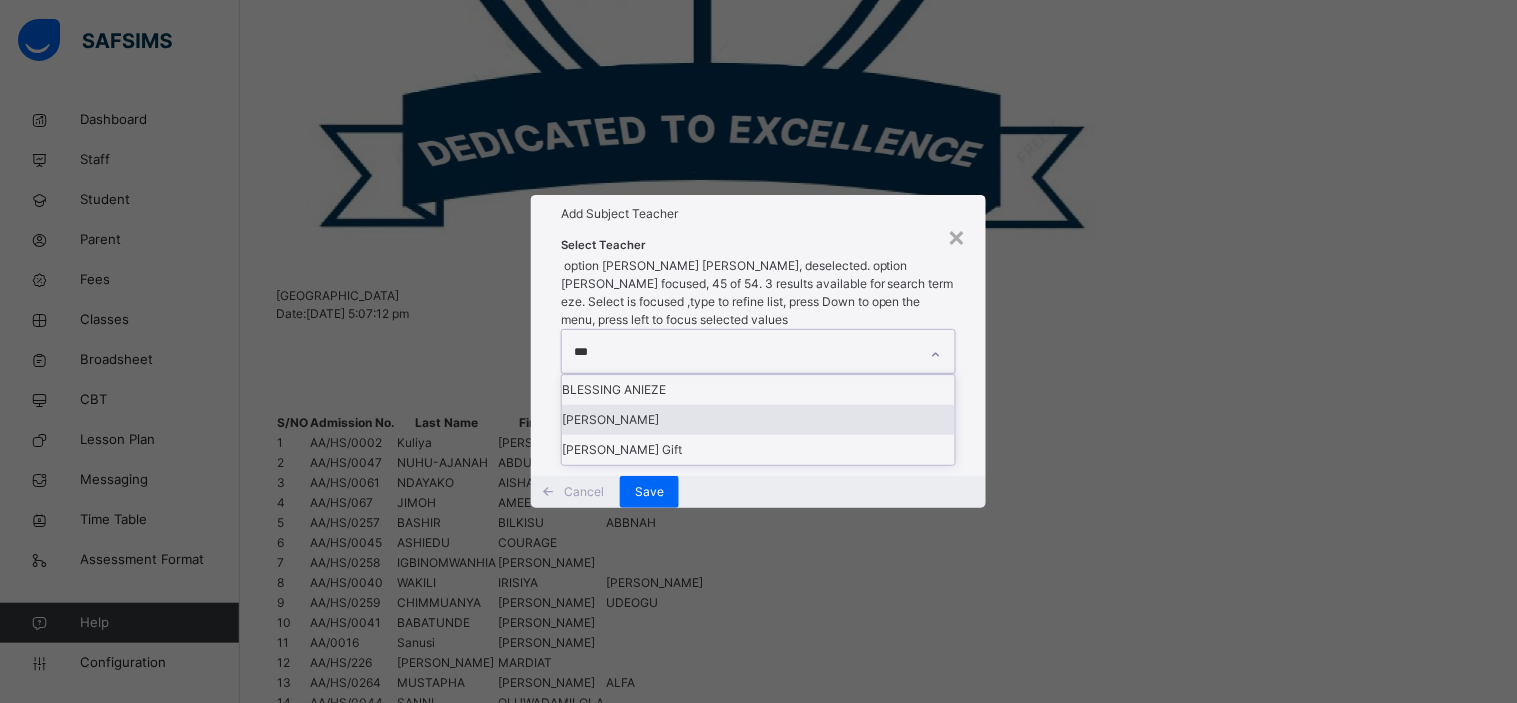 click on "Eze  Vincent" at bounding box center (758, 420) 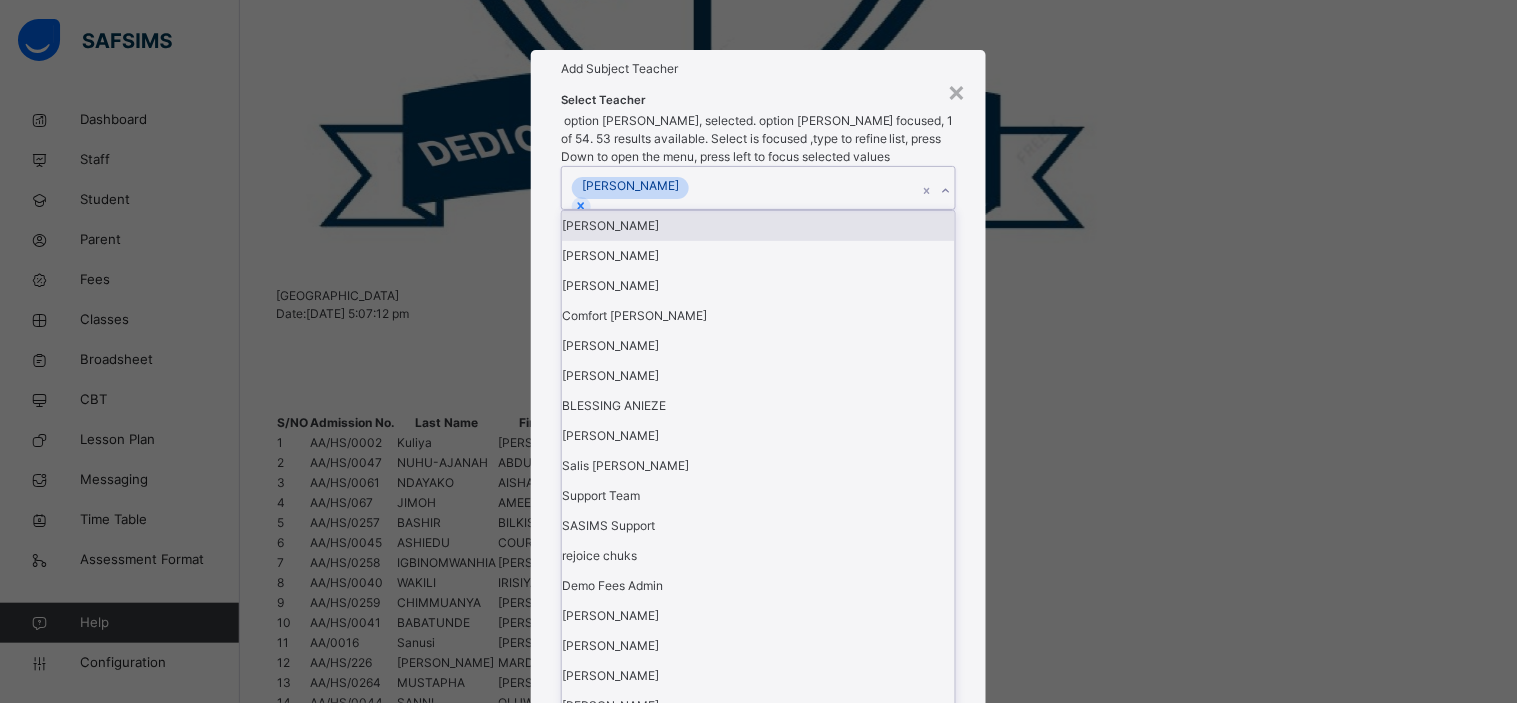 click on "Add Subject Teacher" at bounding box center [758, 69] 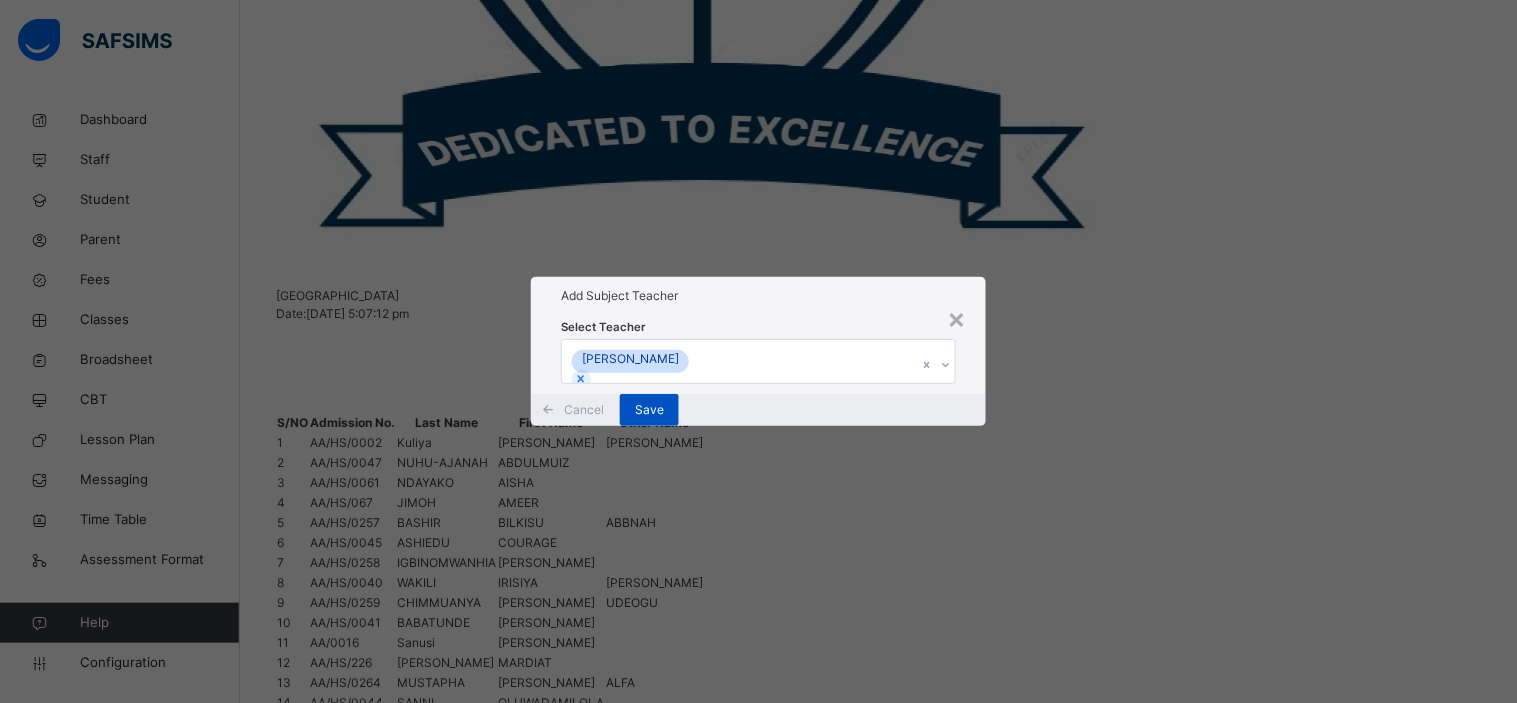 click on "Save" at bounding box center [649, 410] 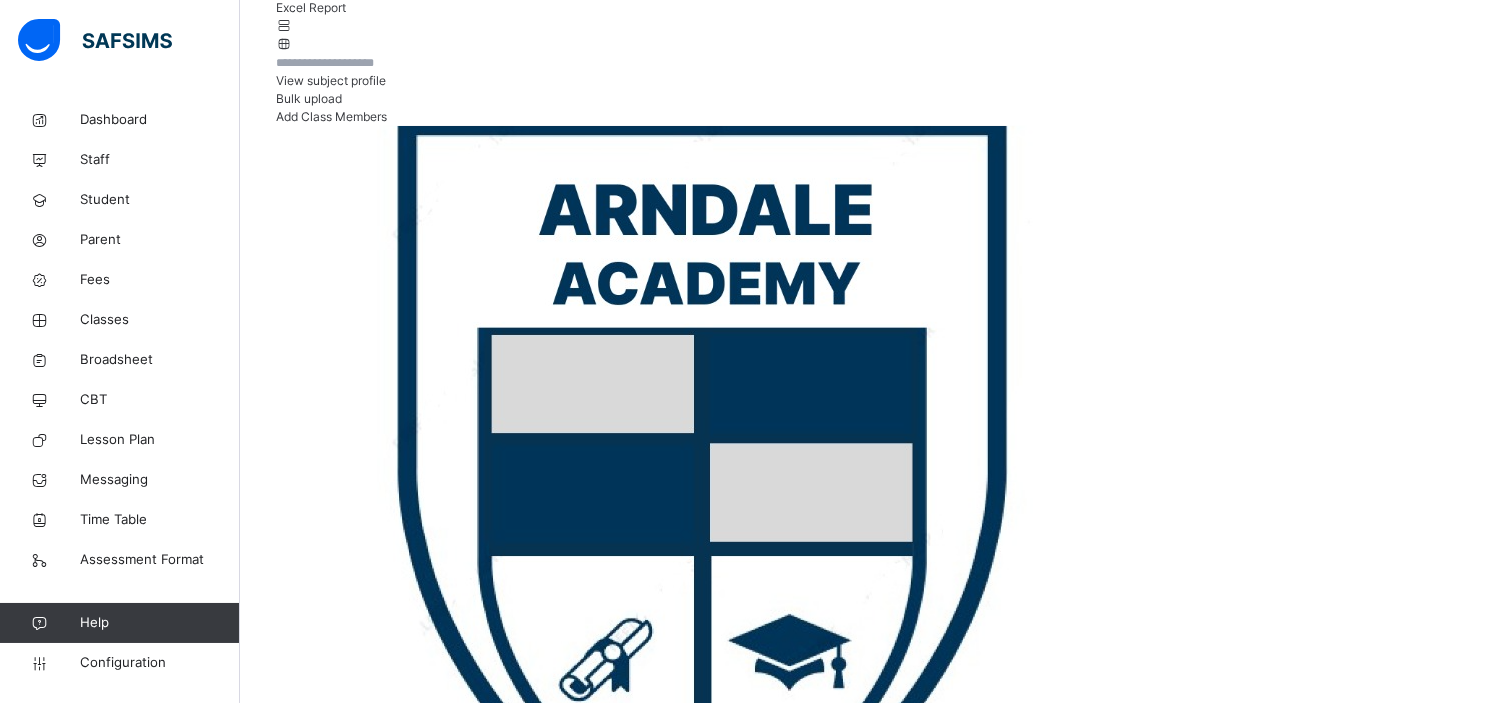 scroll, scrollTop: 0, scrollLeft: 0, axis: both 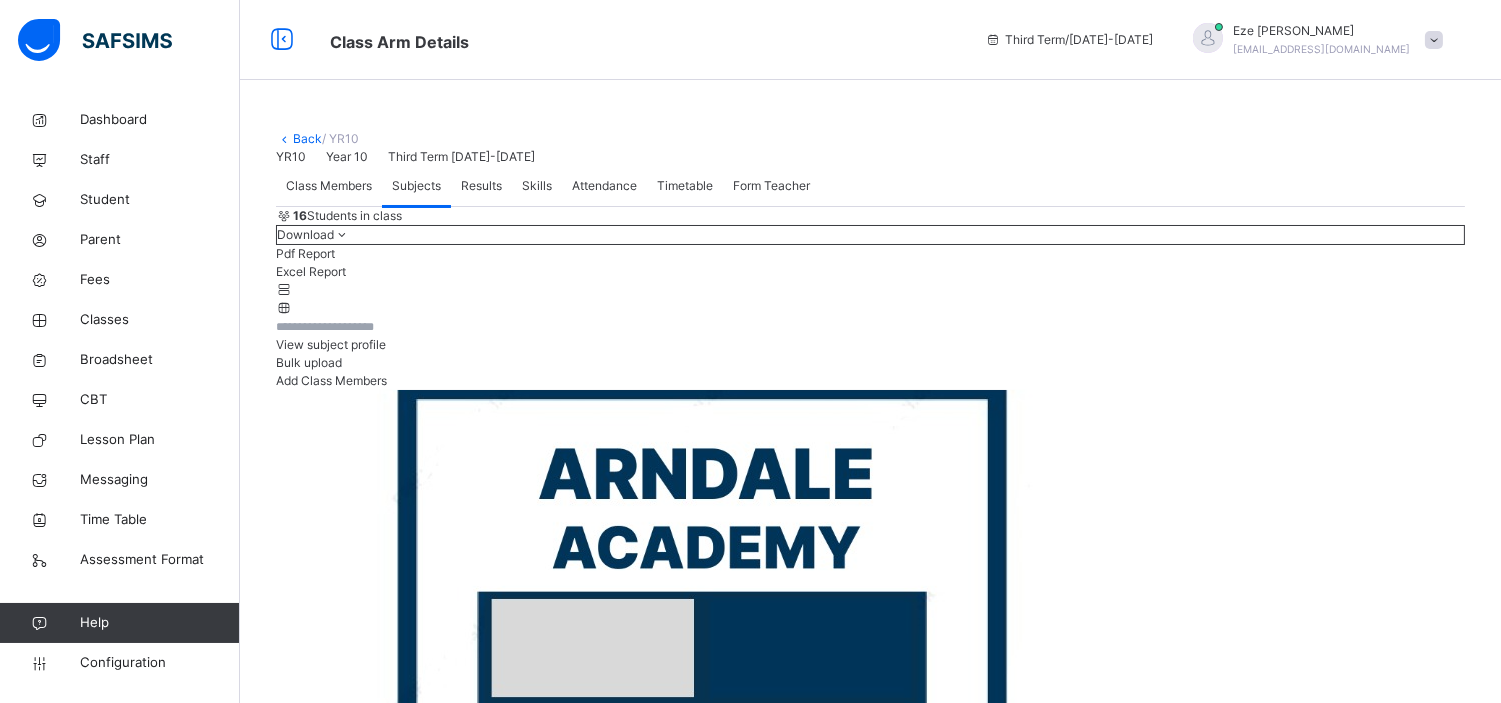 click on "Back" at bounding box center (307, 138) 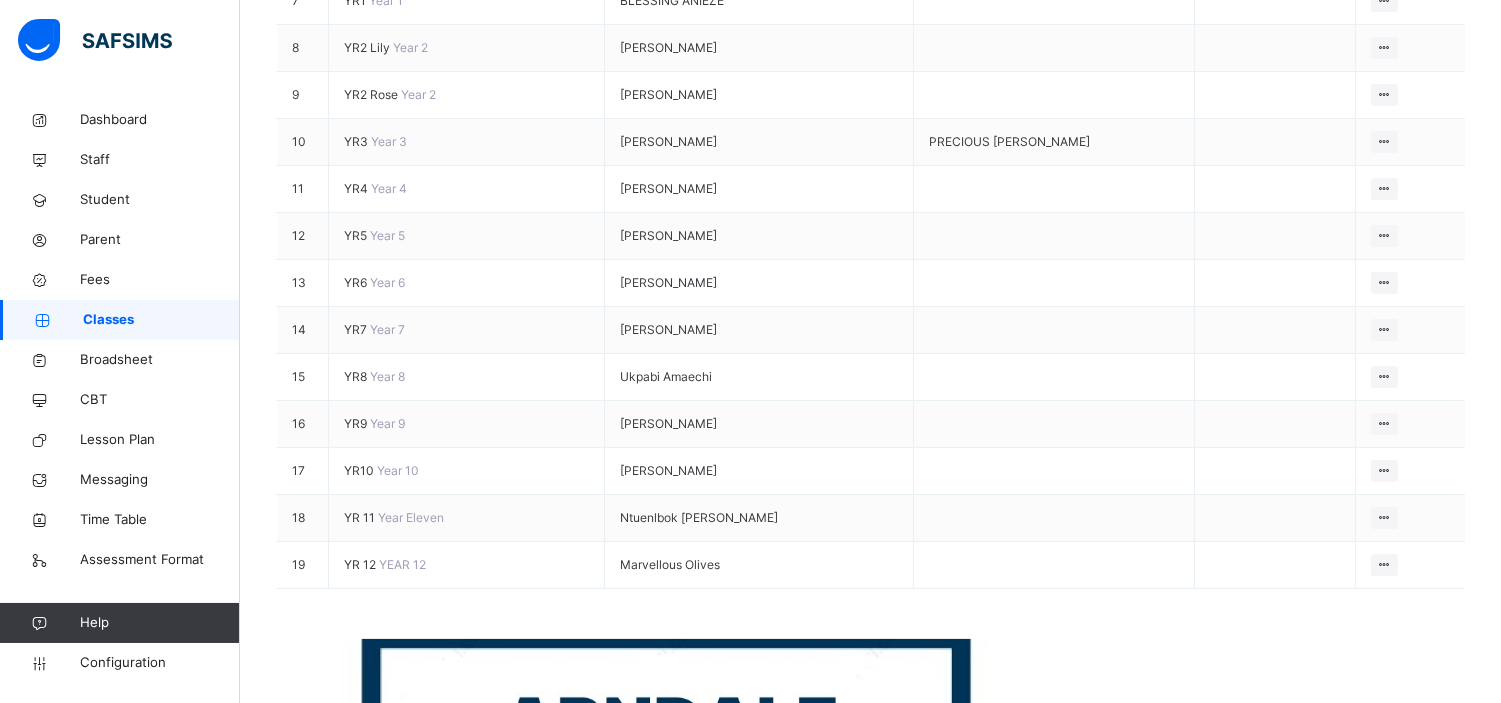 scroll, scrollTop: 745, scrollLeft: 0, axis: vertical 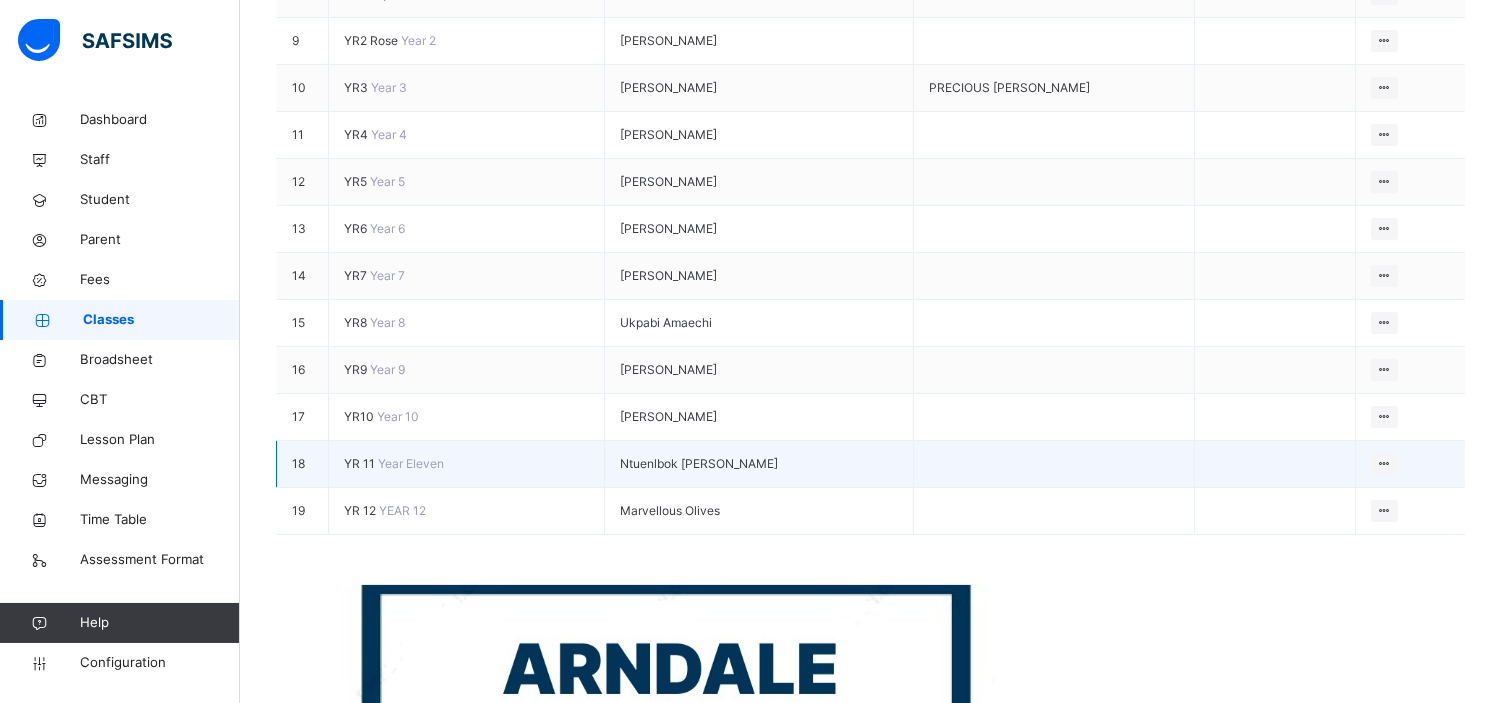 click on "YR 11" at bounding box center (361, 463) 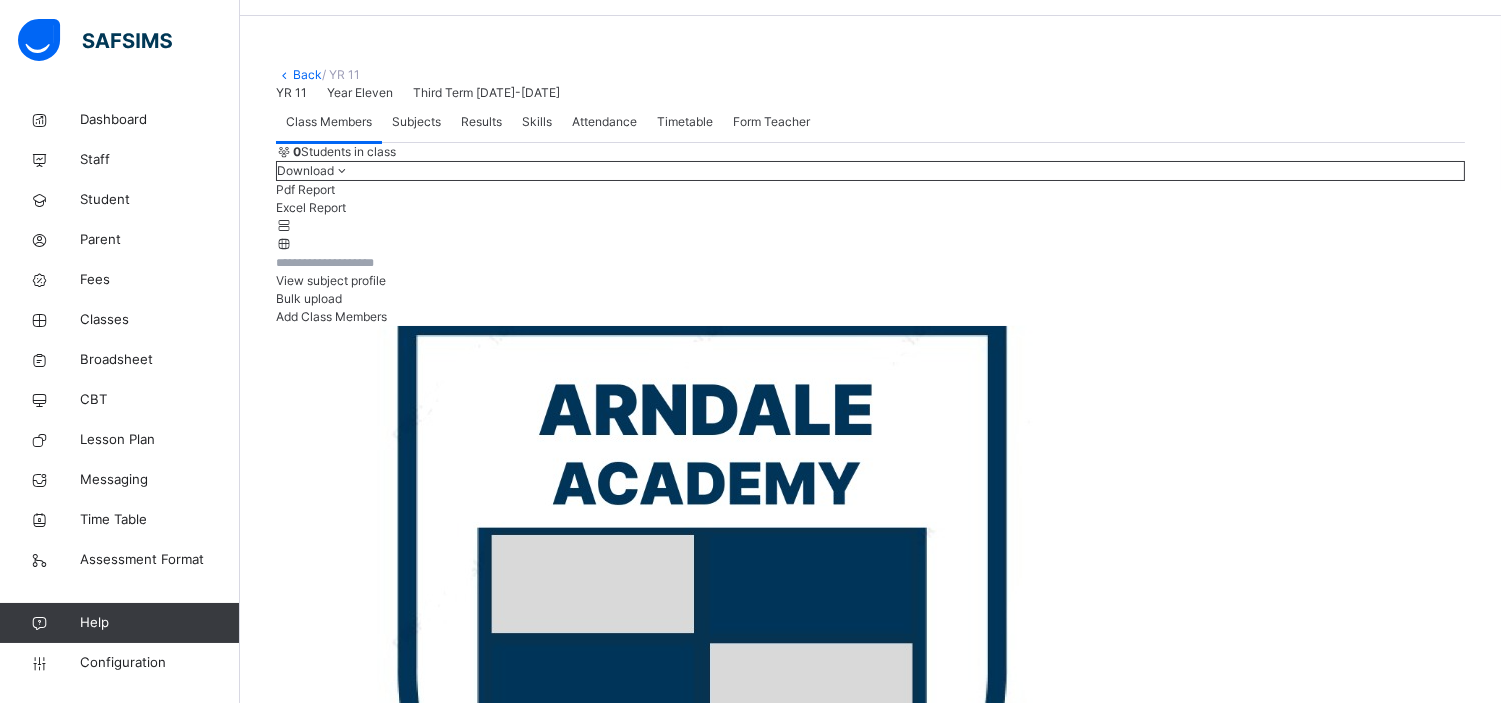 scroll, scrollTop: 0, scrollLeft: 0, axis: both 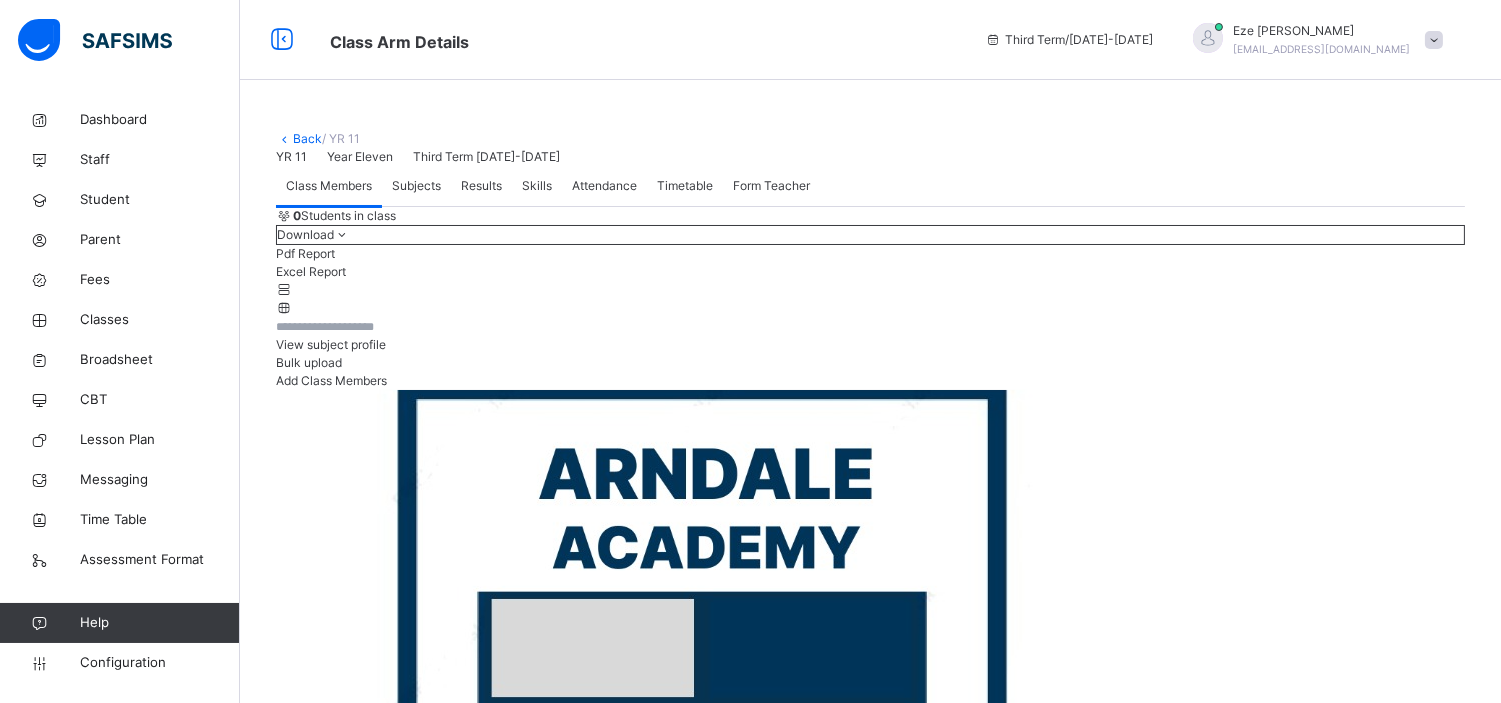click on "Subjects" at bounding box center [416, 186] 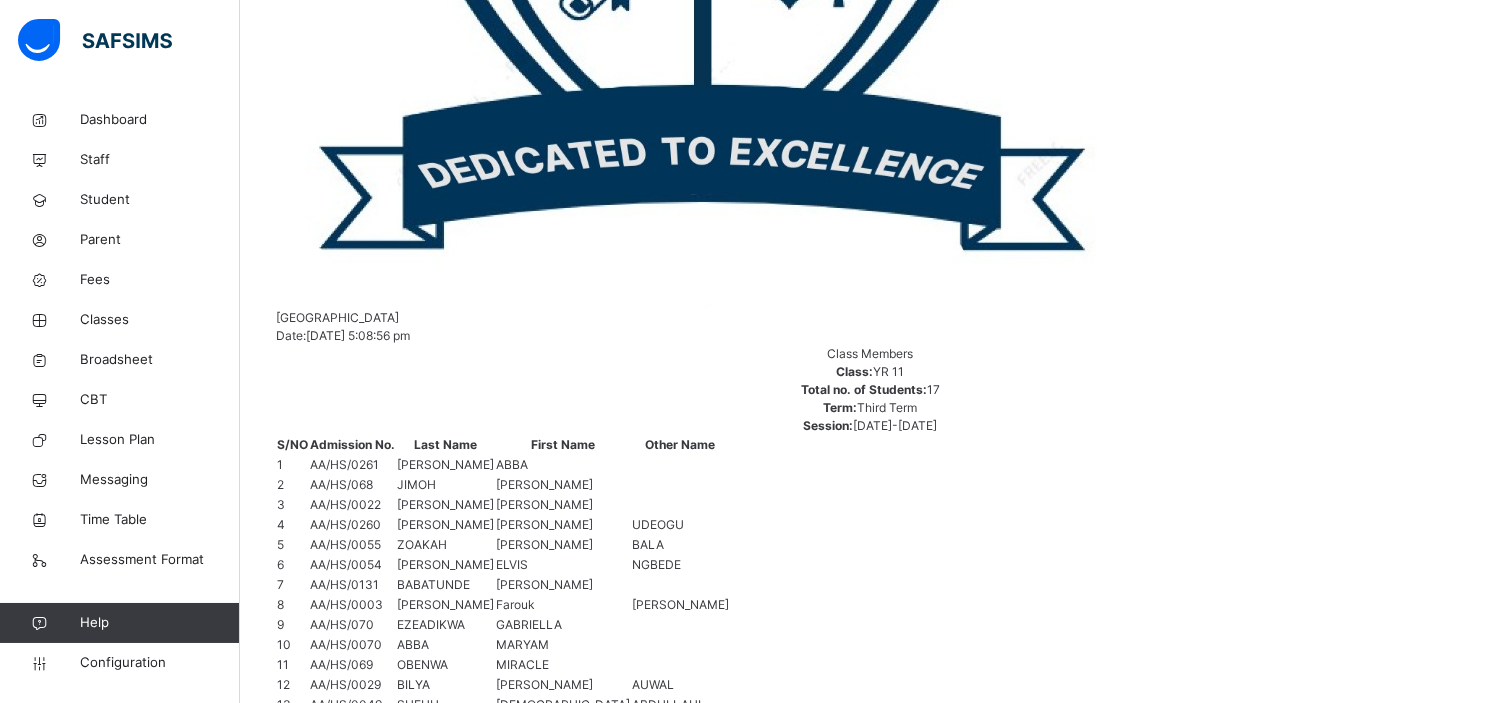 scroll, scrollTop: 952, scrollLeft: 0, axis: vertical 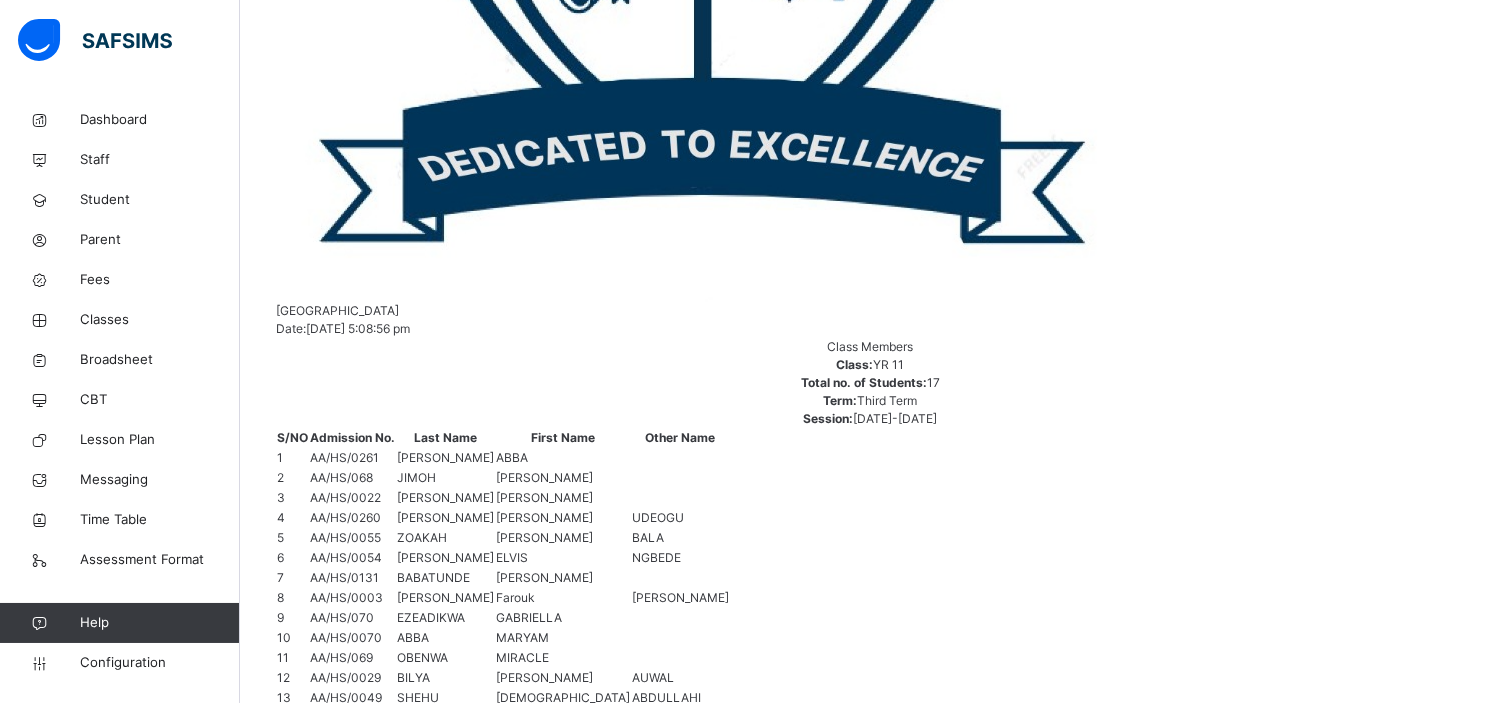 click on "Change Teacher" at bounding box center [955, 2074] 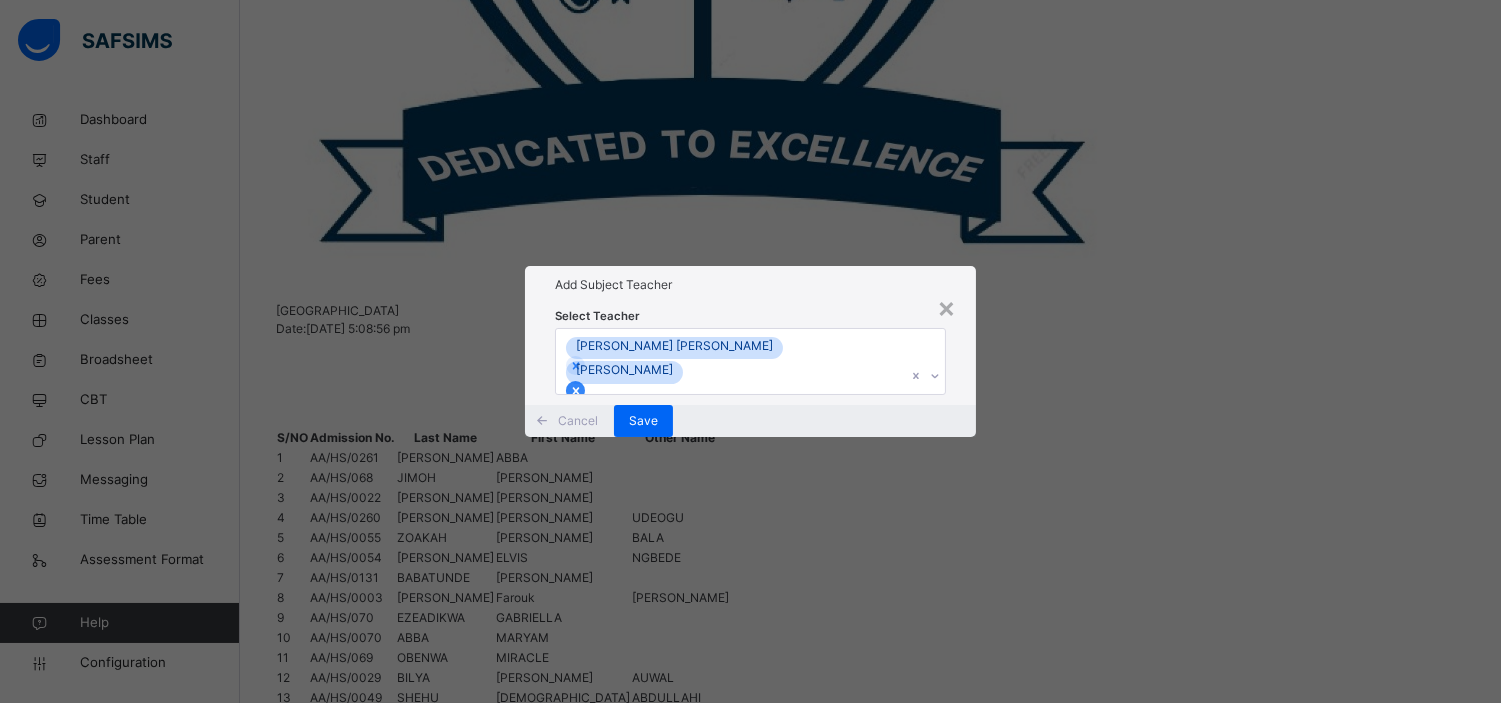 click 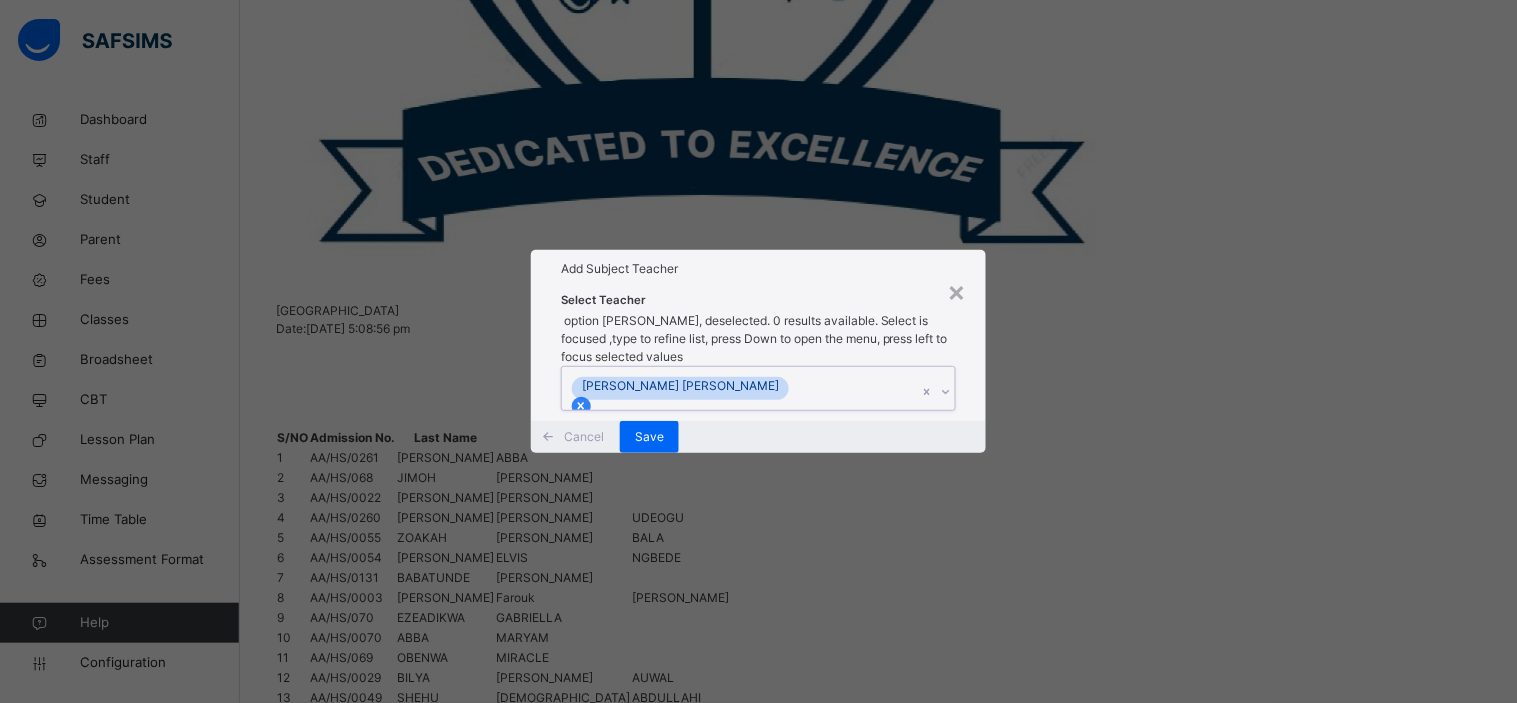 click 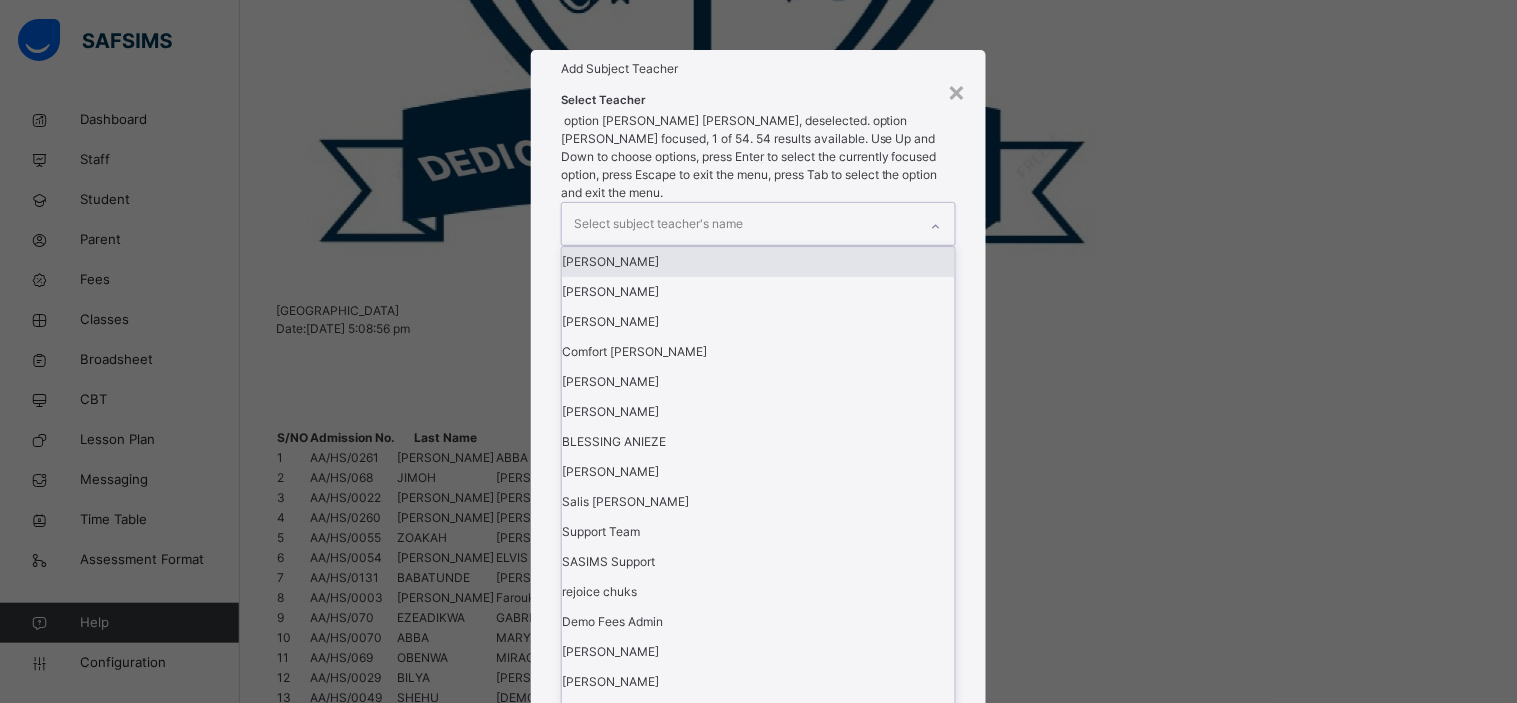 click on "Select subject teacher's name" at bounding box center (658, 224) 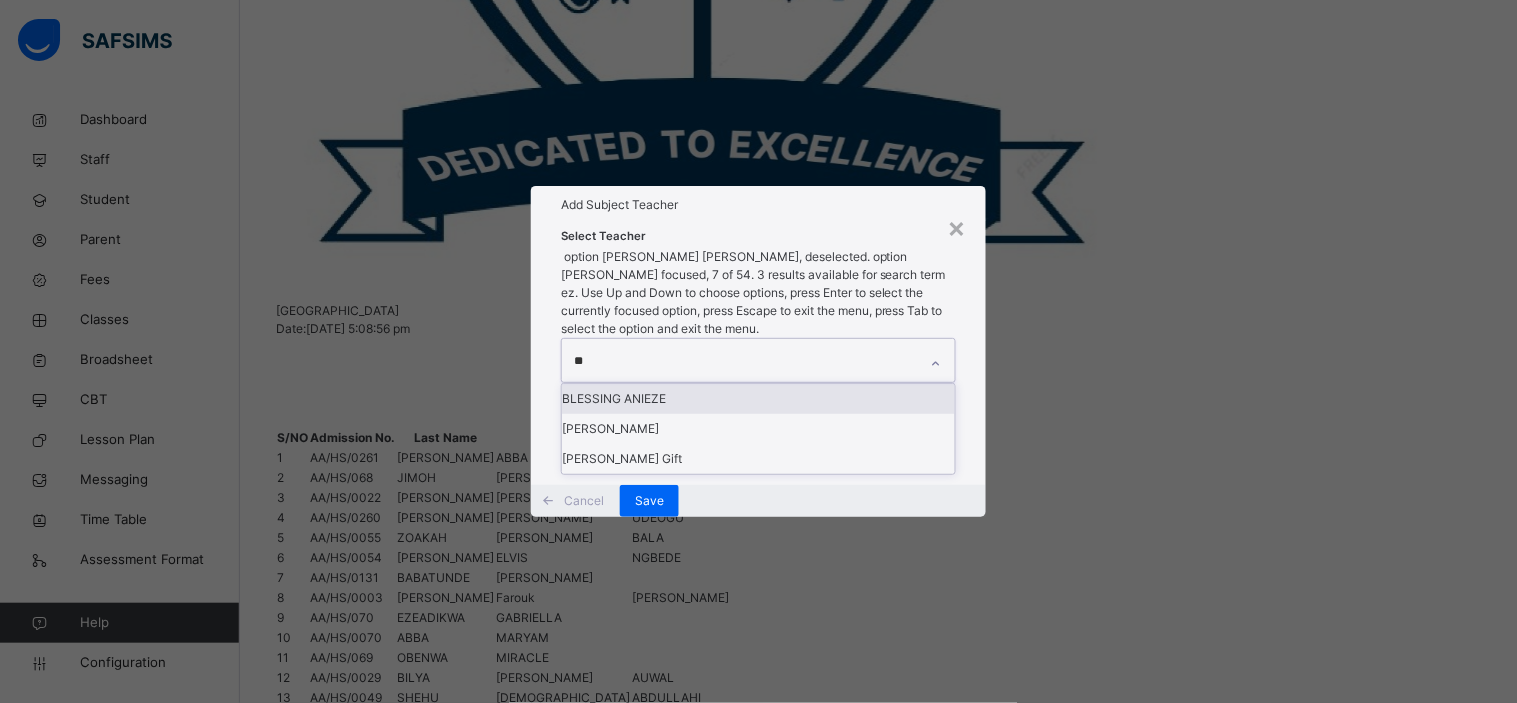 type on "***" 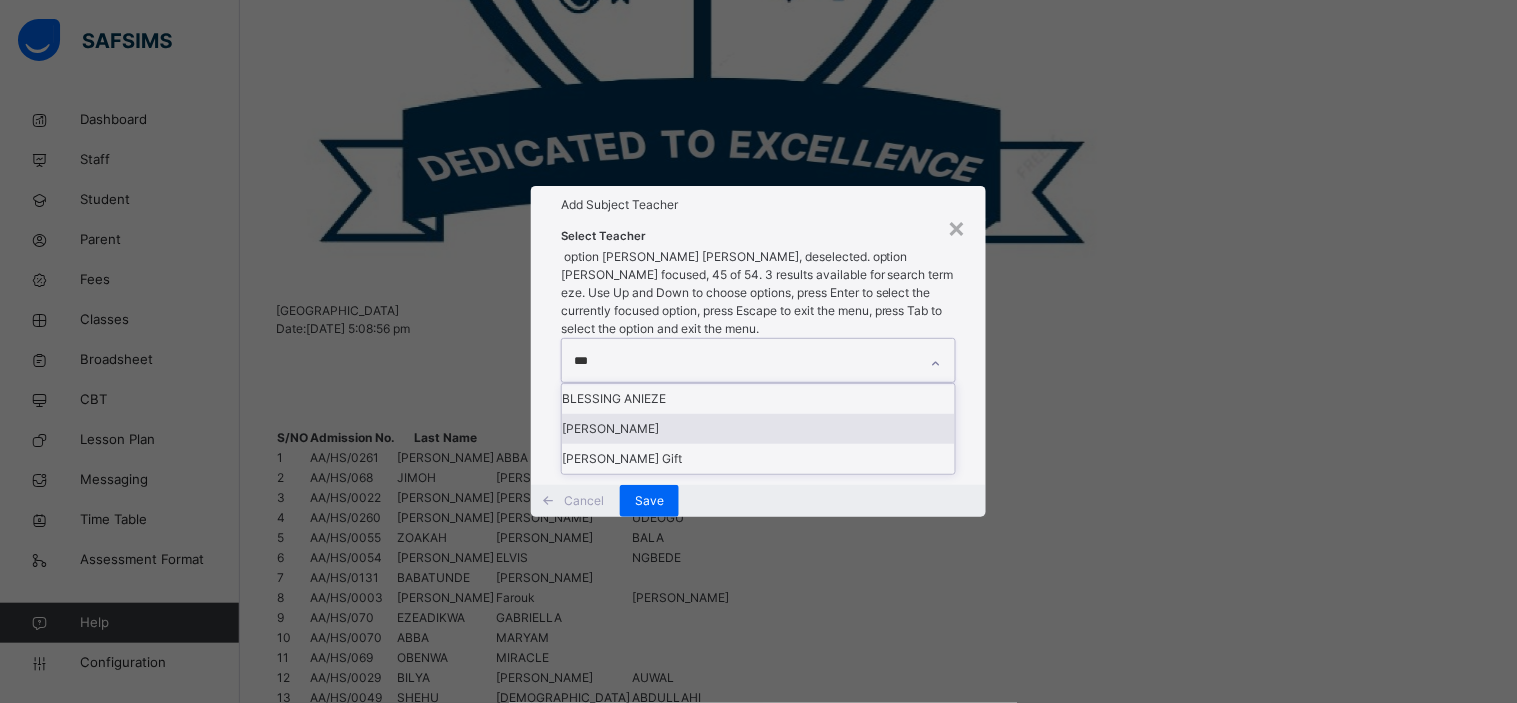 click on "Eze  Vincent" at bounding box center (758, 429) 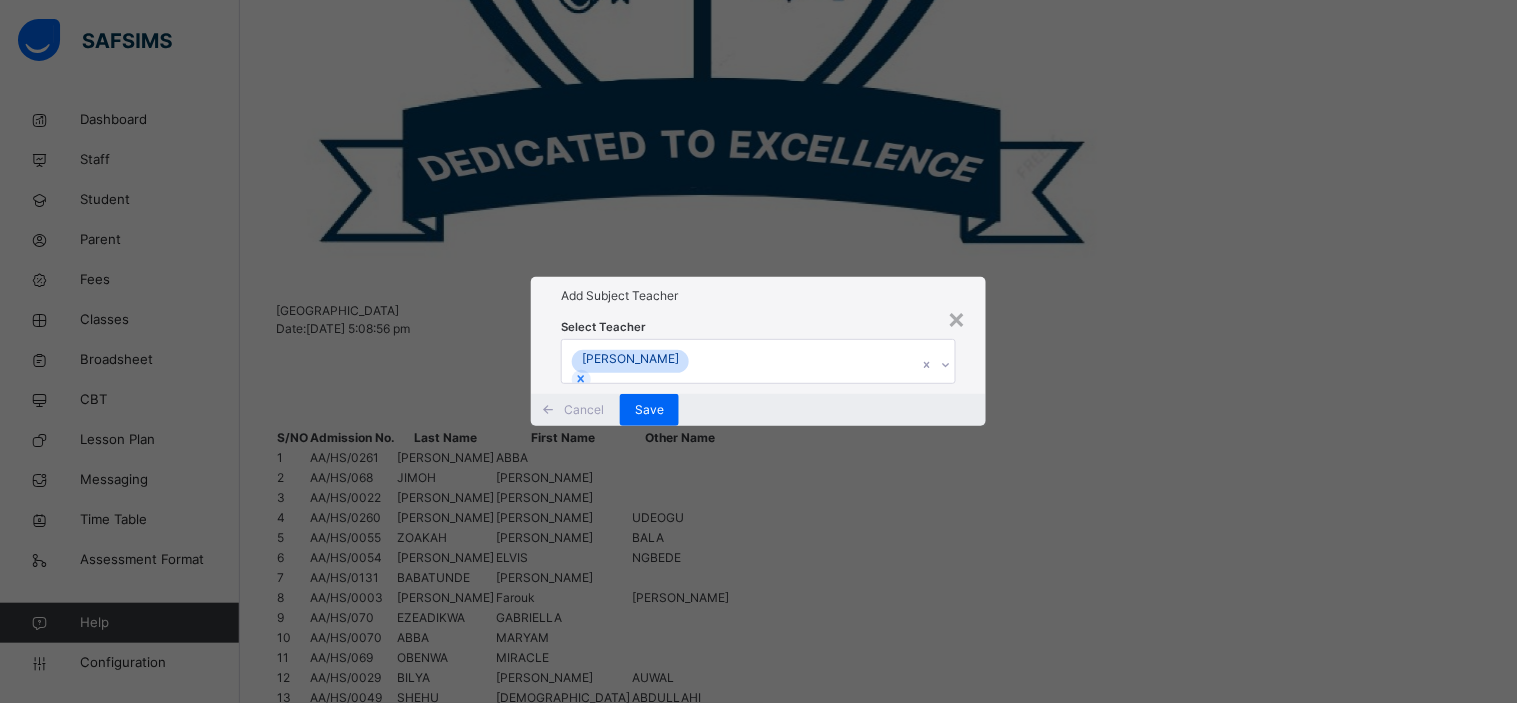 click on "Add Subject Teacher" at bounding box center (758, 296) 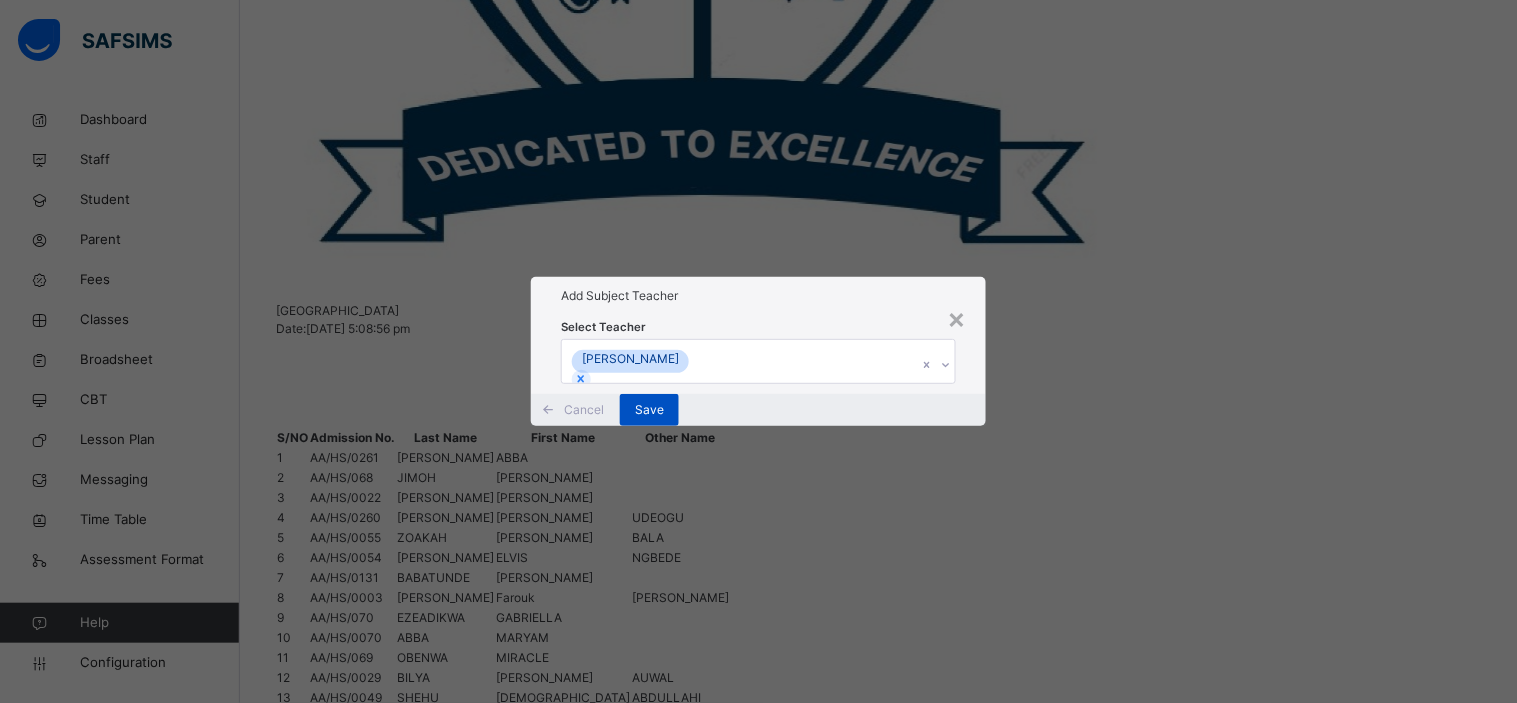 click on "Save" at bounding box center [649, 410] 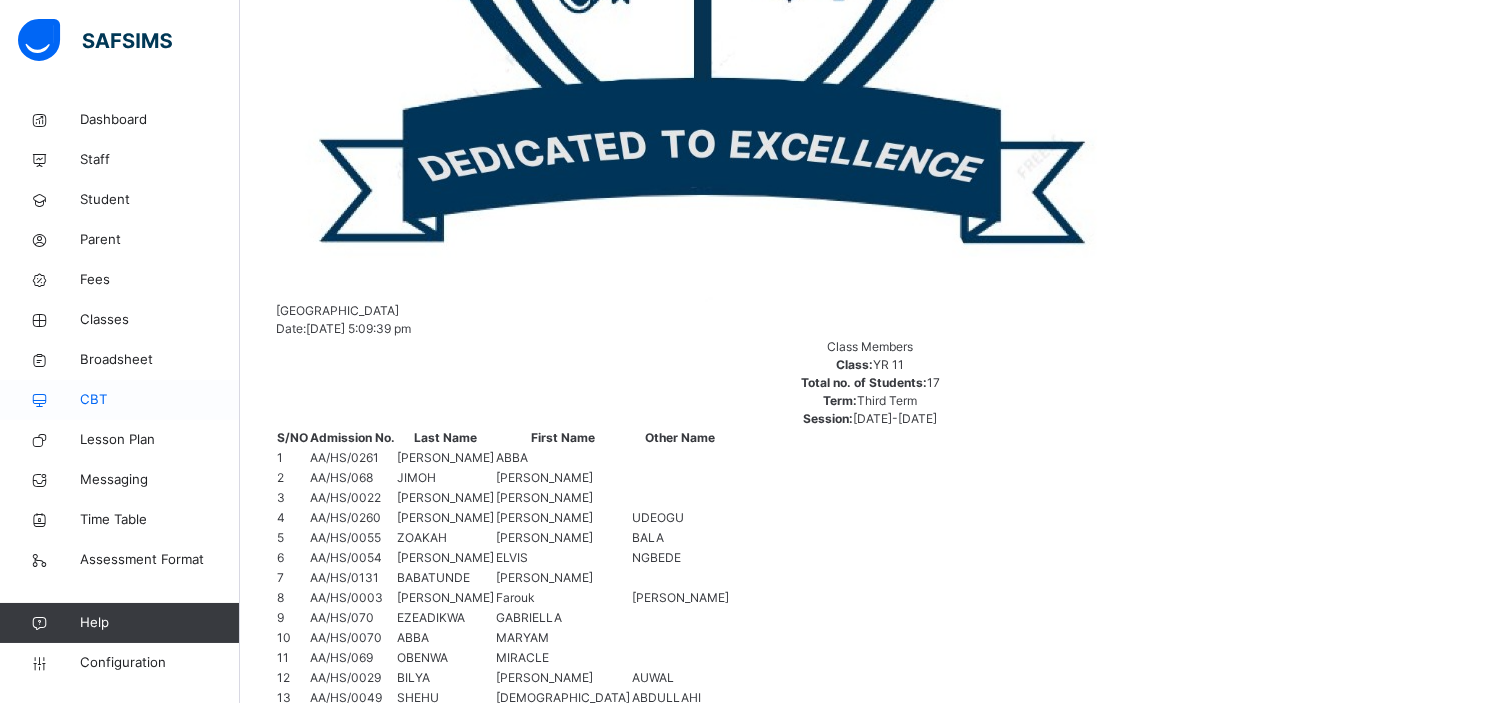 click on "CBT" at bounding box center (160, 400) 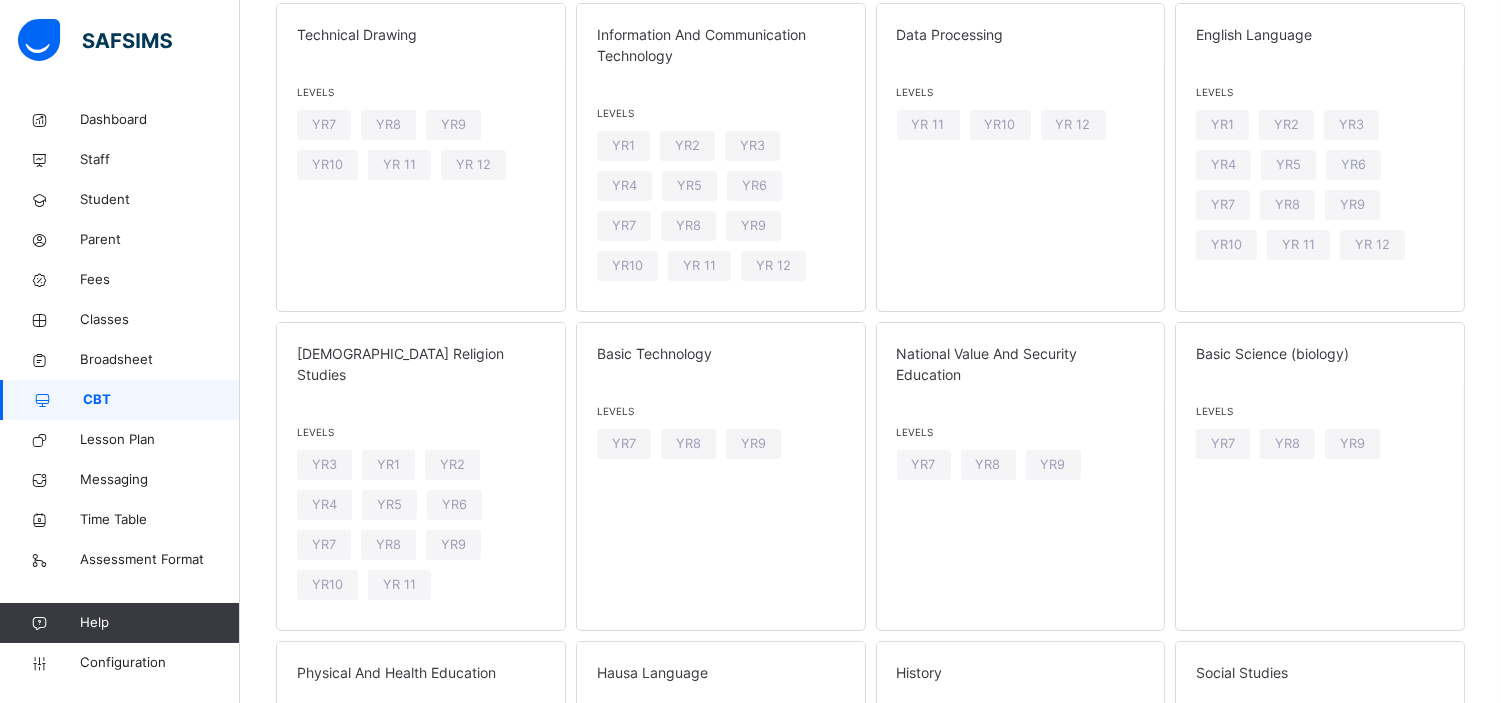 scroll, scrollTop: 263, scrollLeft: 0, axis: vertical 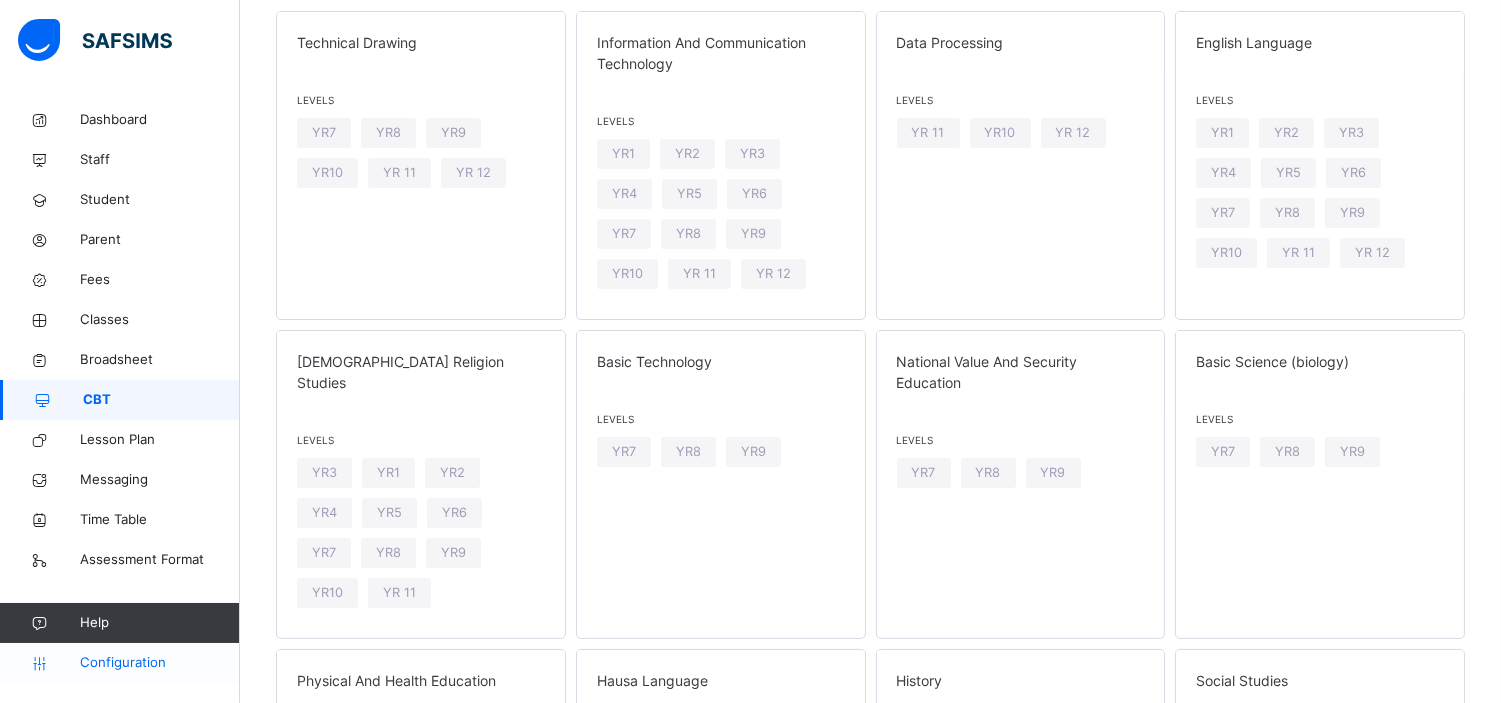click on "Configuration" at bounding box center (159, 663) 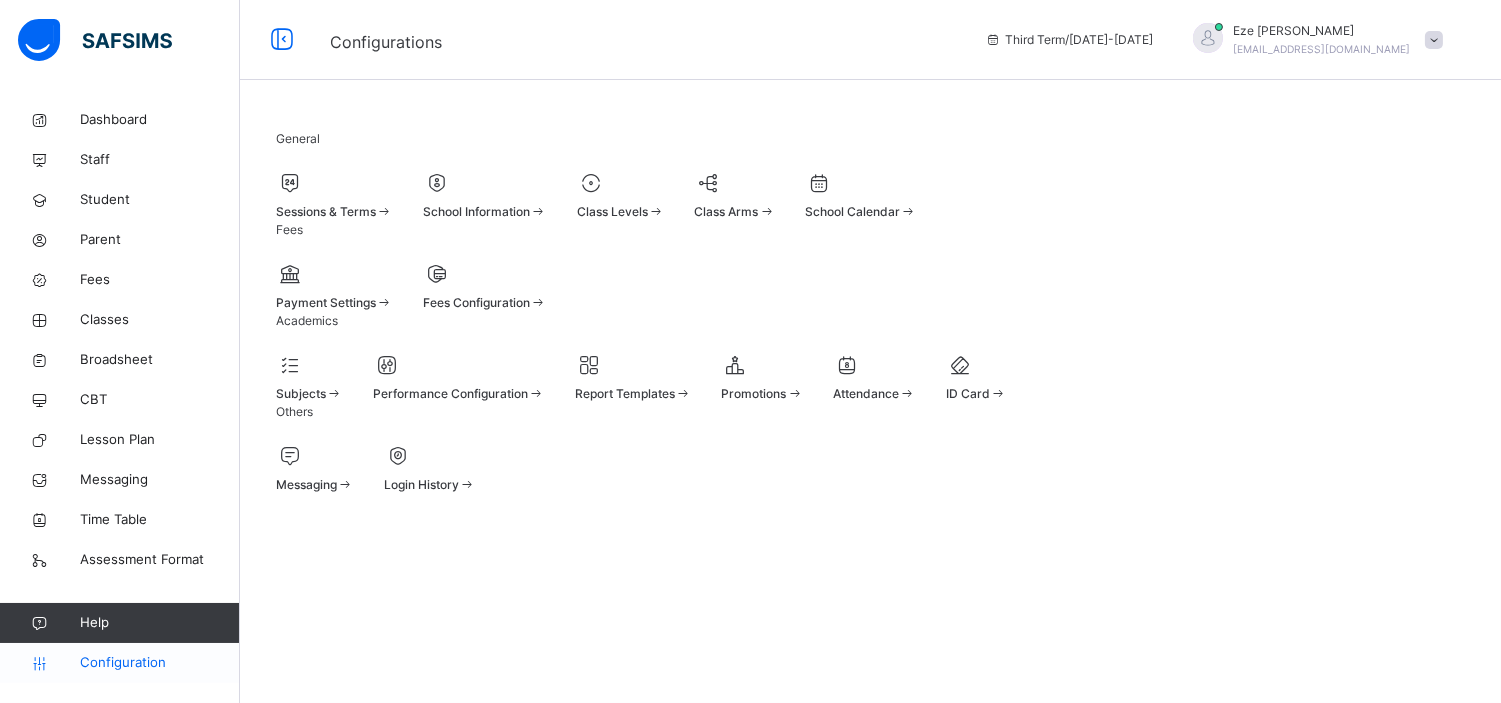 scroll, scrollTop: 23, scrollLeft: 0, axis: vertical 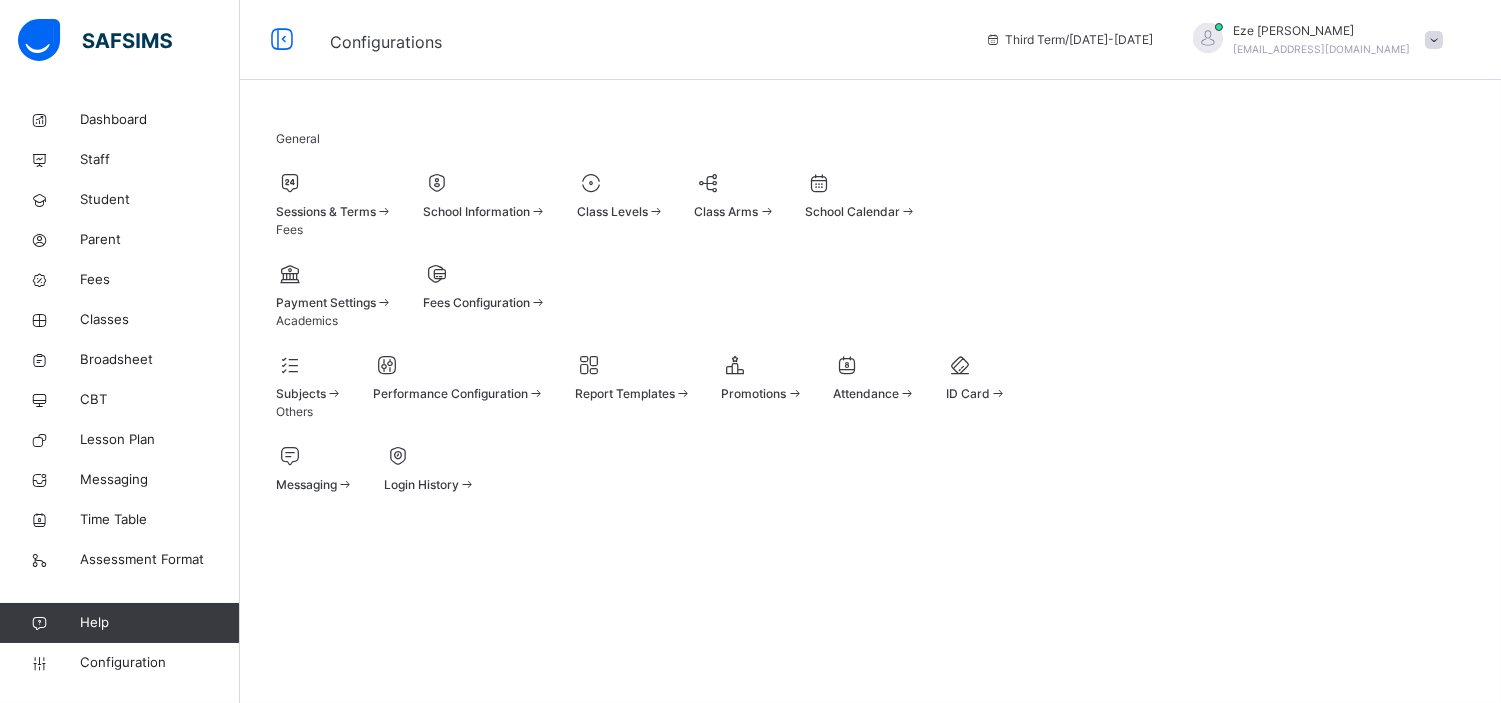 click at bounding box center [621, 183] 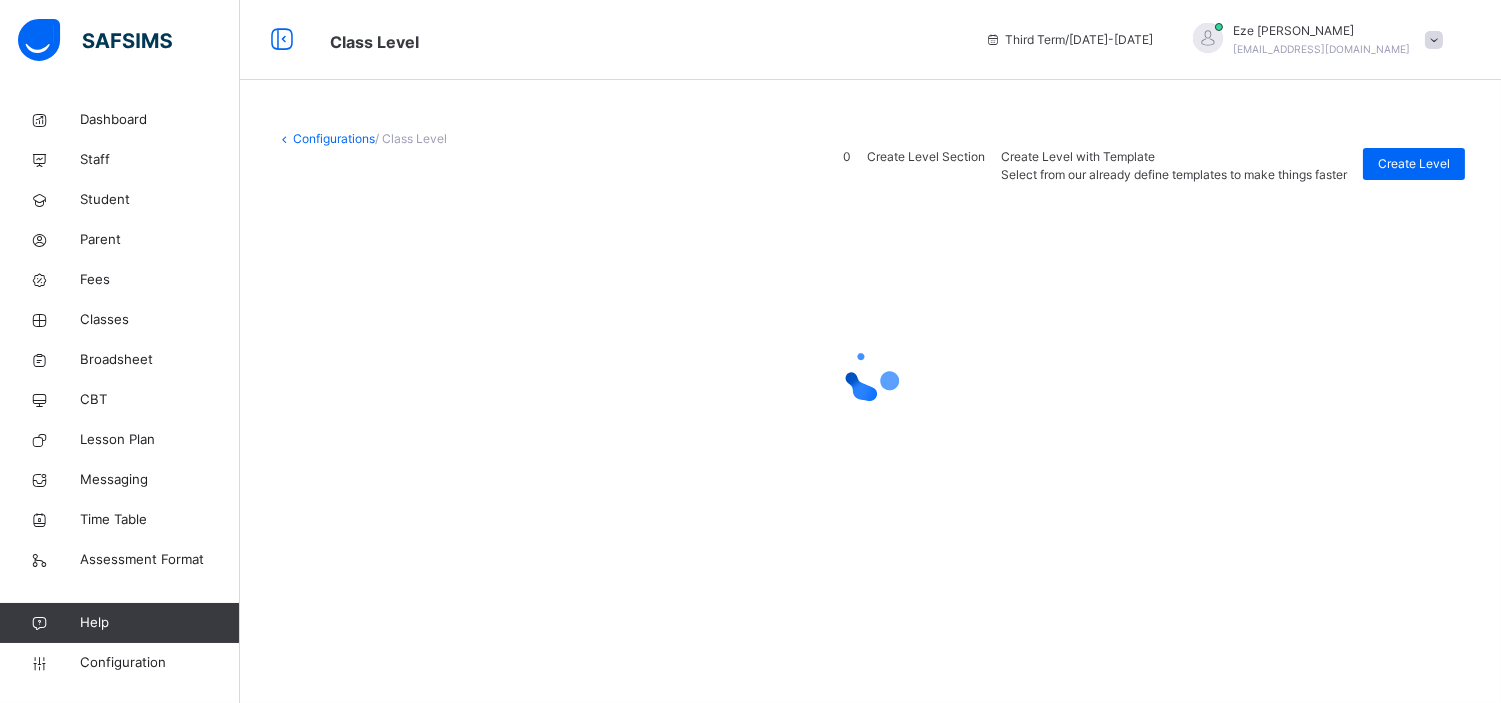 scroll, scrollTop: 0, scrollLeft: 0, axis: both 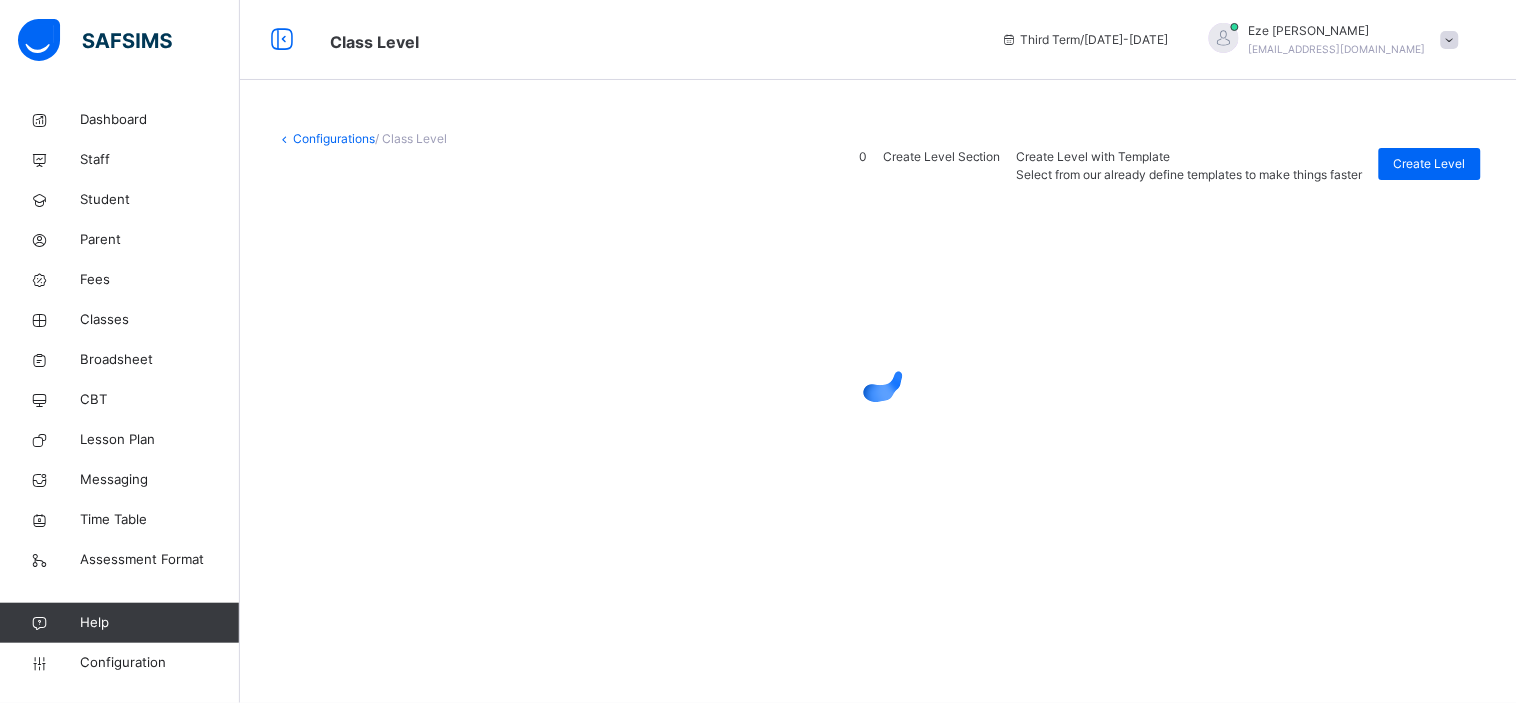 click at bounding box center (878, 374) 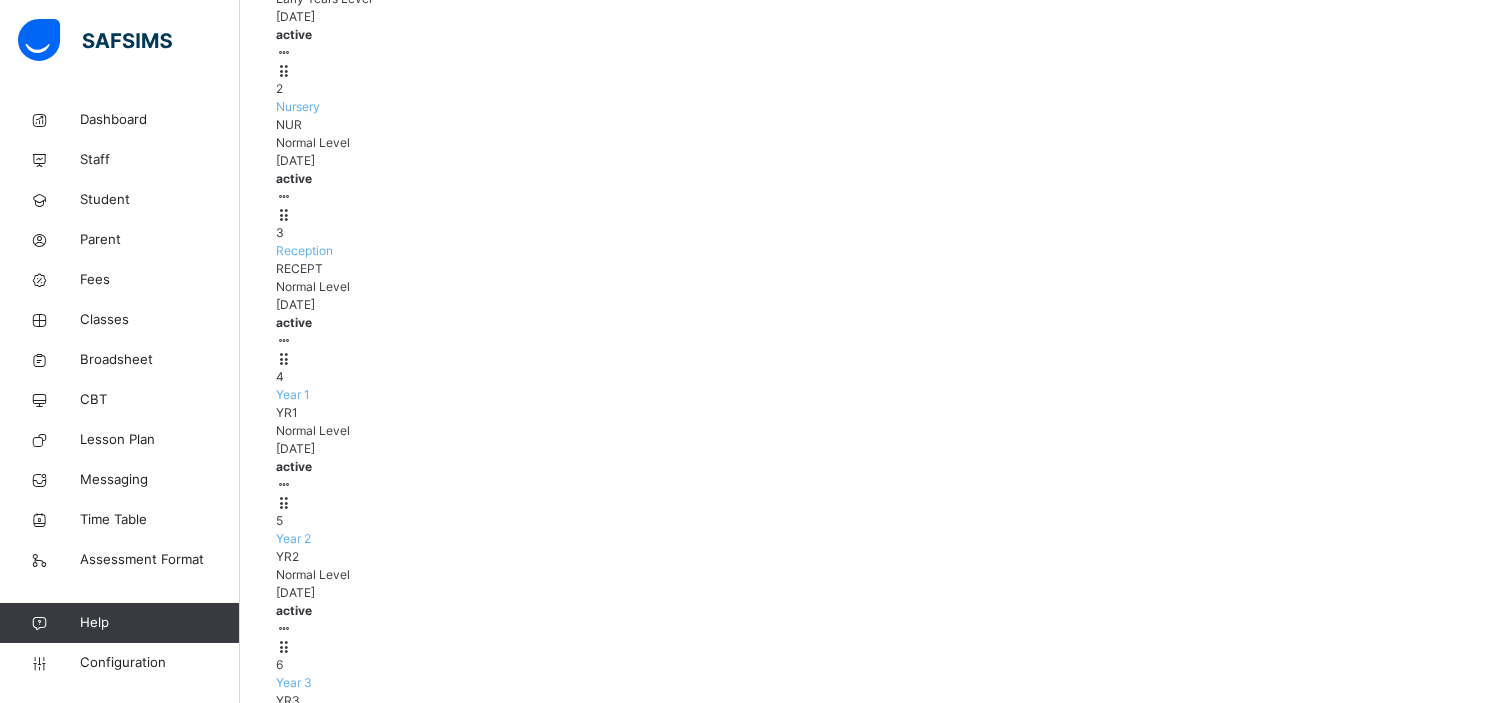 scroll, scrollTop: 412, scrollLeft: 0, axis: vertical 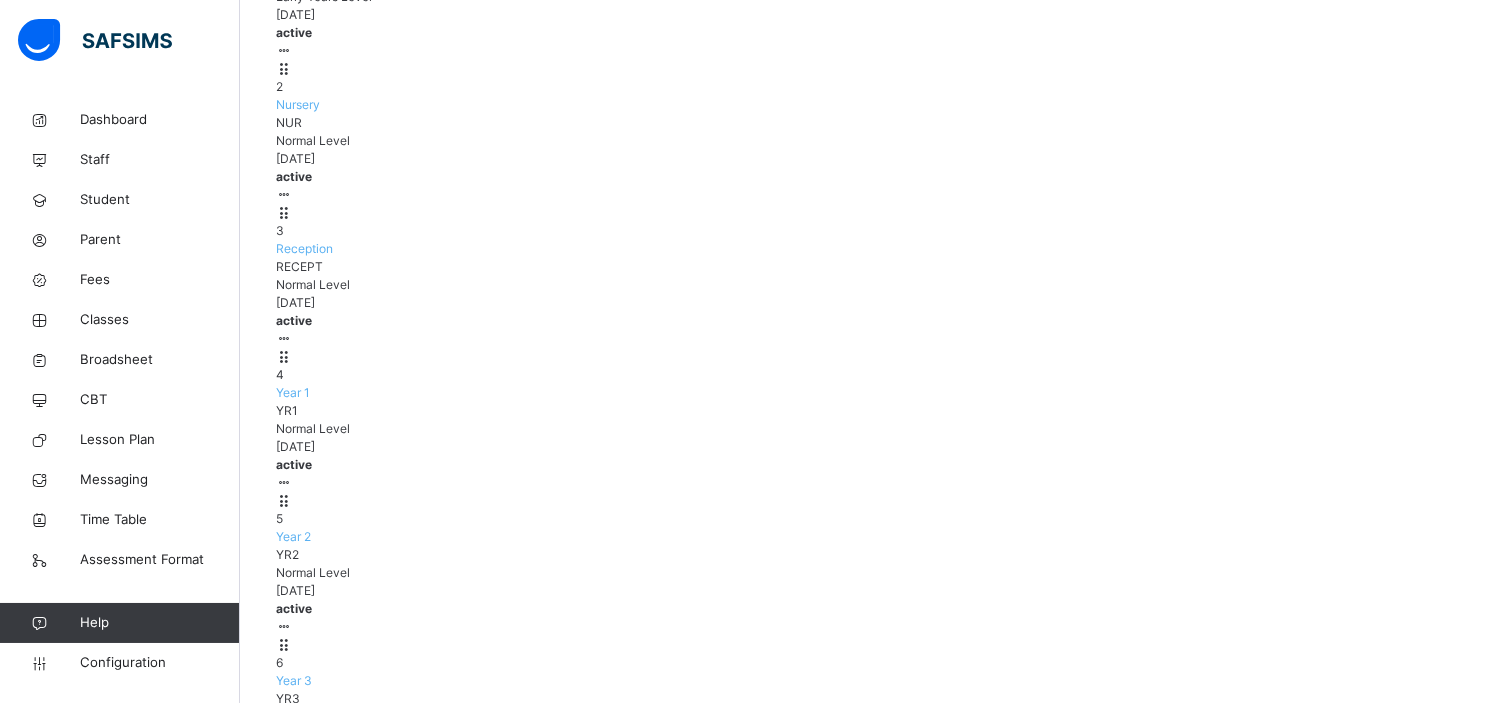 click on "Edit Class Level" at bounding box center [204, 1997] 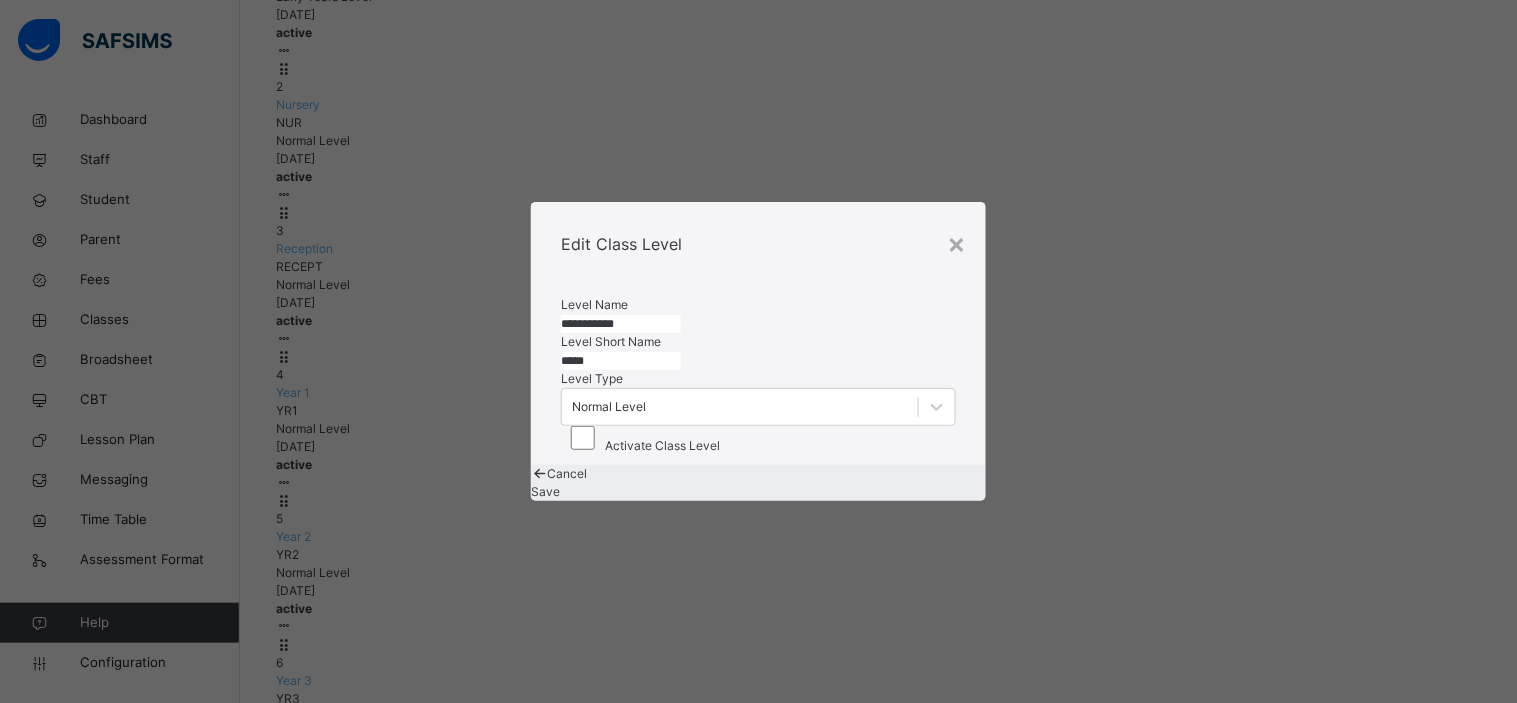 click on "Cancel Save" at bounding box center [758, 483] 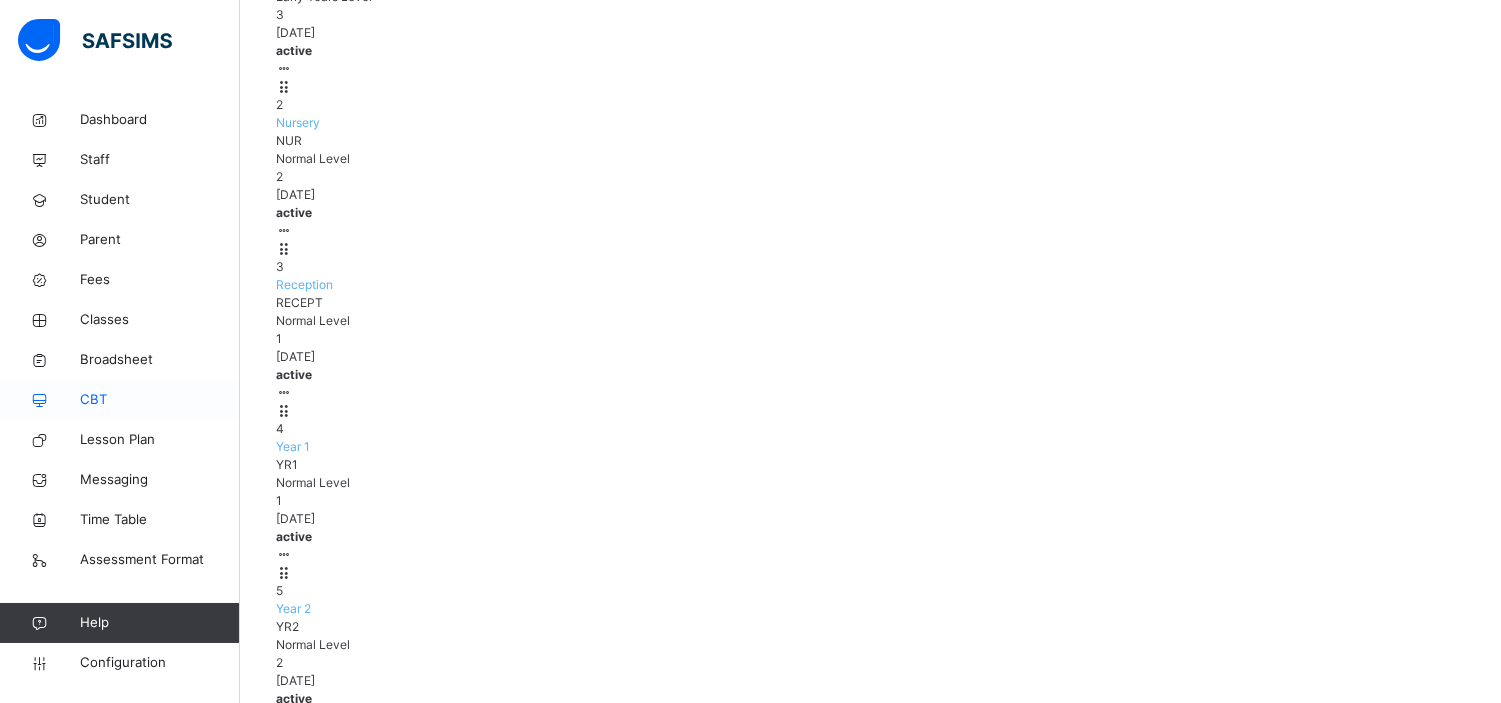click on "CBT" at bounding box center (160, 400) 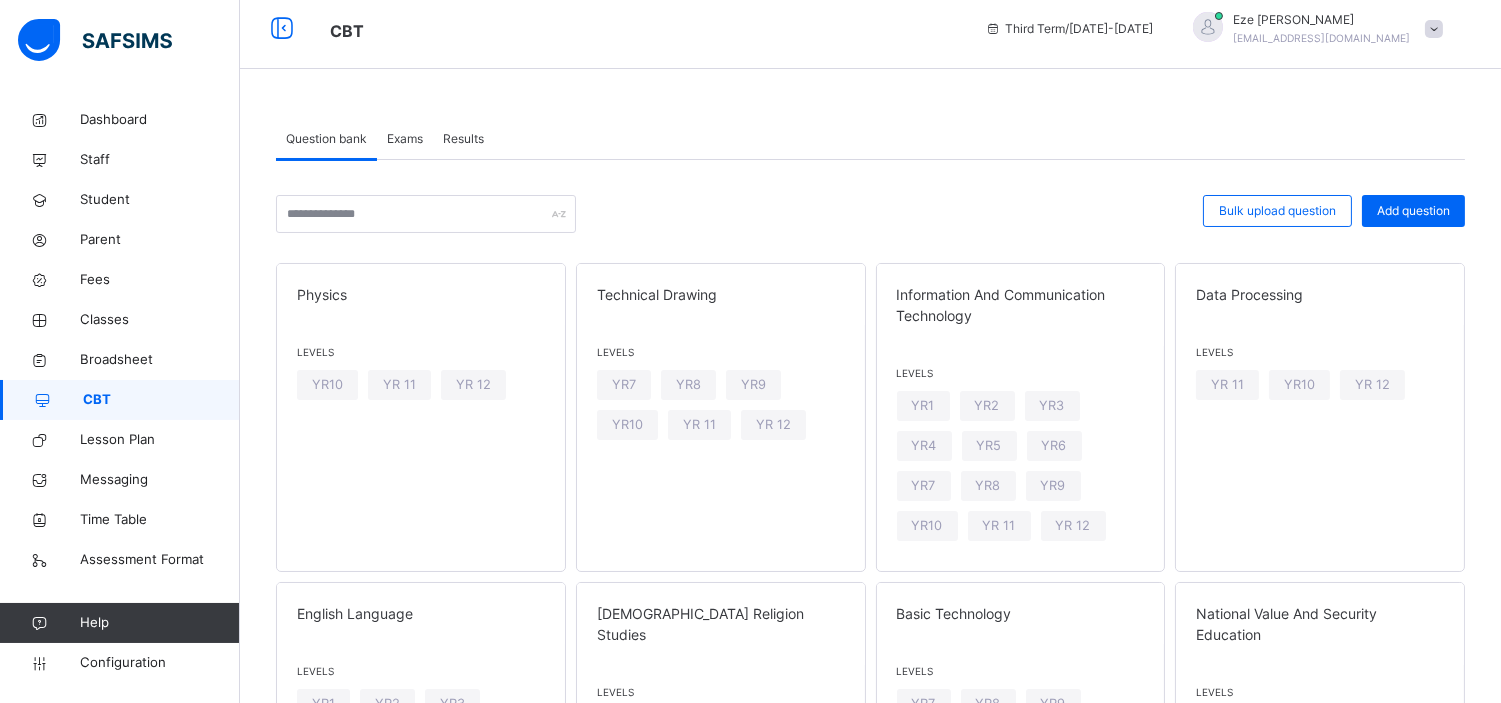 scroll, scrollTop: 412, scrollLeft: 0, axis: vertical 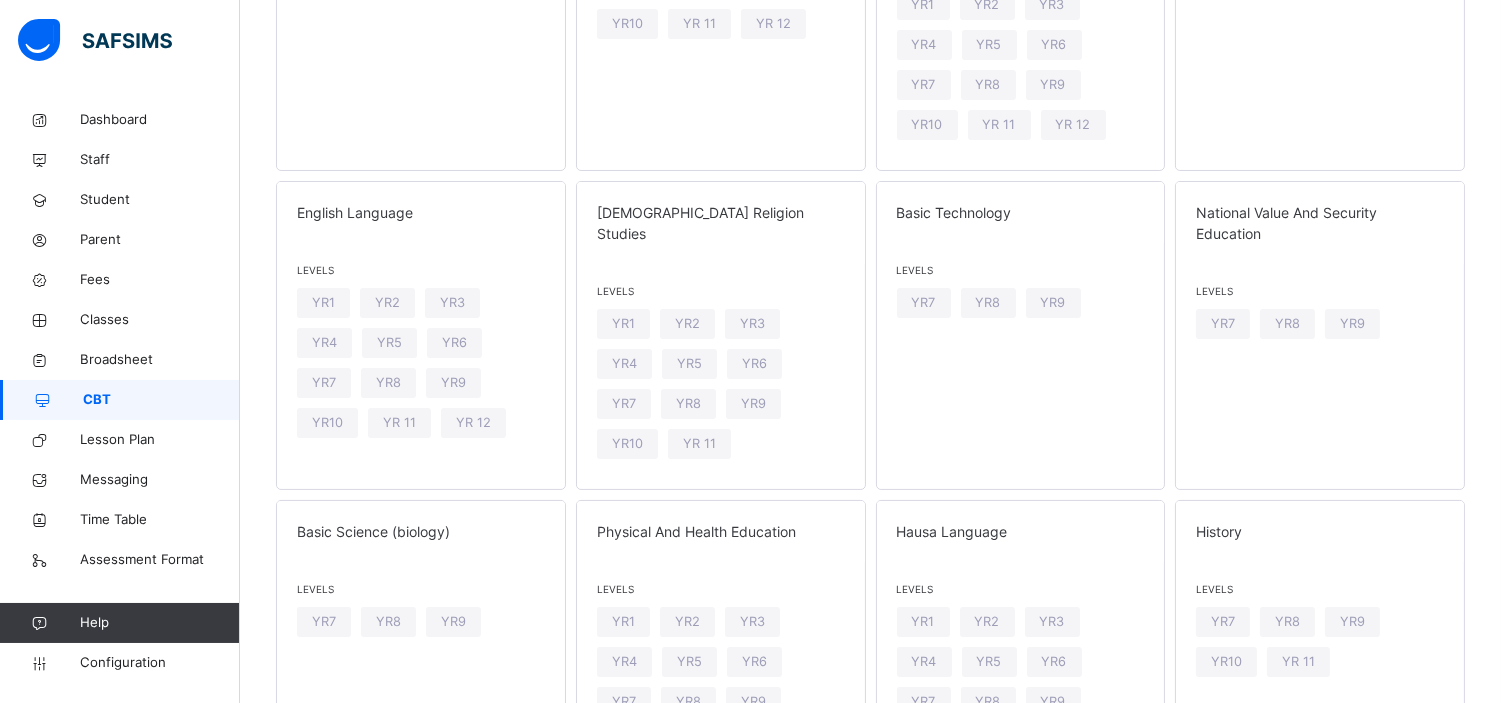 click on "CBT" at bounding box center (161, 400) 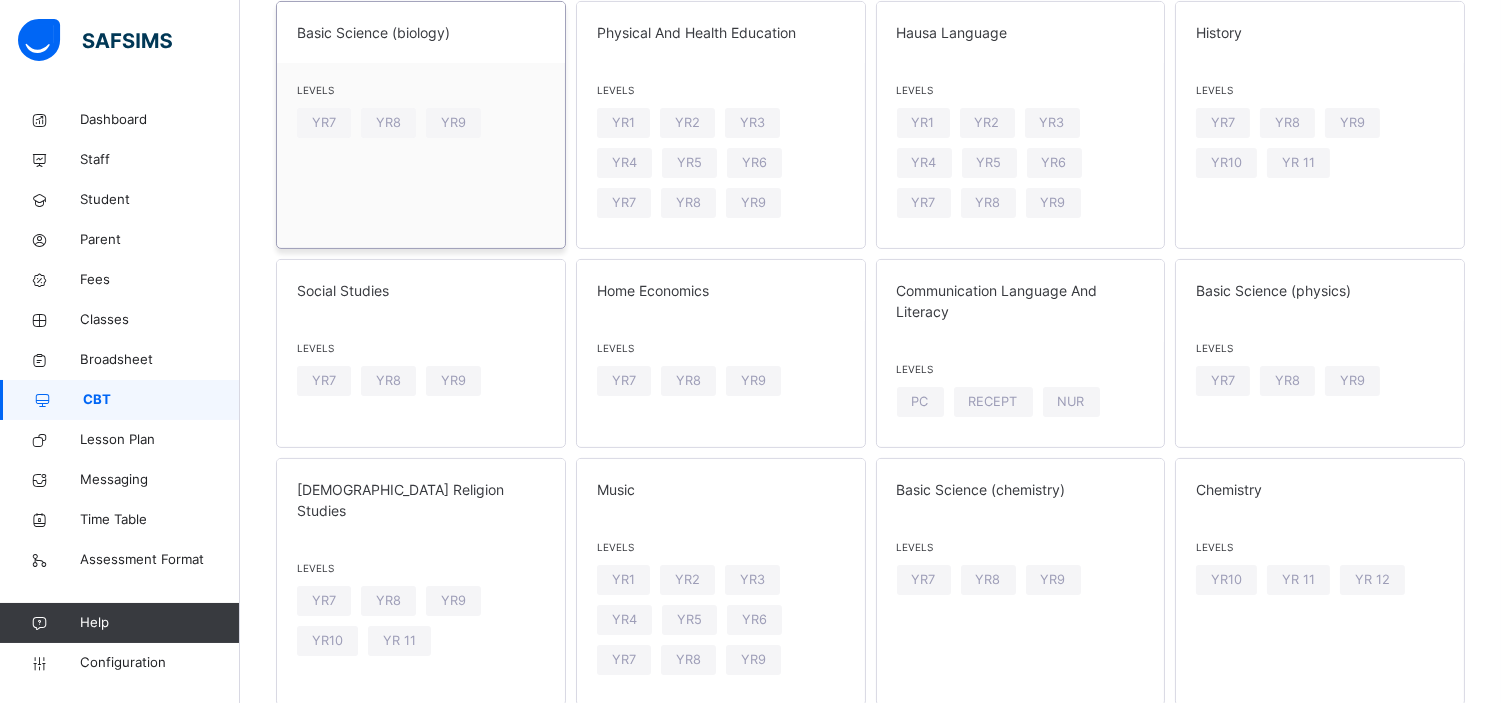 scroll, scrollTop: 953, scrollLeft: 0, axis: vertical 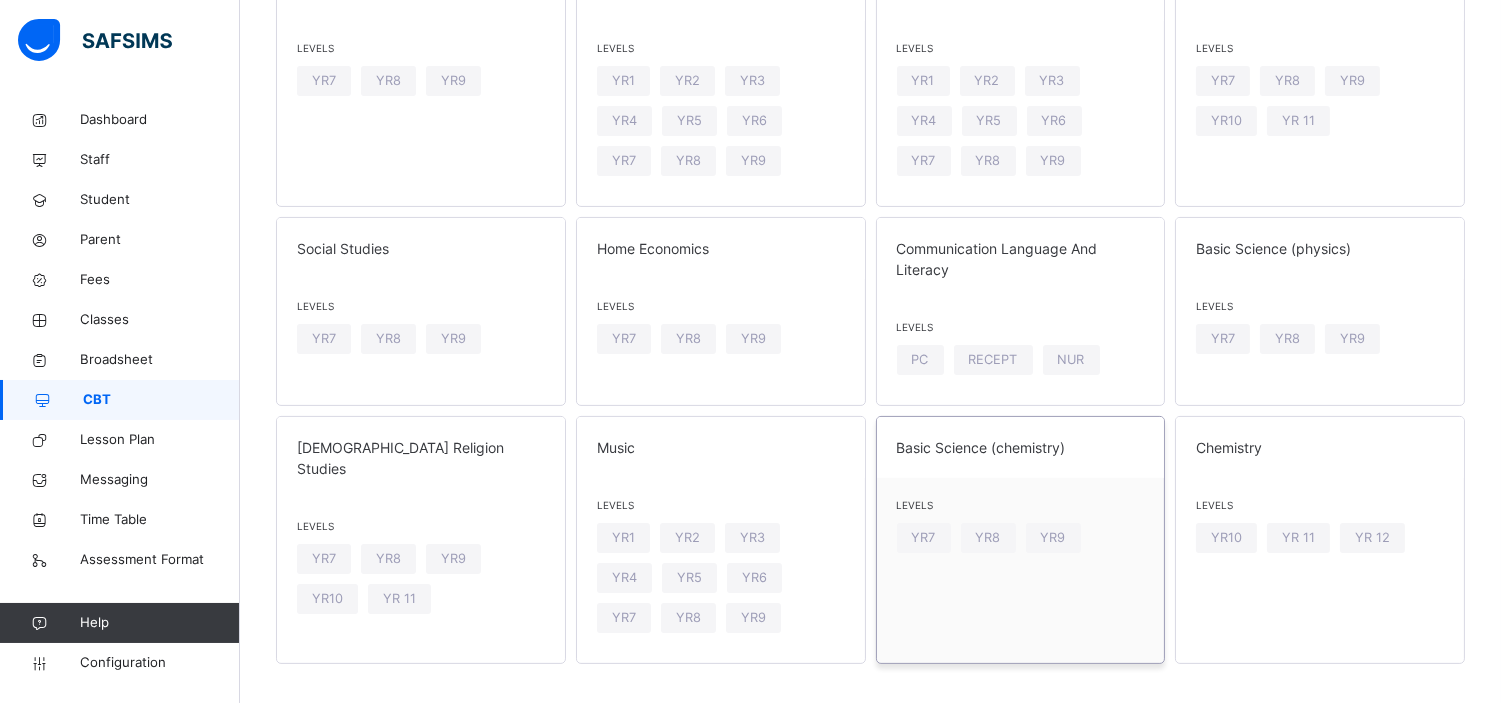 click on "Basic Science (chemistry)" at bounding box center [1021, 447] 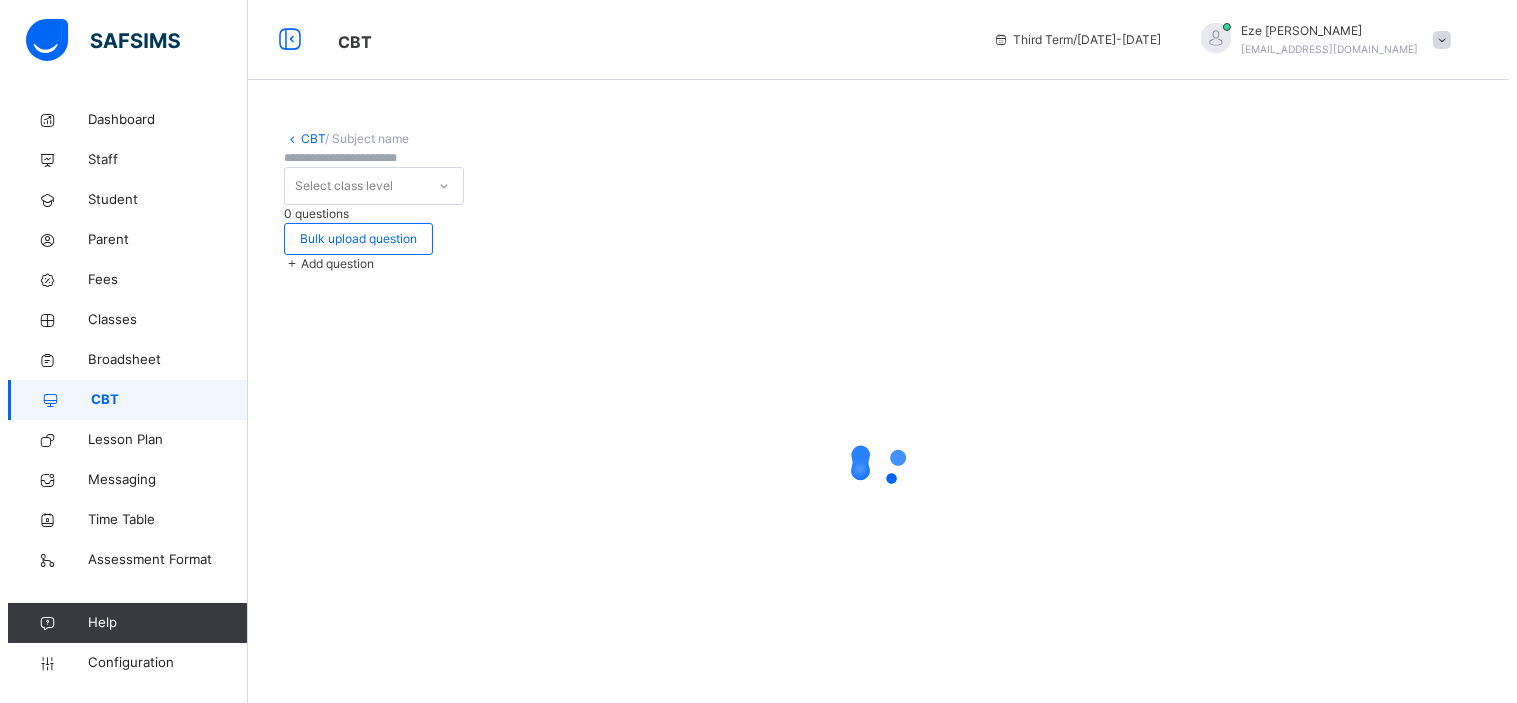 scroll, scrollTop: 0, scrollLeft: 0, axis: both 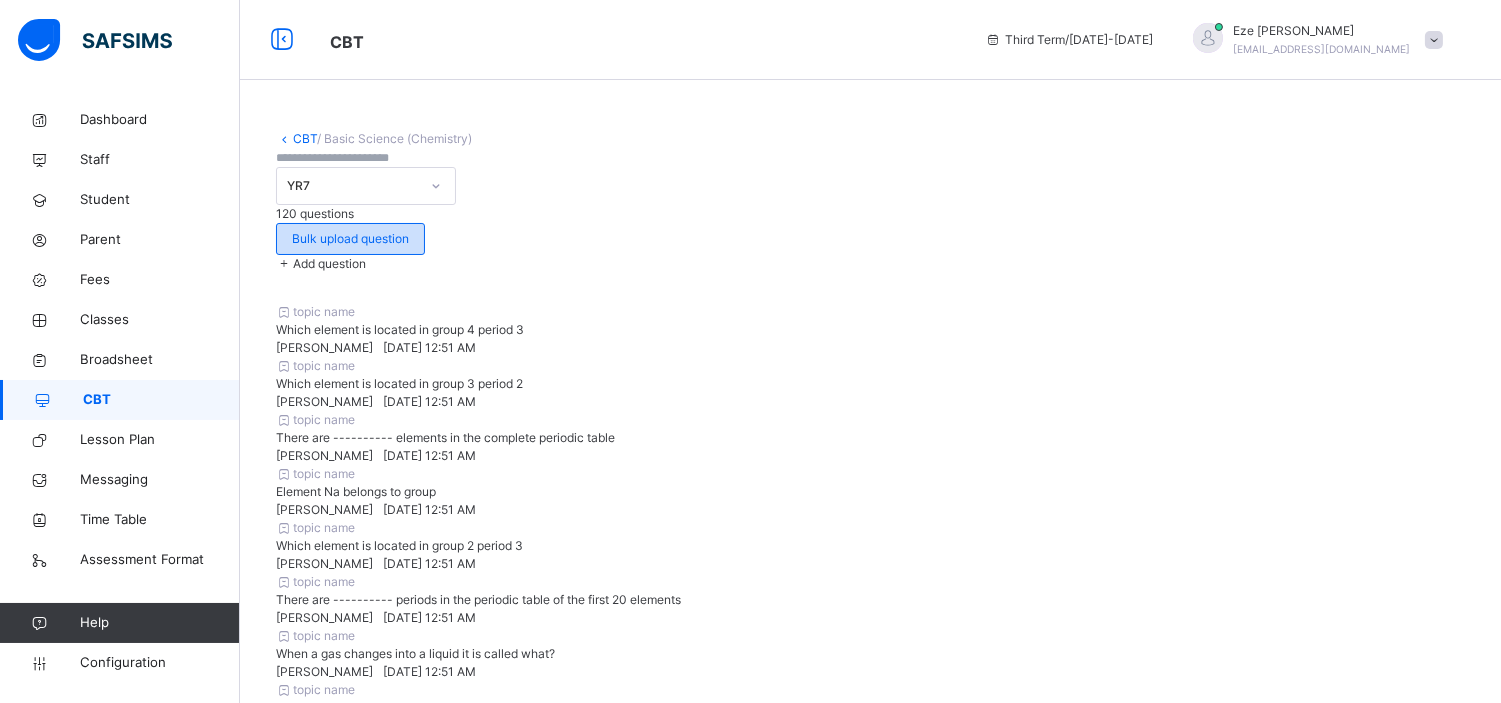 click on "Bulk upload question" at bounding box center (350, 239) 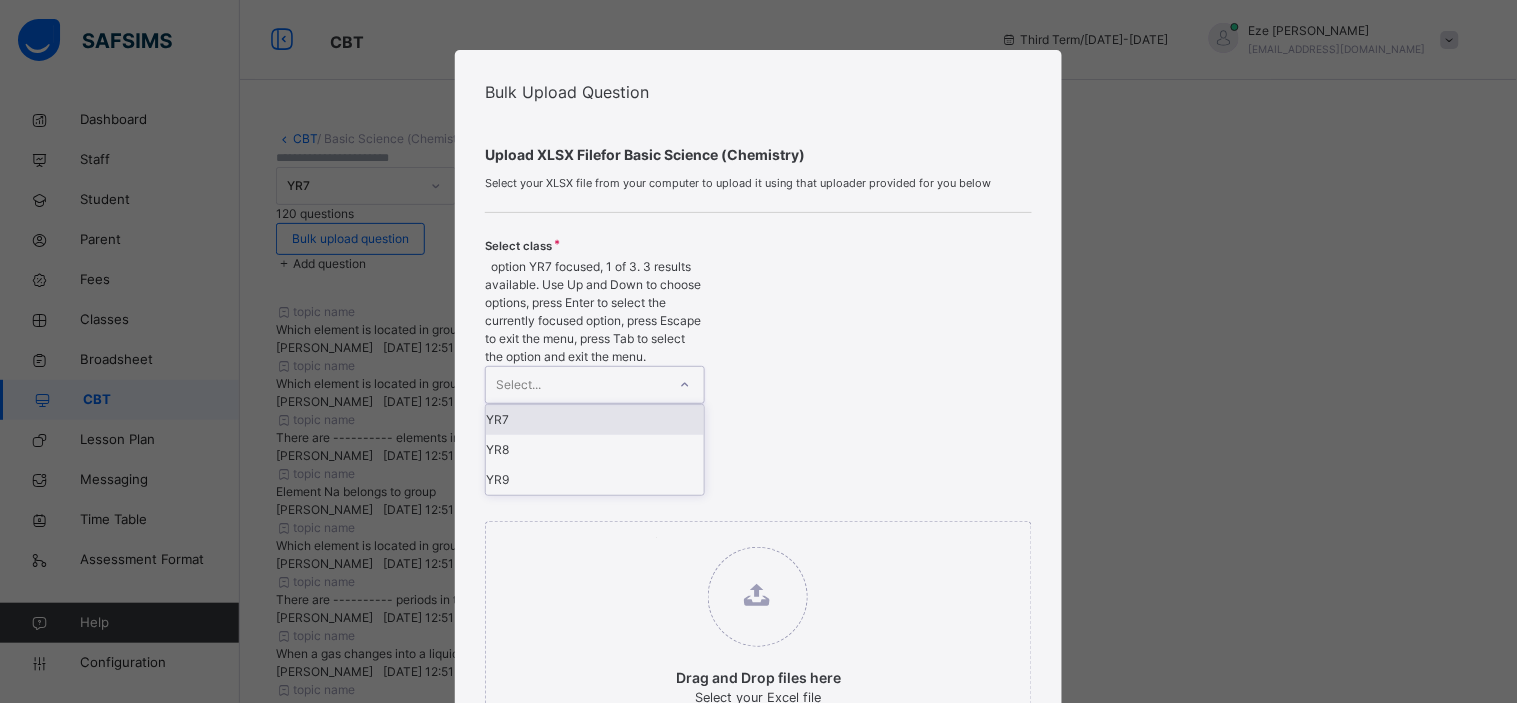 click on "Select..." at bounding box center (576, 385) 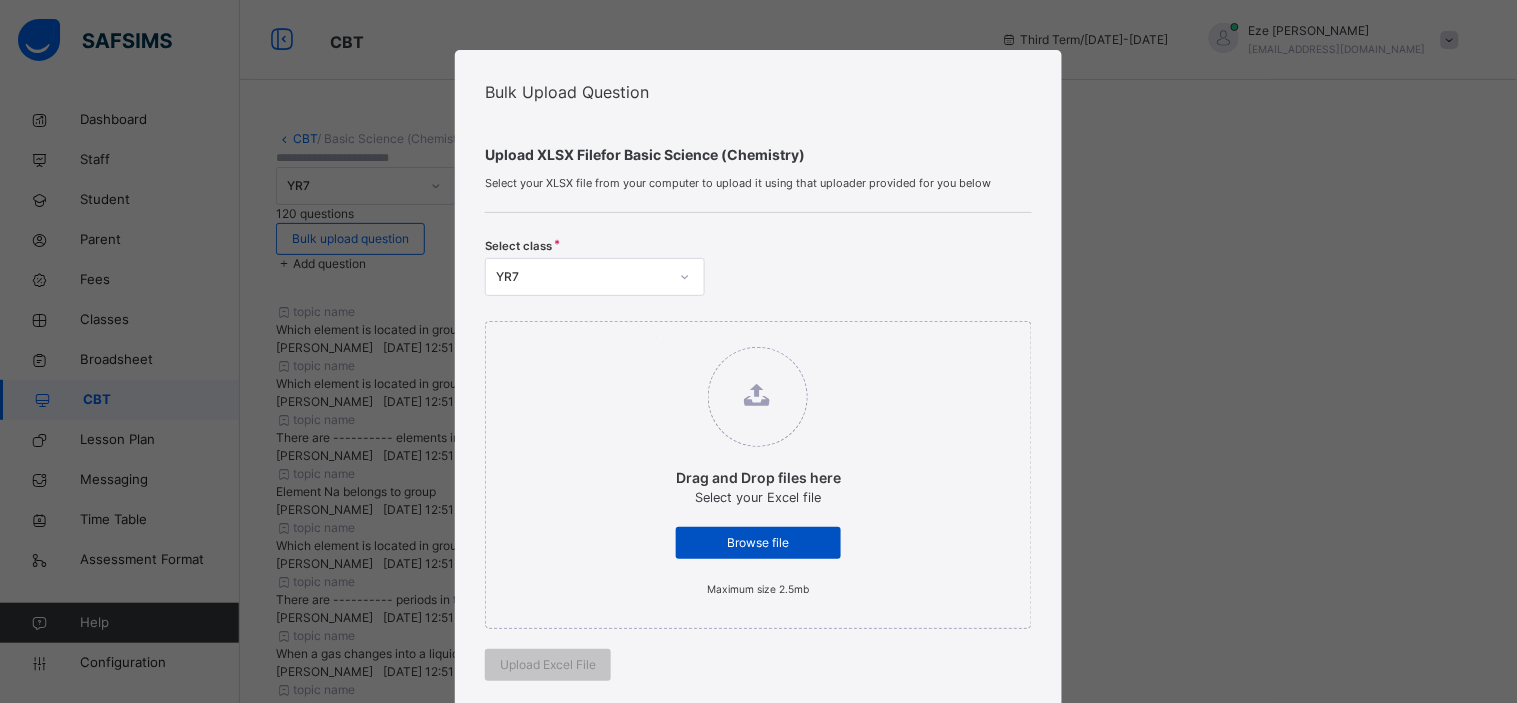 click on "Browse file" at bounding box center [758, 543] 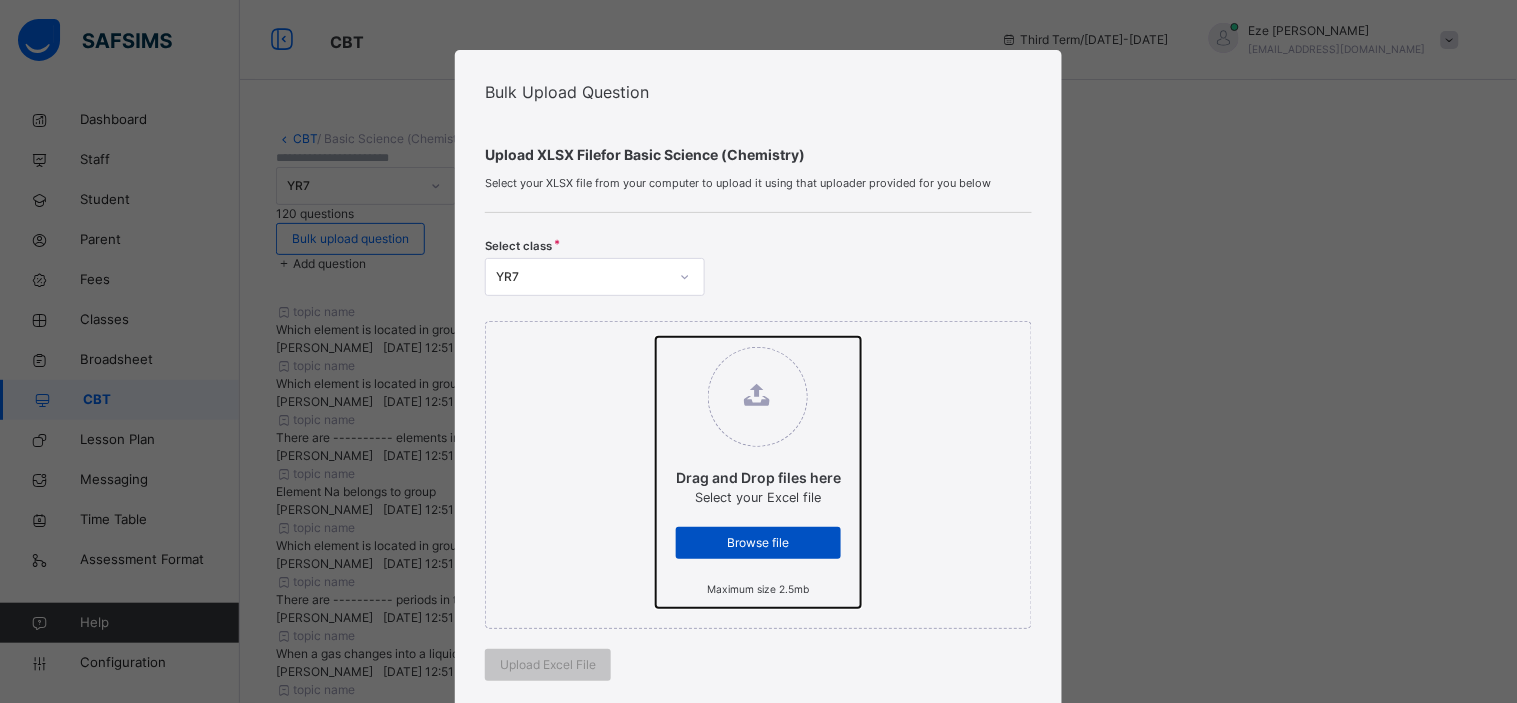 click on "Drag and Drop files here Select your Excel file Browse file Maximum size 2.5mb" at bounding box center (656, 337) 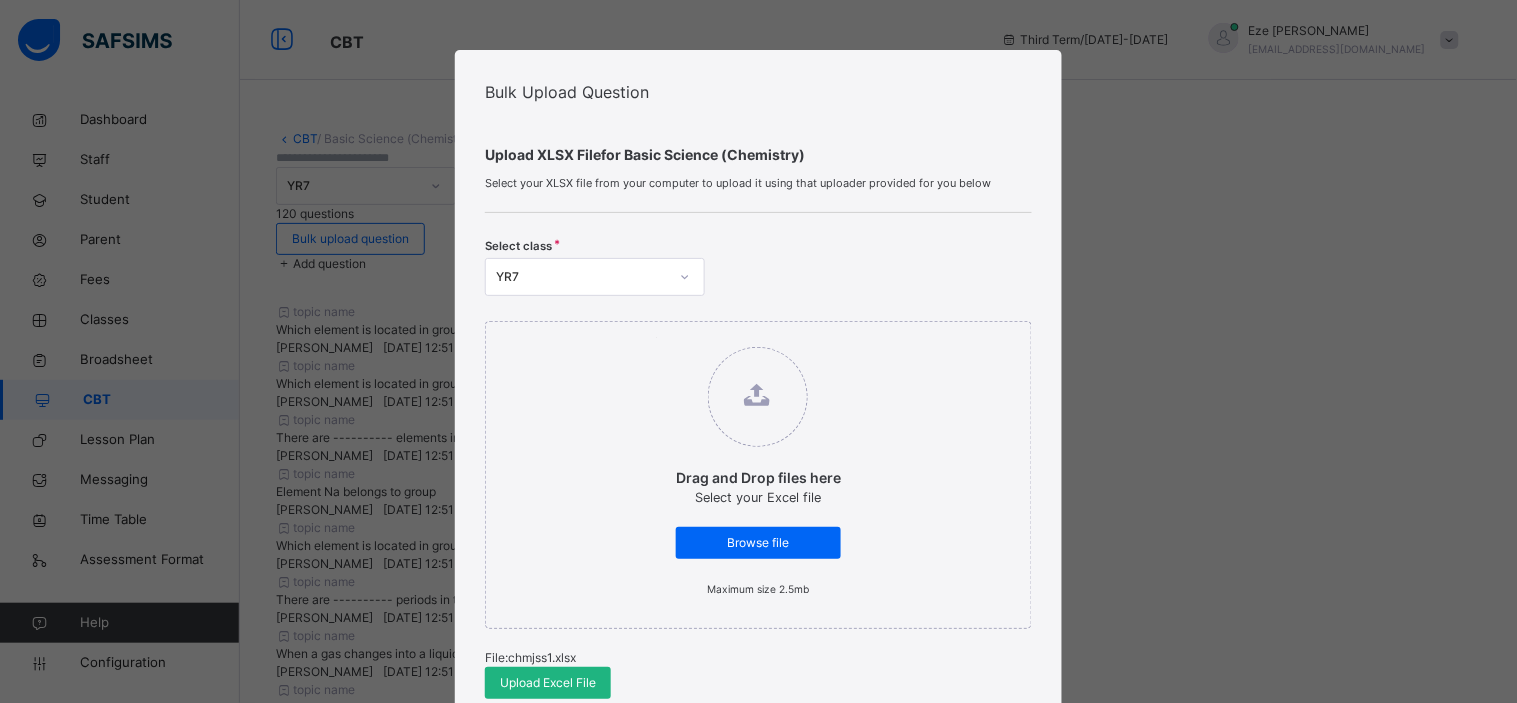 click on "Upload Excel File" at bounding box center (548, 683) 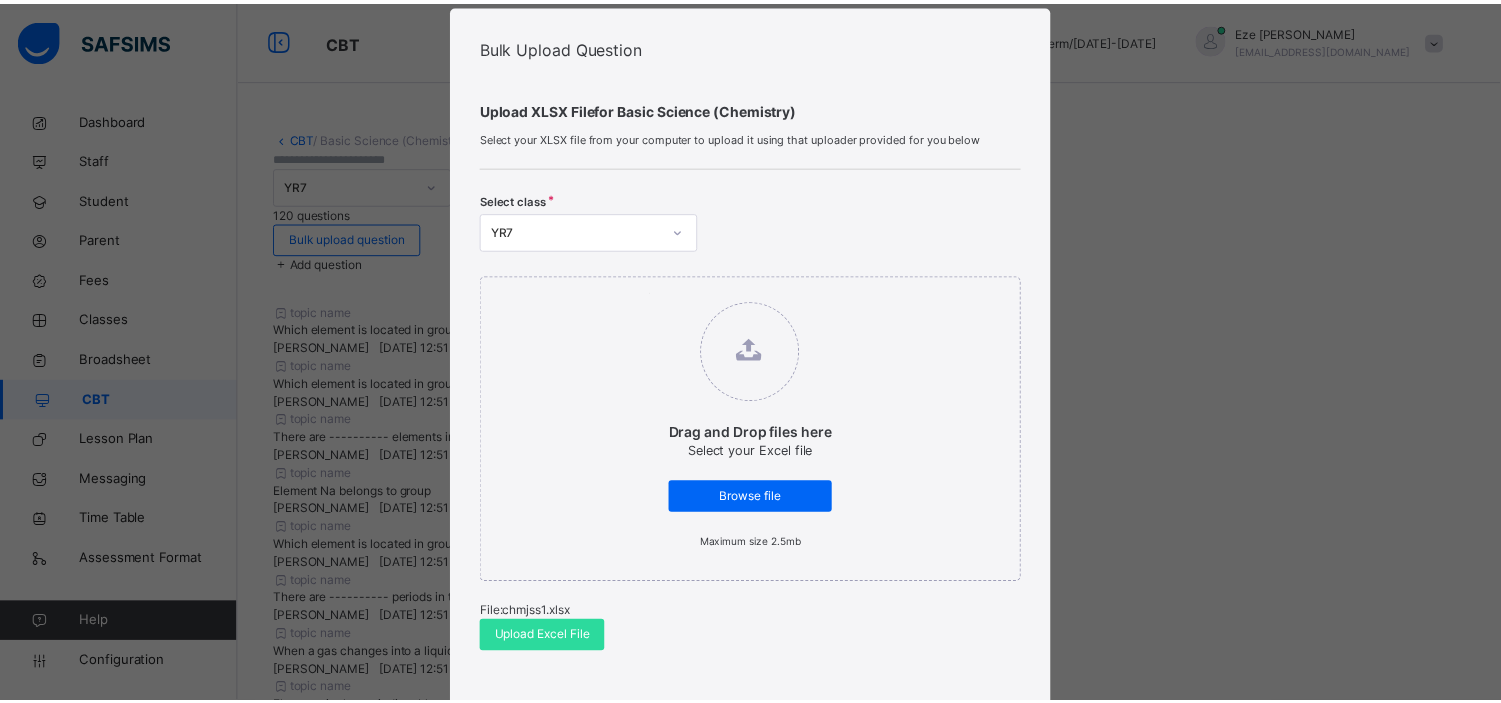 scroll, scrollTop: 47, scrollLeft: 0, axis: vertical 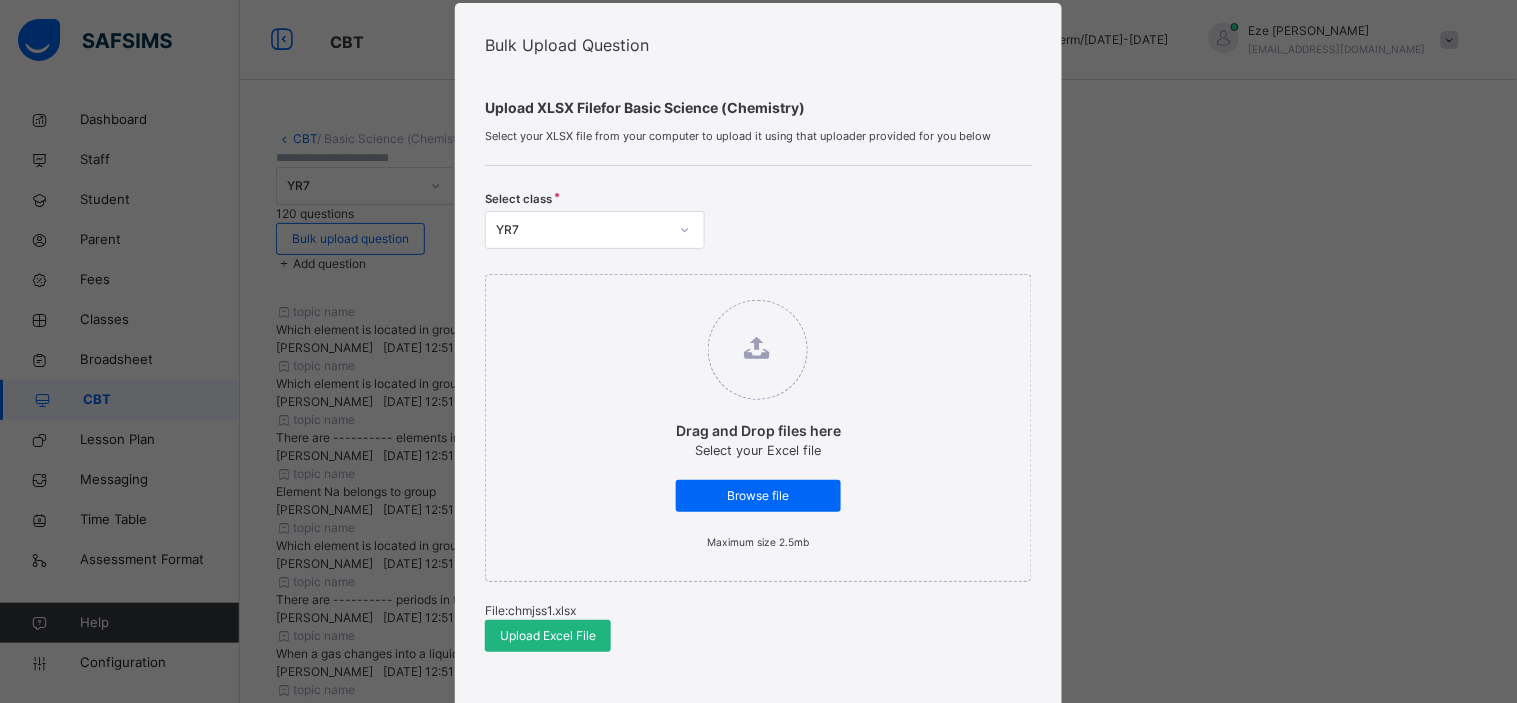 click on "Upload Excel File" at bounding box center [548, 636] 